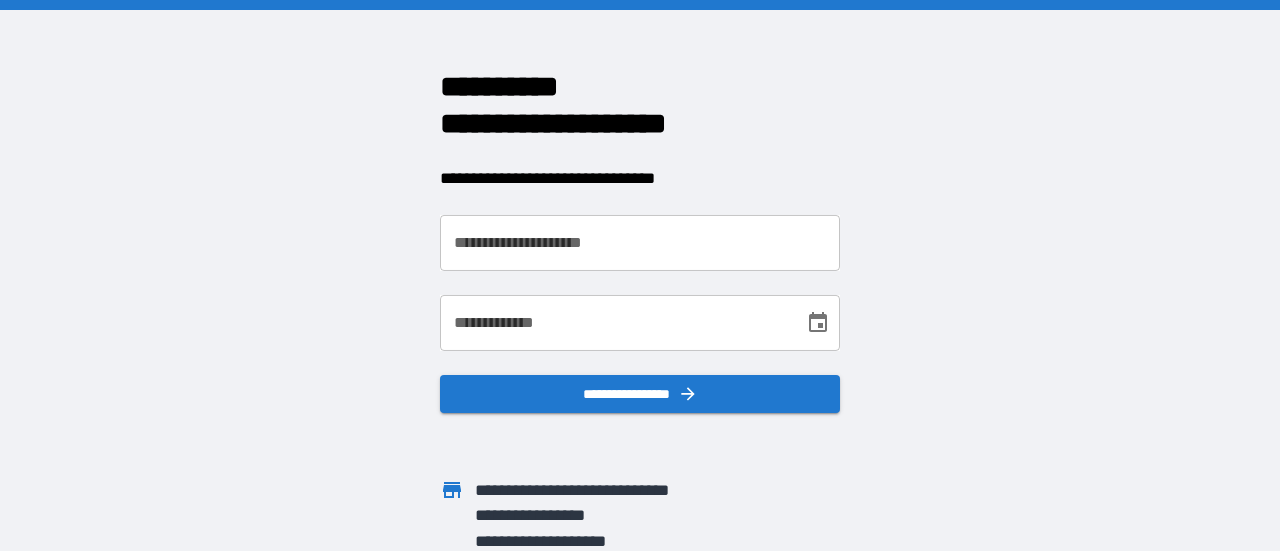 scroll, scrollTop: 0, scrollLeft: 0, axis: both 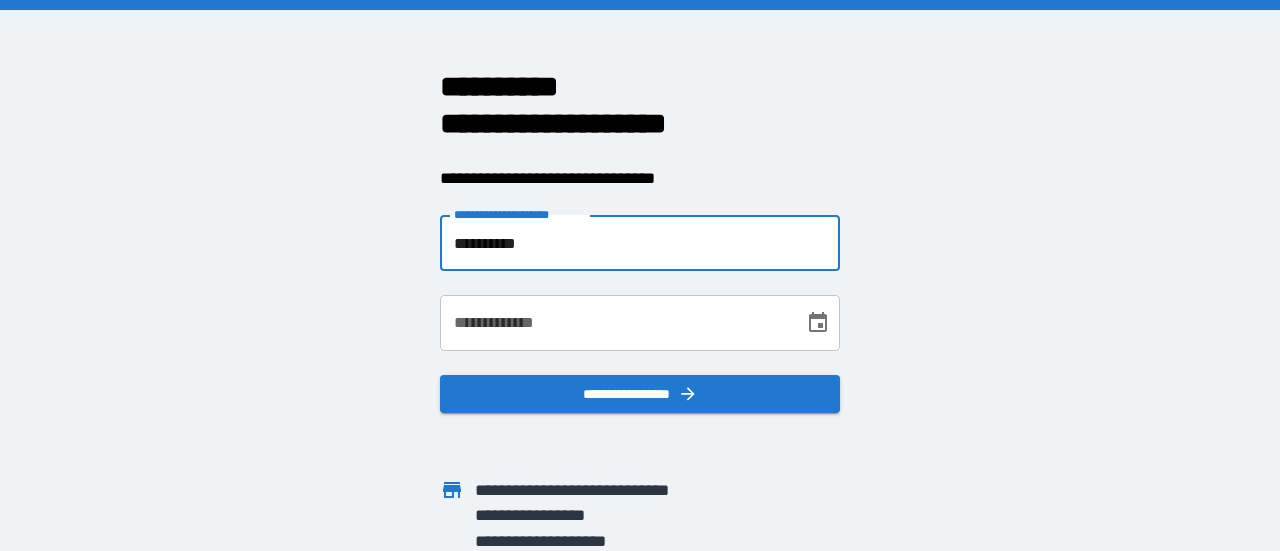 type on "**********" 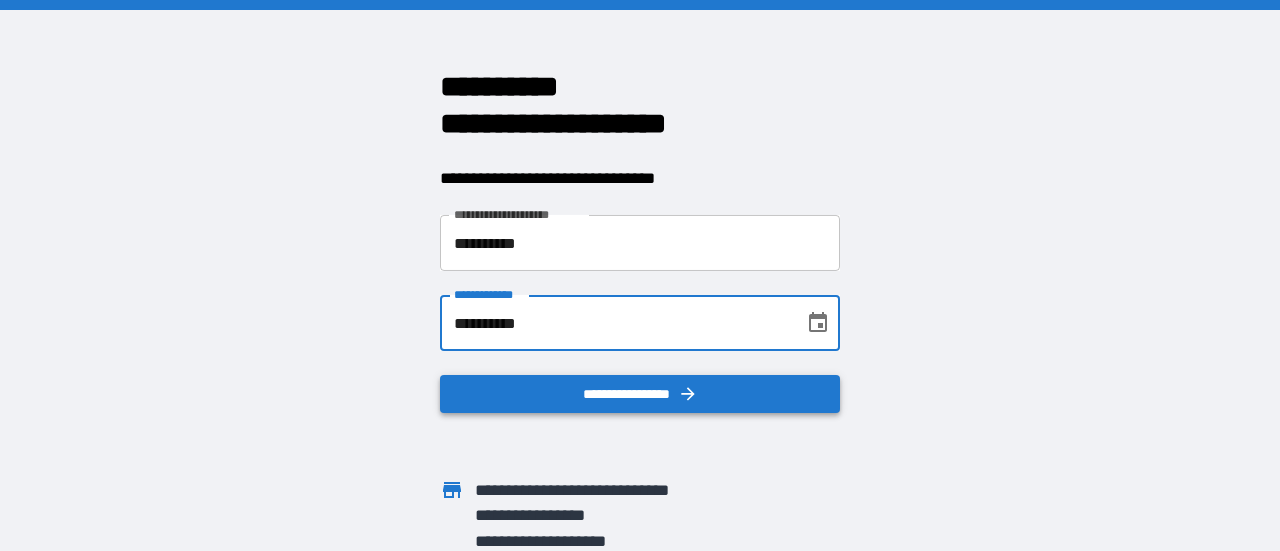 type on "**********" 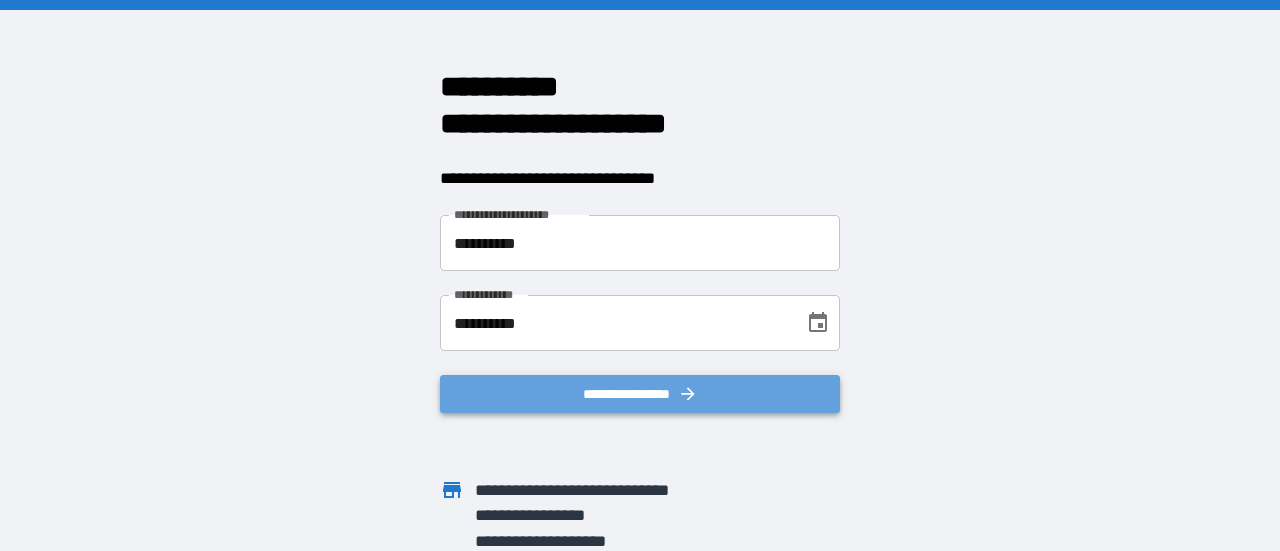 click on "**********" at bounding box center (640, 394) 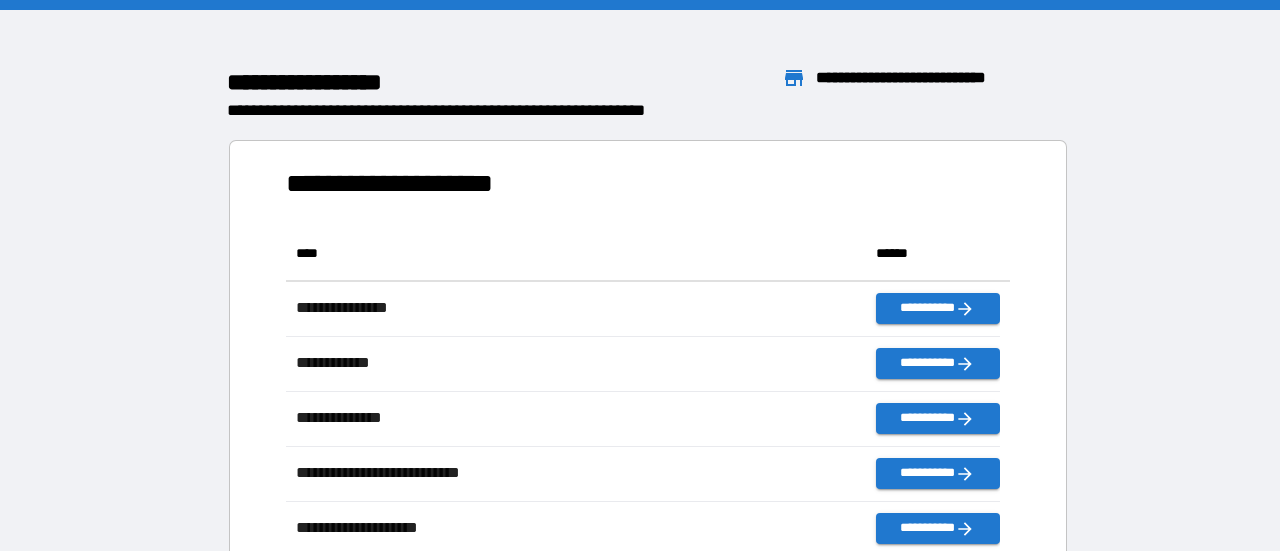 scroll, scrollTop: 16, scrollLeft: 16, axis: both 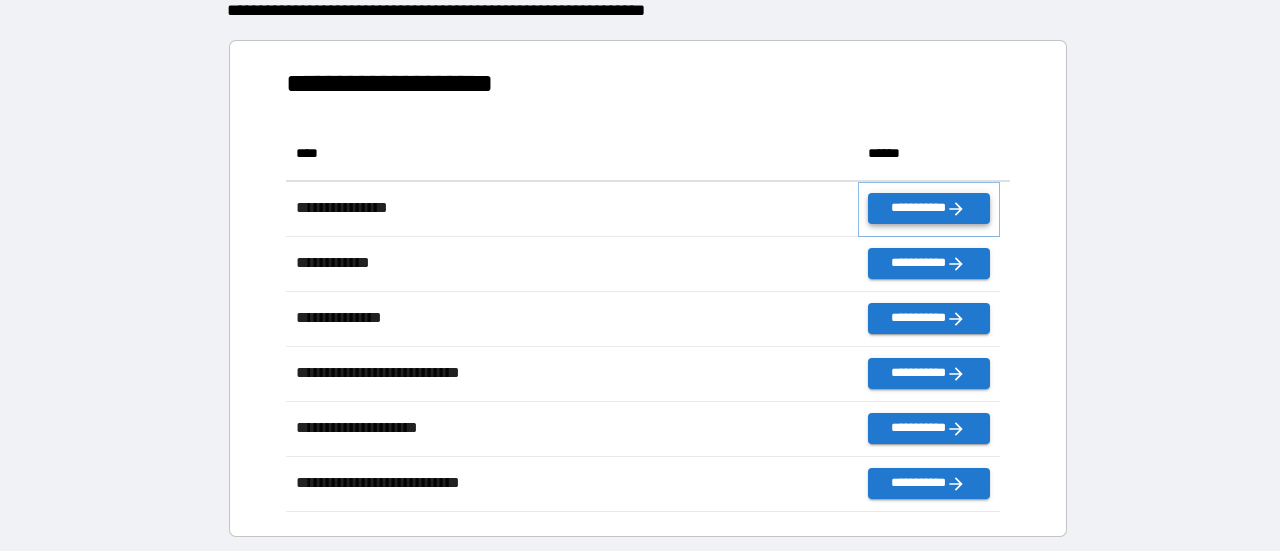click on "**********" at bounding box center [929, 208] 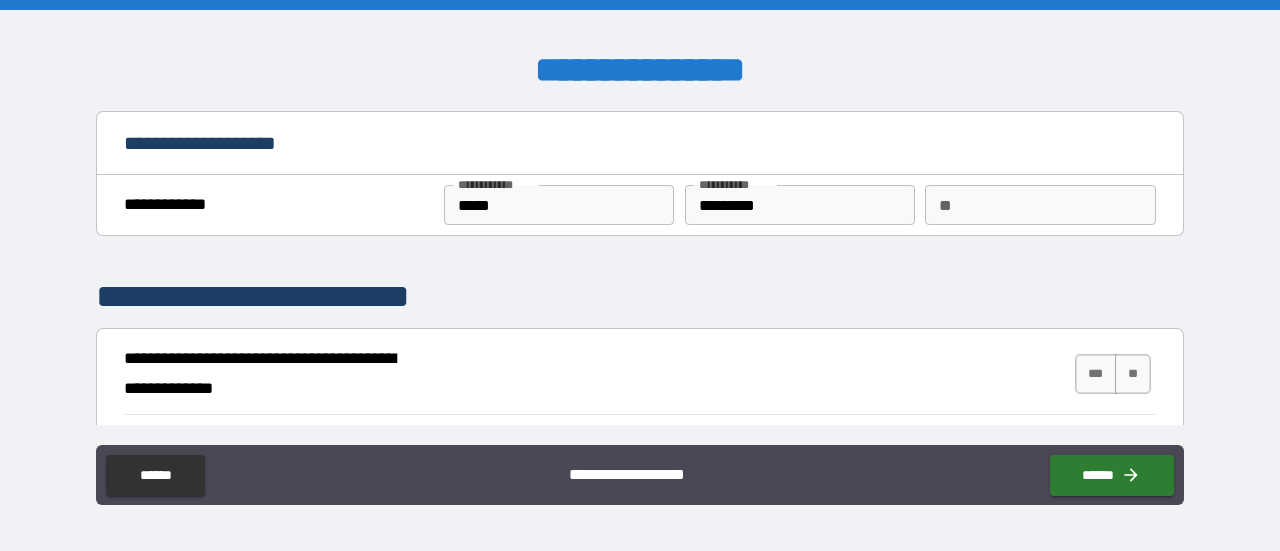 click on "**" at bounding box center (1040, 205) 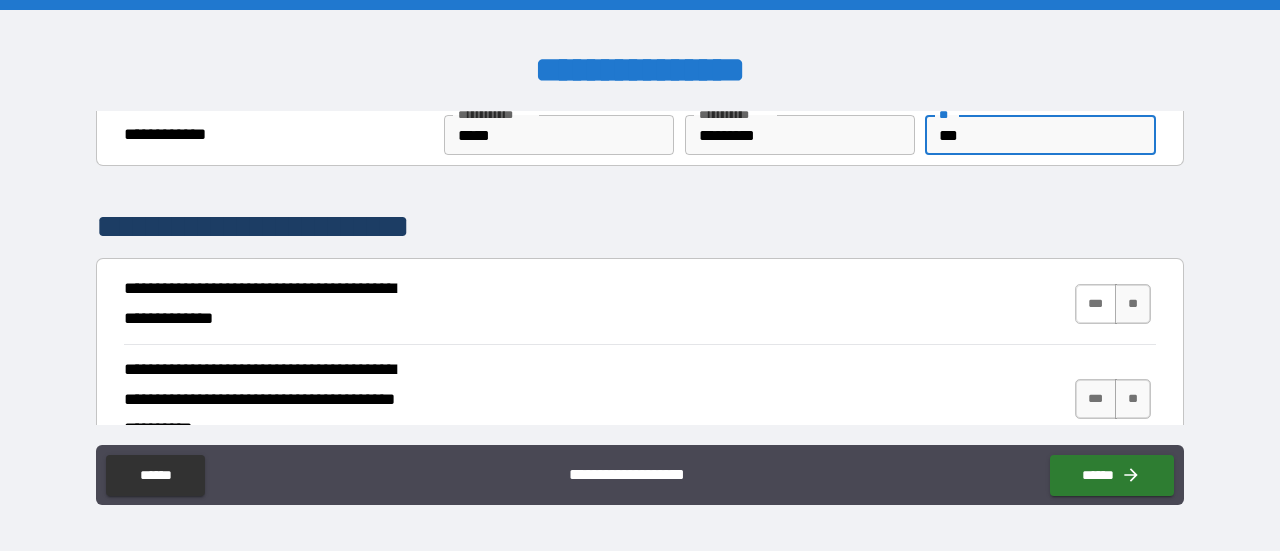 scroll, scrollTop: 200, scrollLeft: 0, axis: vertical 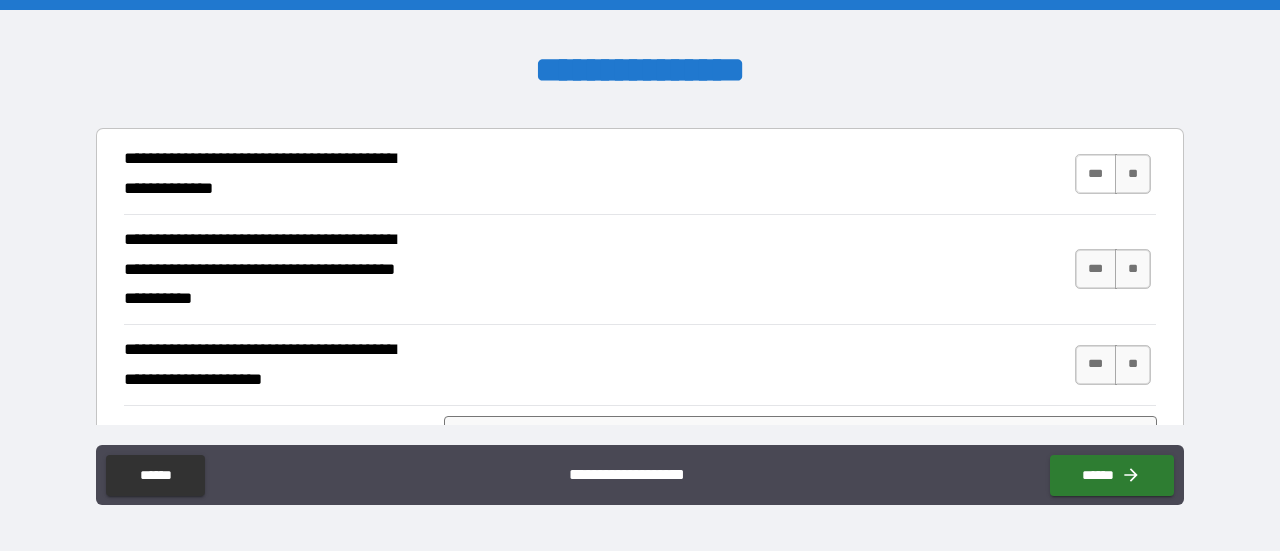 type on "***" 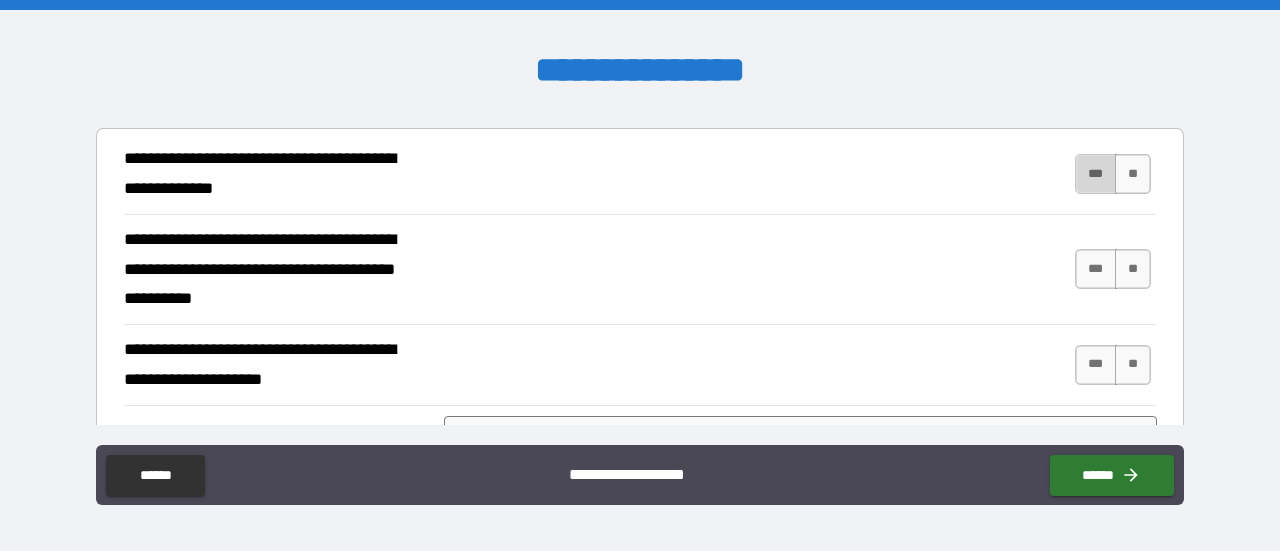 click on "***" at bounding box center (1096, 174) 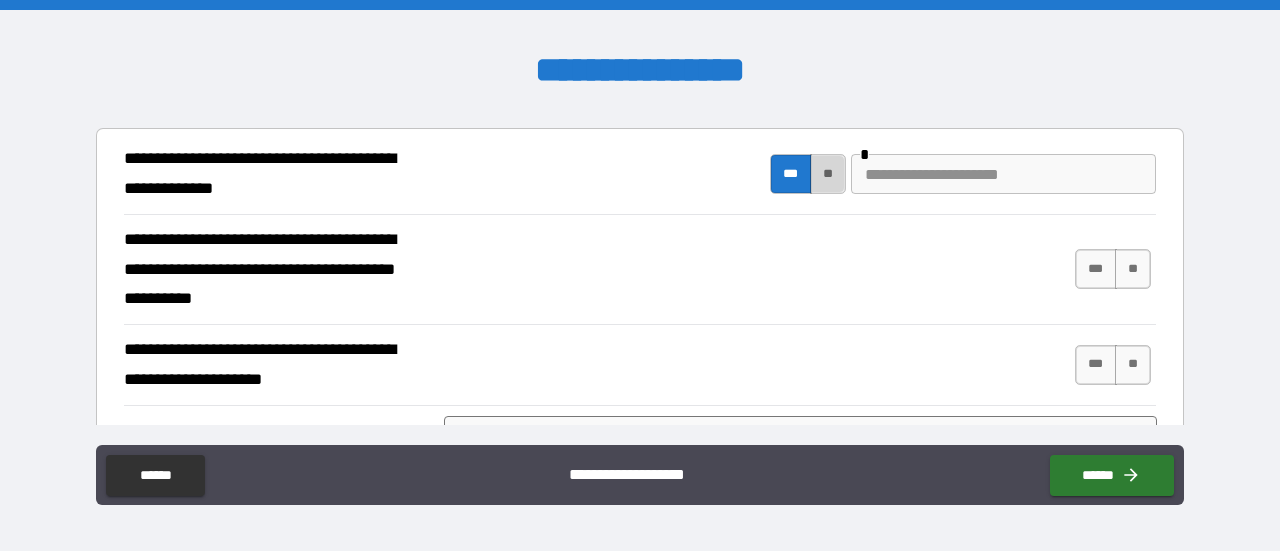 click on "**" at bounding box center [828, 174] 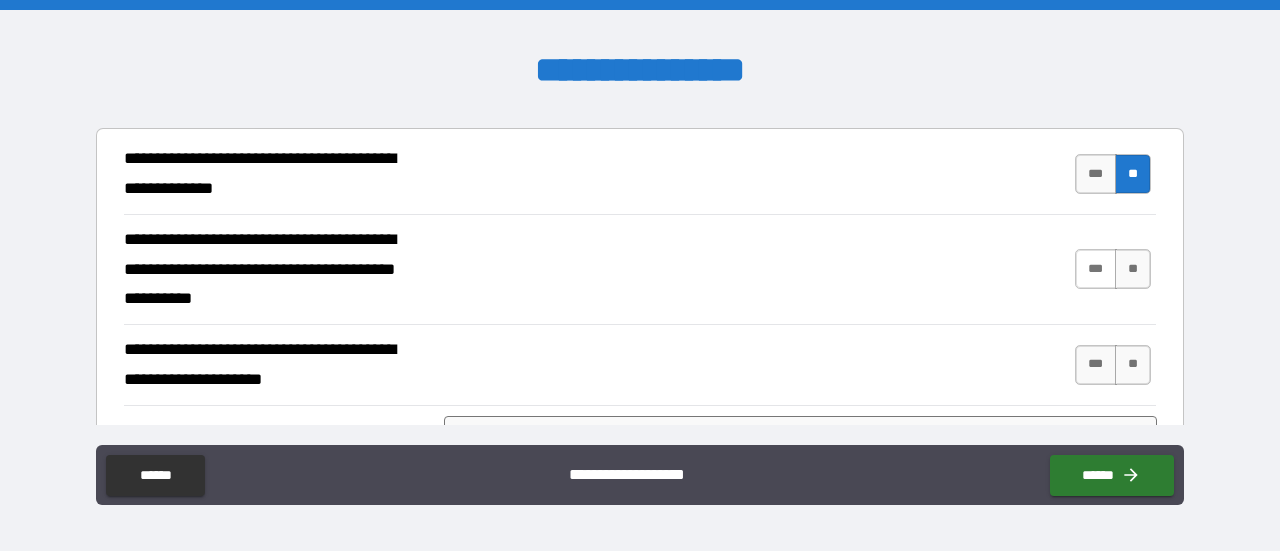 click on "***" at bounding box center (1096, 269) 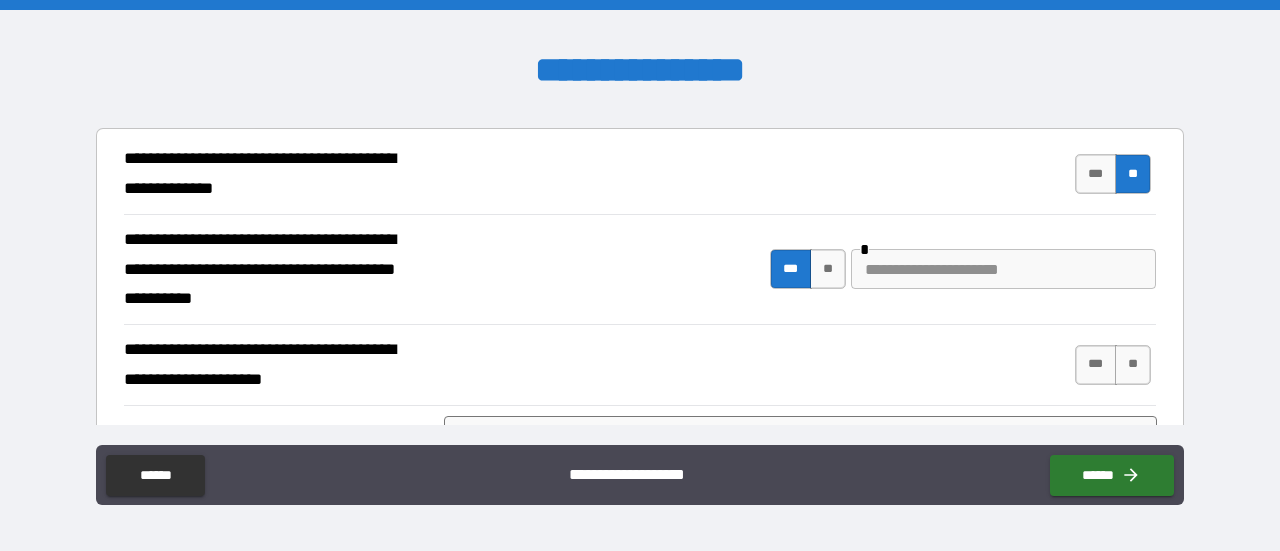 click at bounding box center (1003, 269) 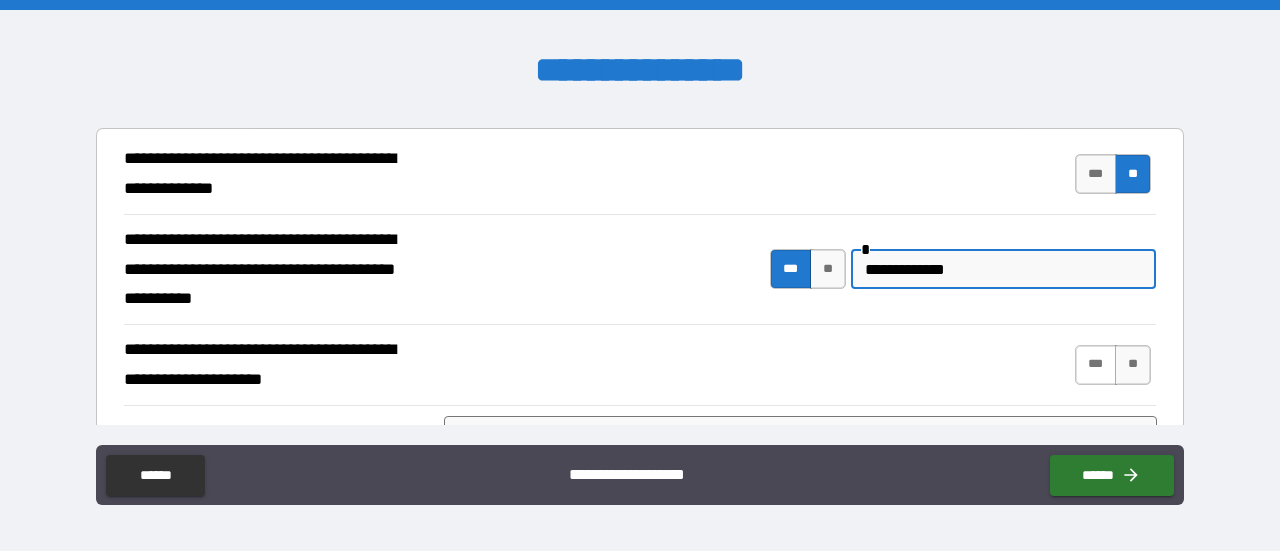 type on "**********" 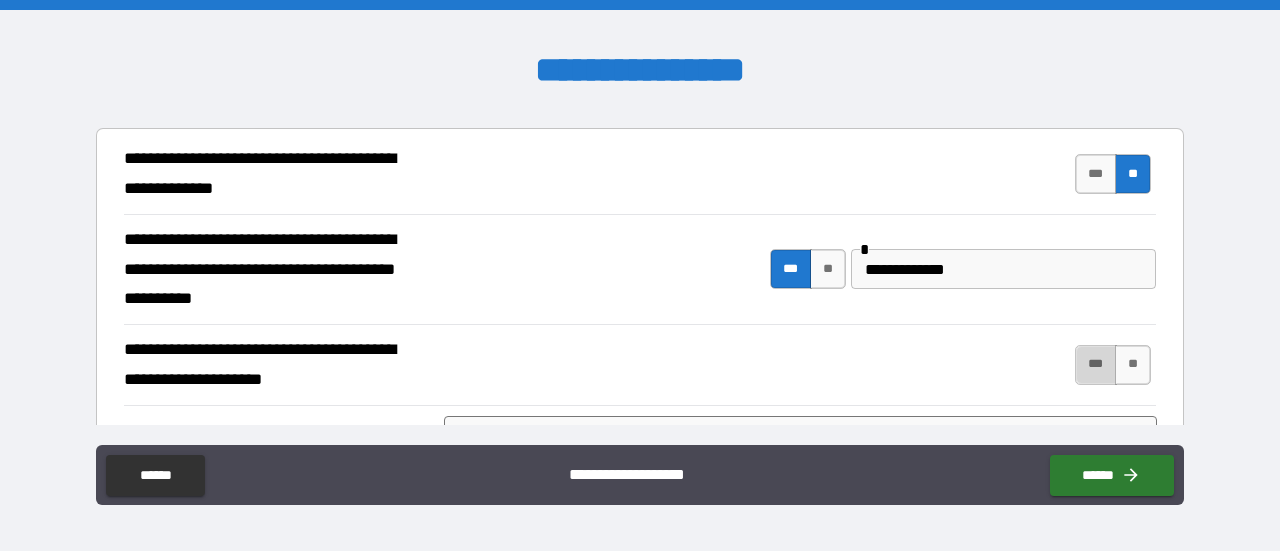 click on "***" at bounding box center [1096, 365] 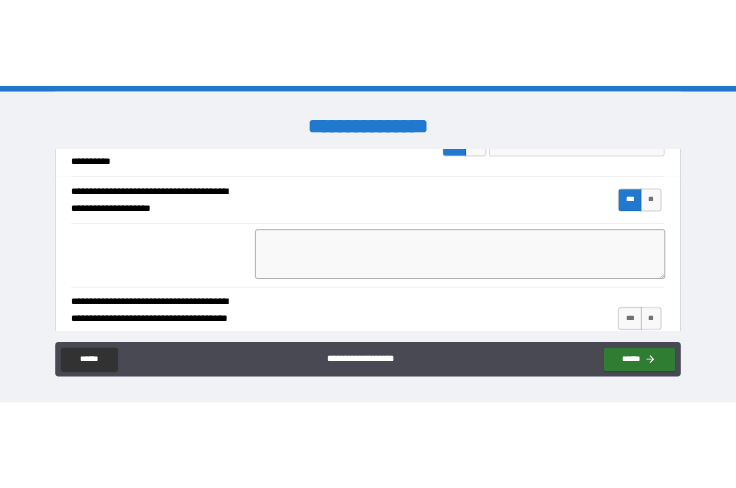 scroll, scrollTop: 400, scrollLeft: 0, axis: vertical 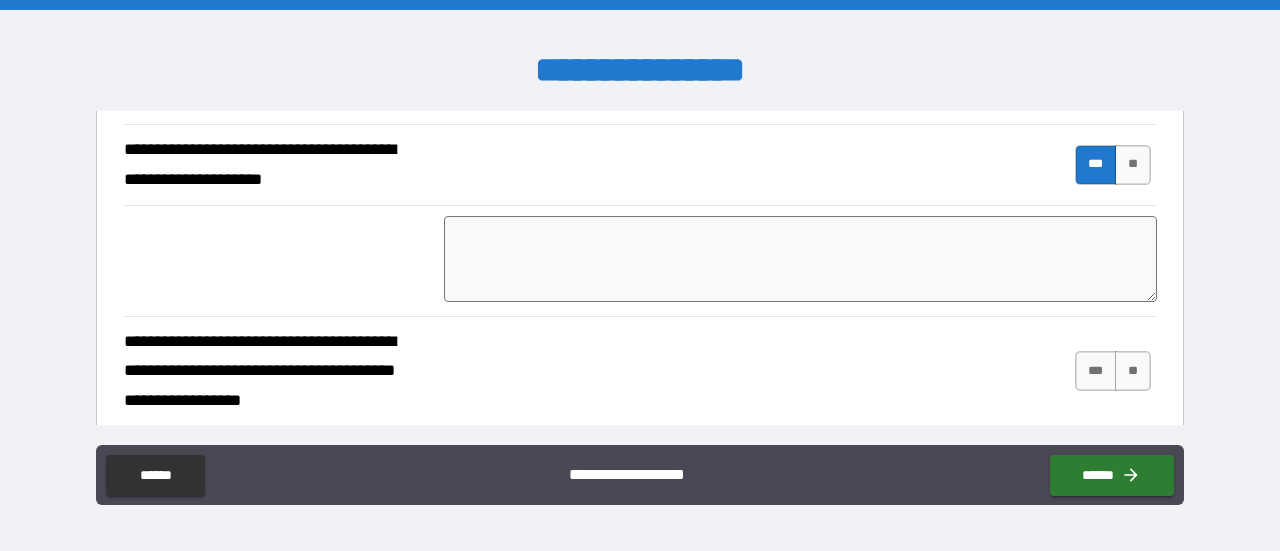 click at bounding box center (800, 259) 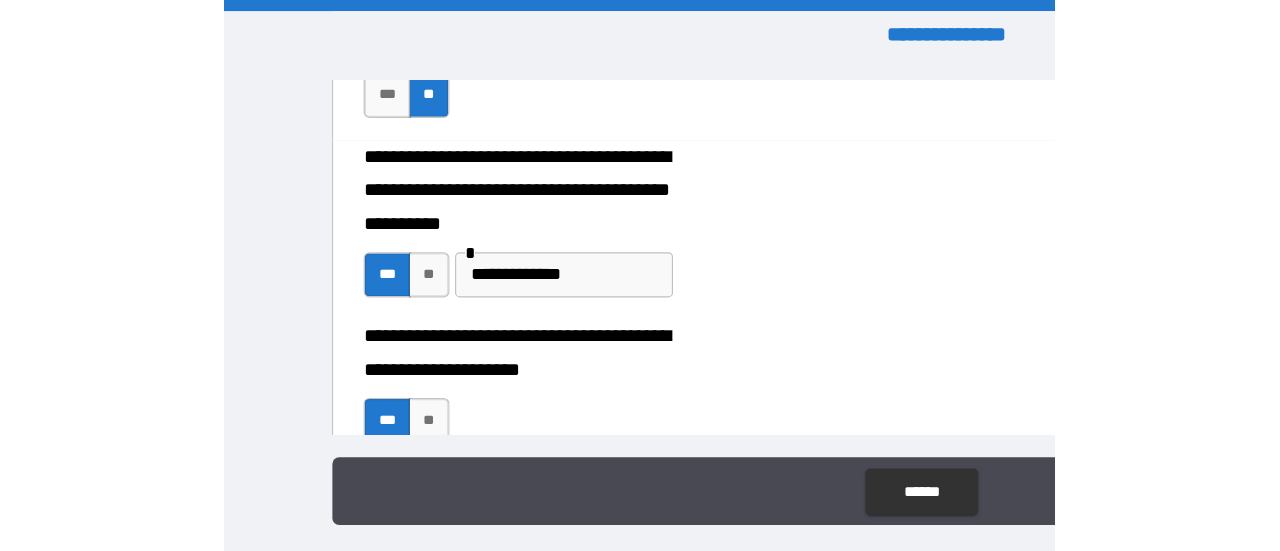 scroll, scrollTop: 429, scrollLeft: 0, axis: vertical 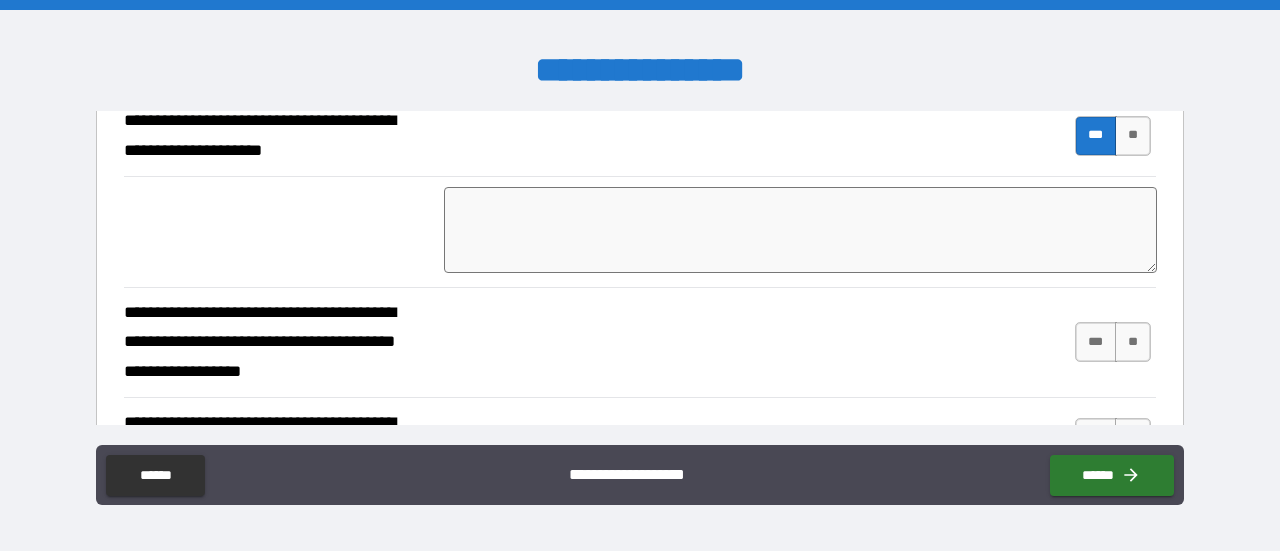 click at bounding box center [800, 230] 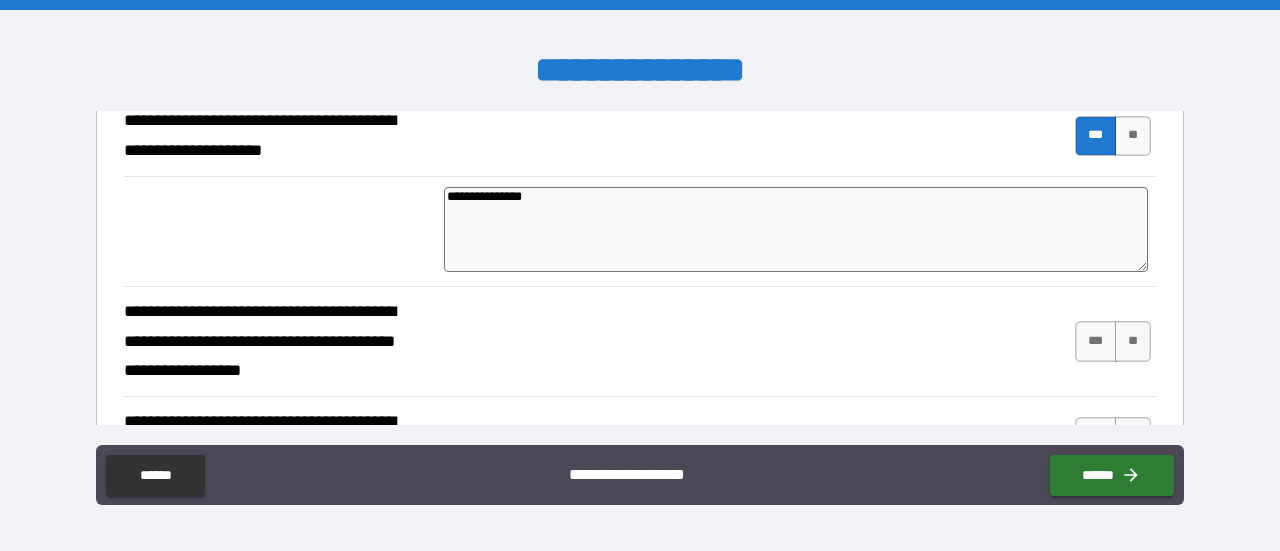 type on "*" 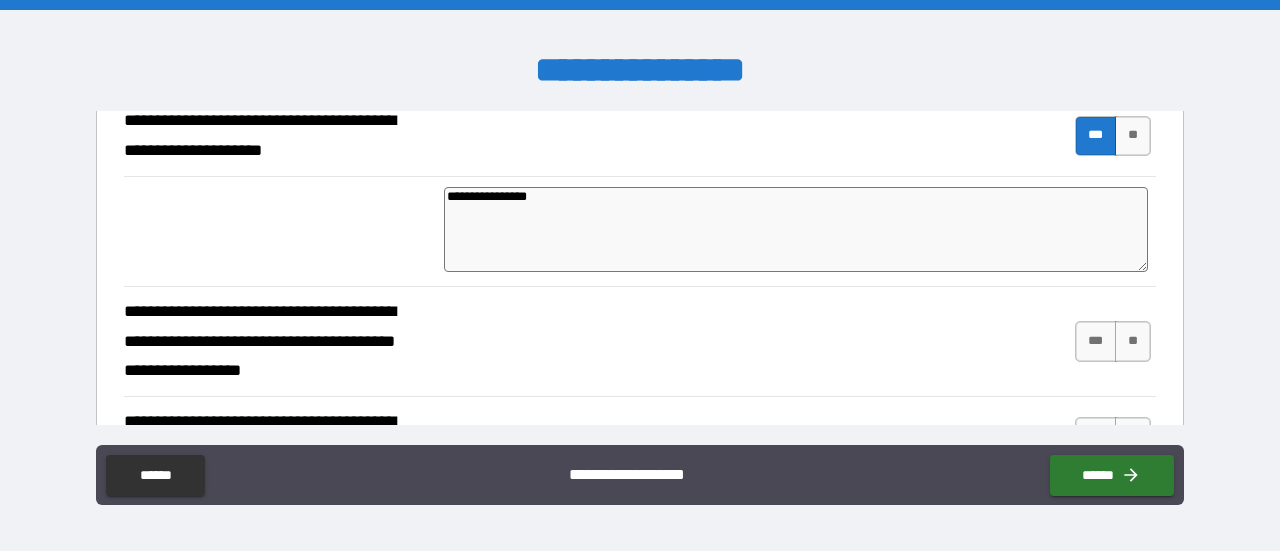 type on "*" 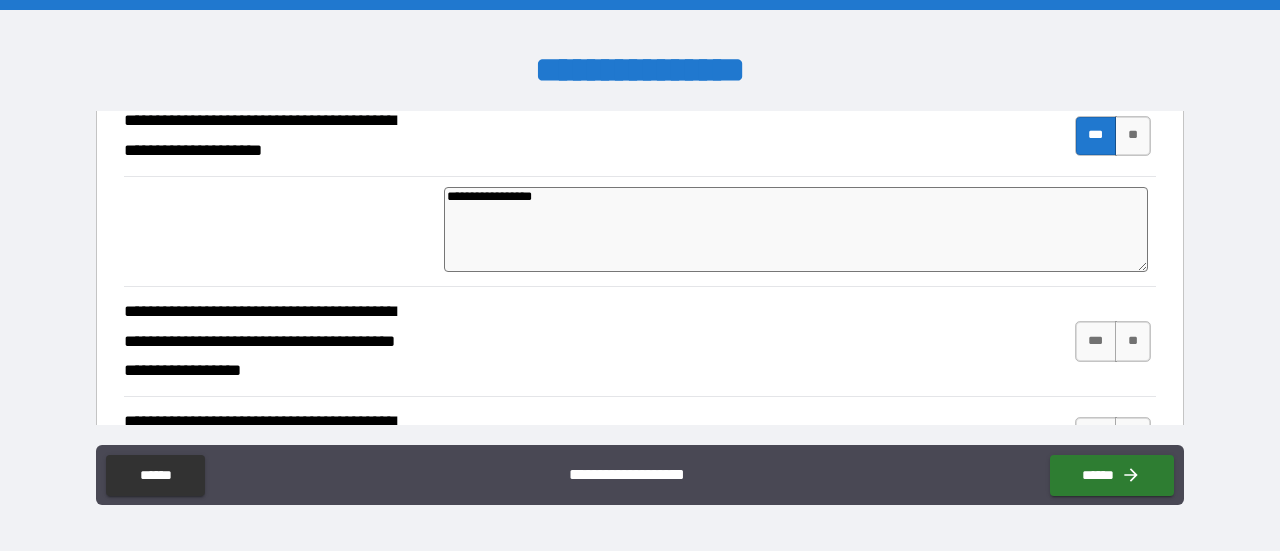type on "*" 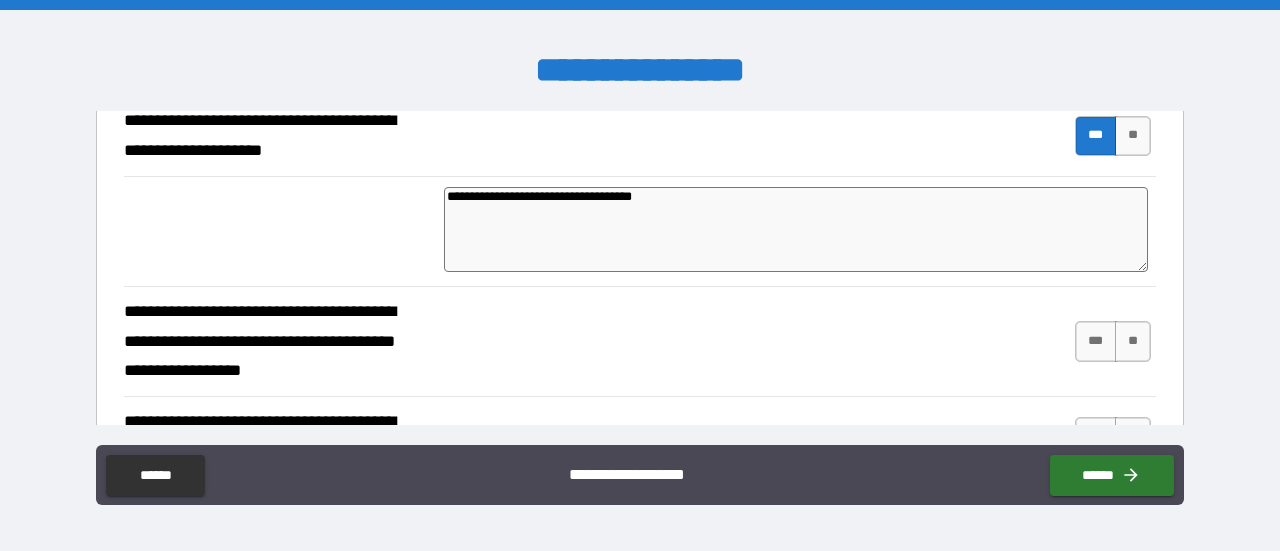 type on "*" 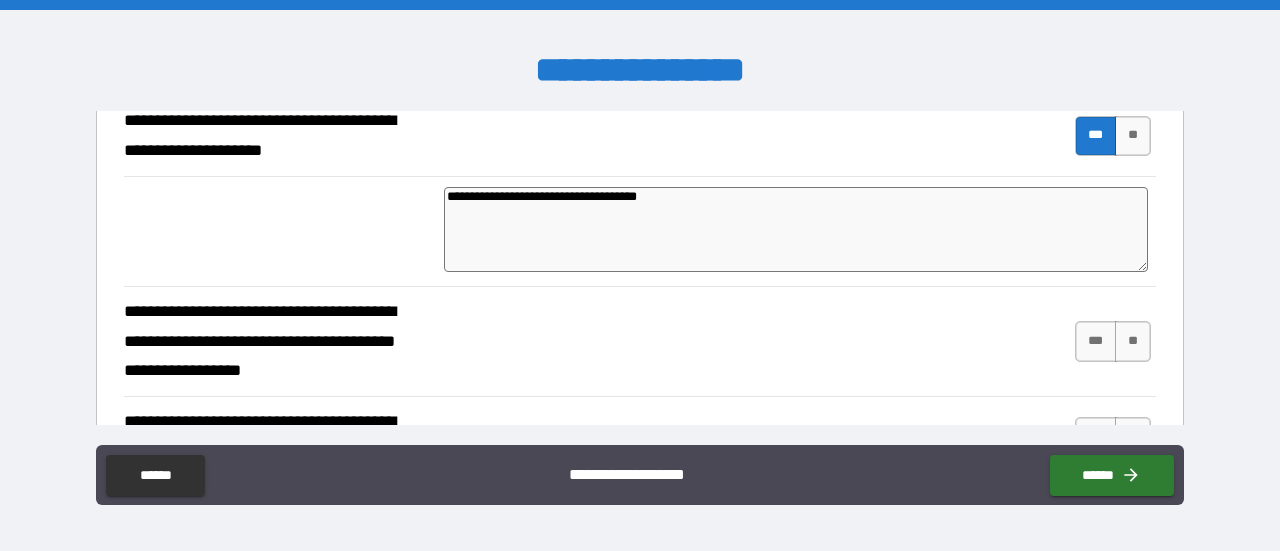 type on "*" 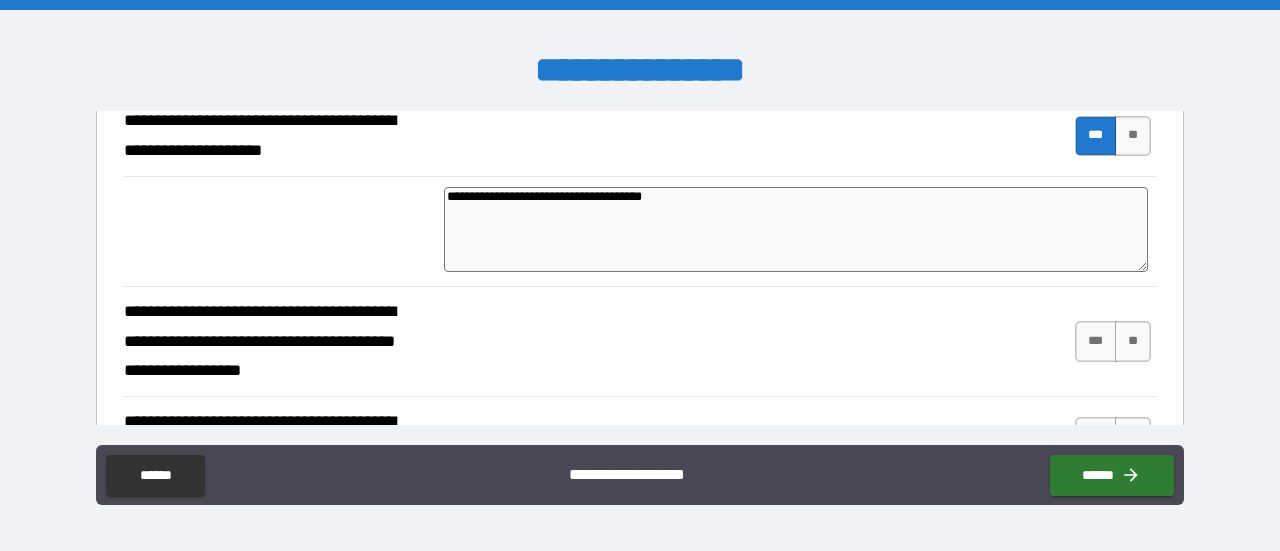 type on "*" 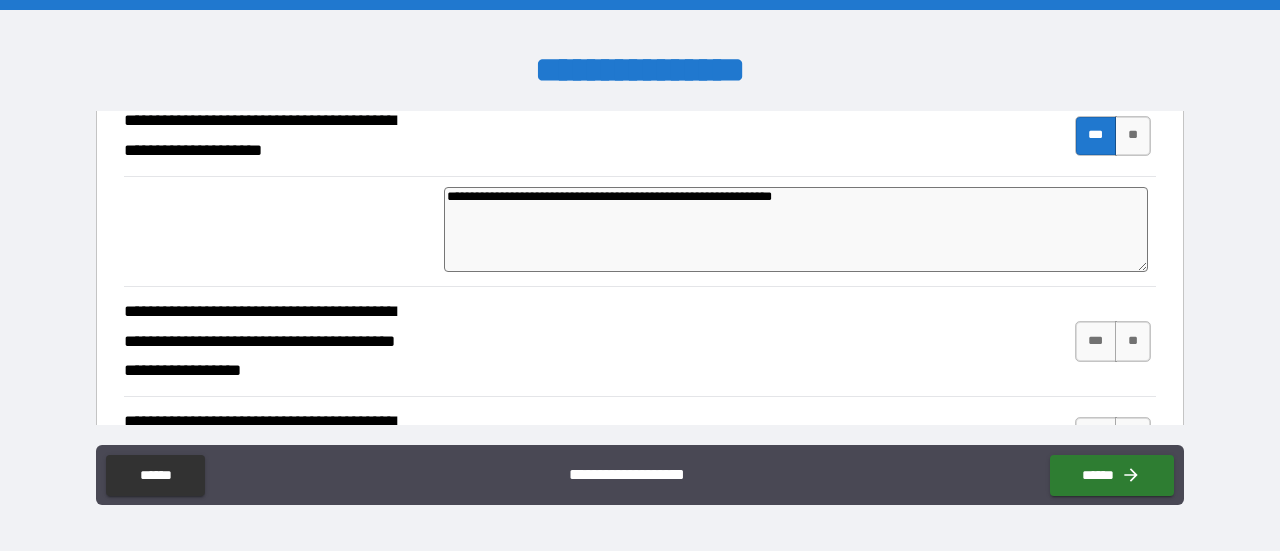 type on "*" 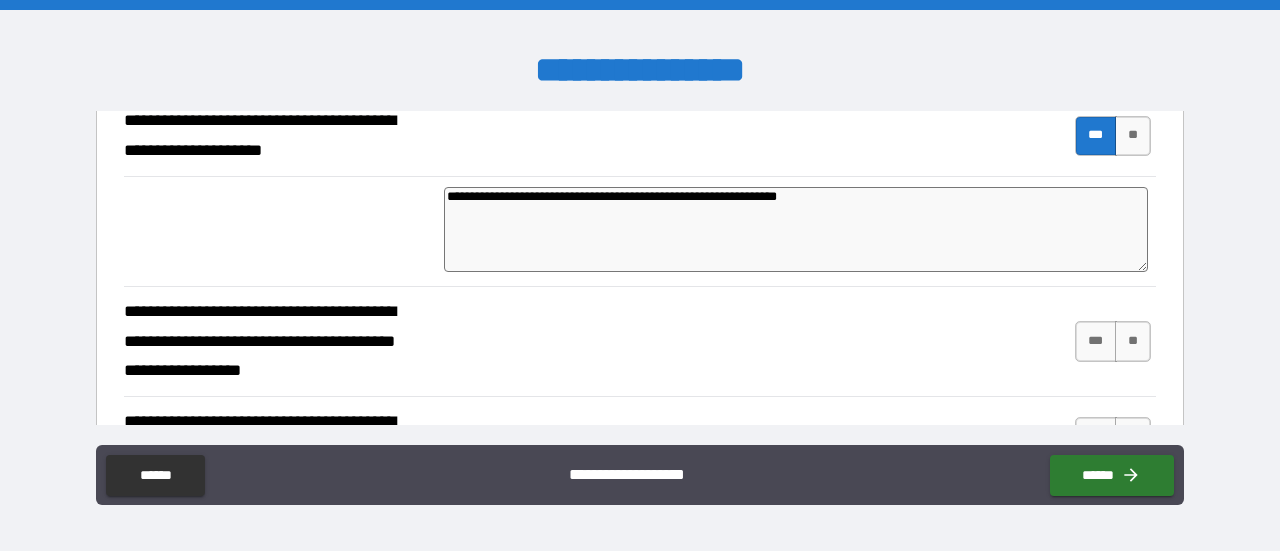 type on "*" 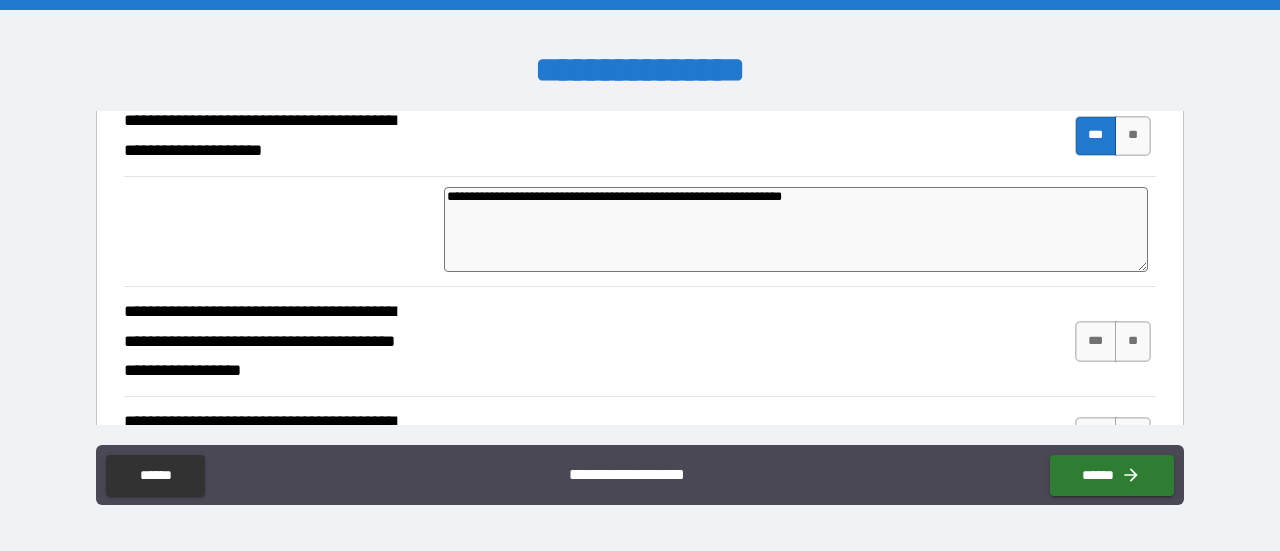 type on "*" 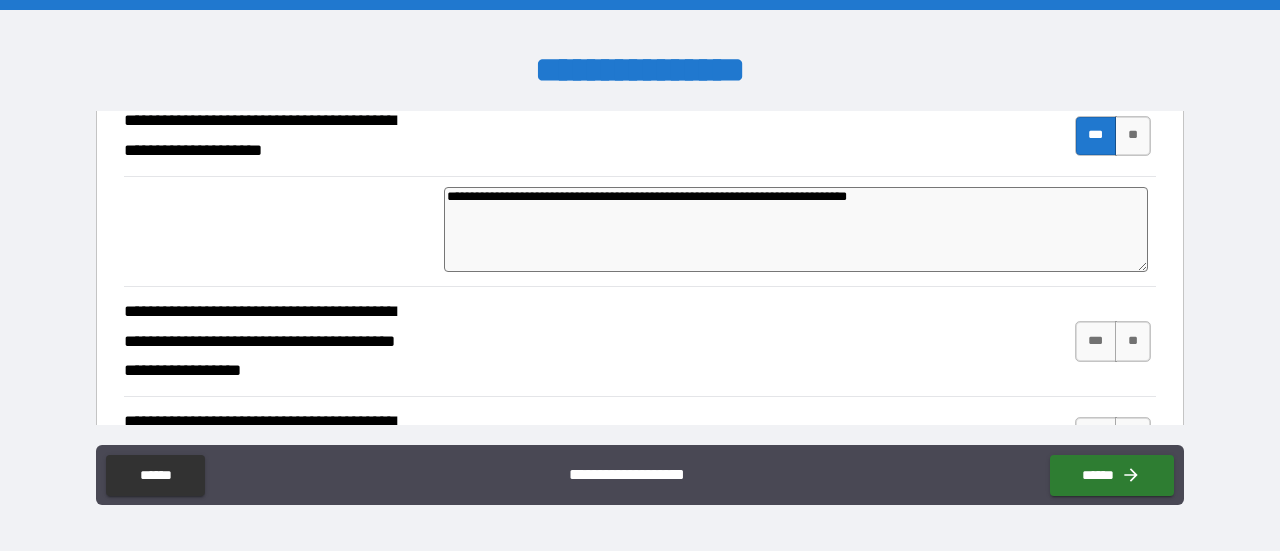 type on "*" 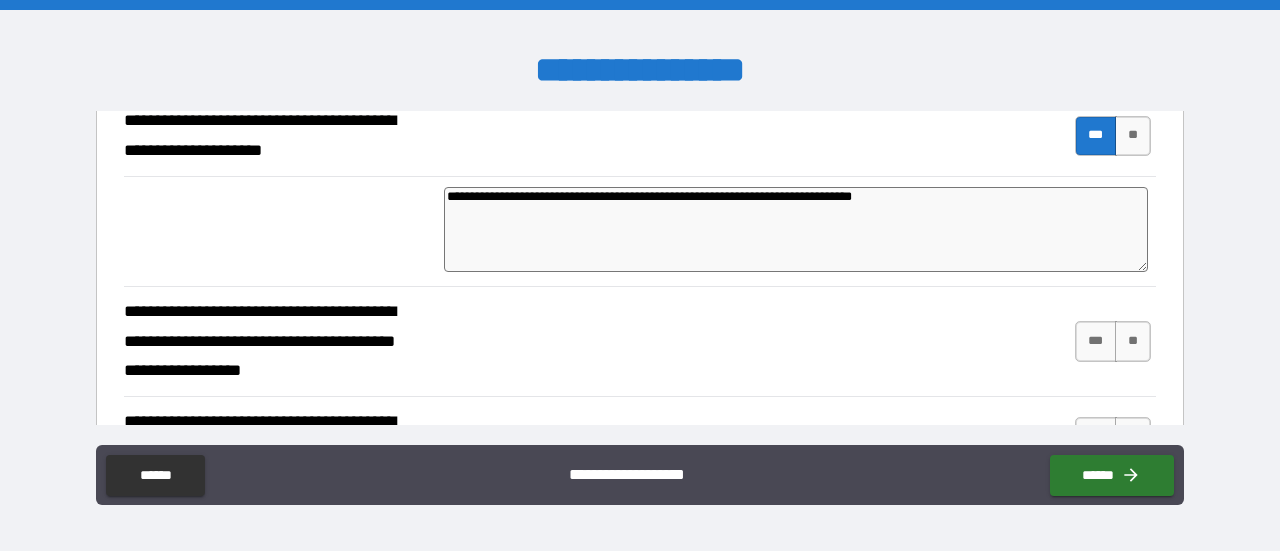 type on "*" 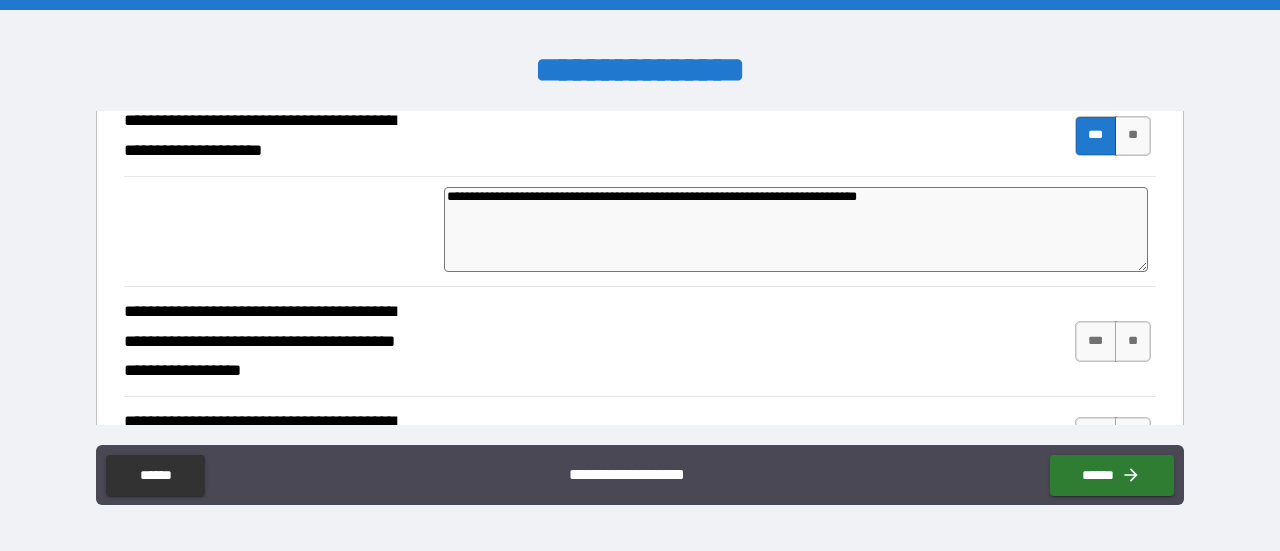 type on "*" 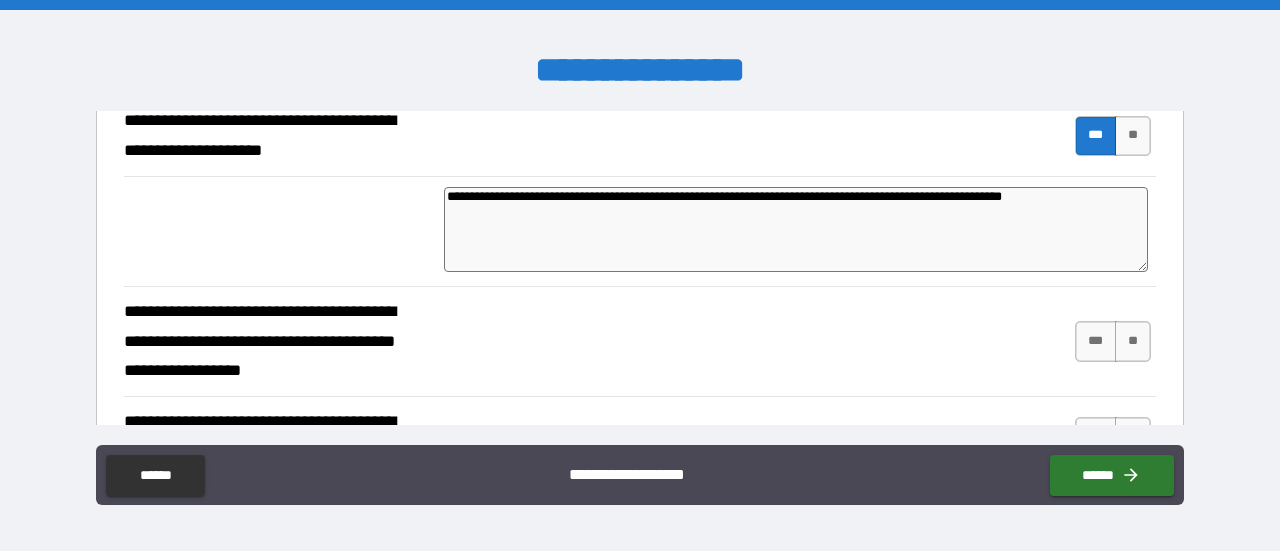 type on "*" 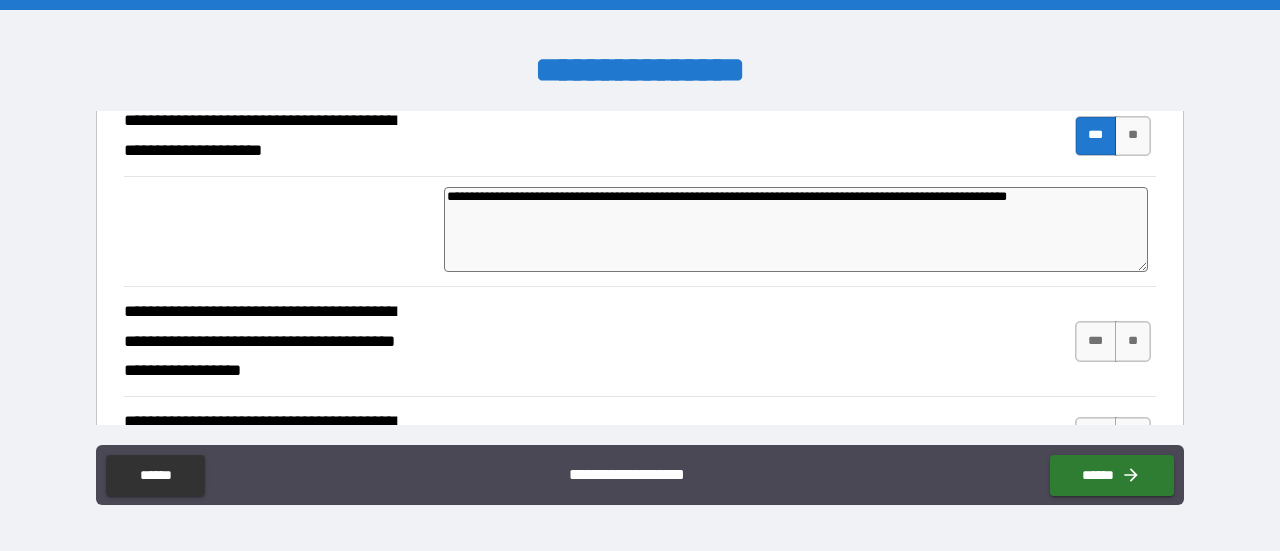 type on "*" 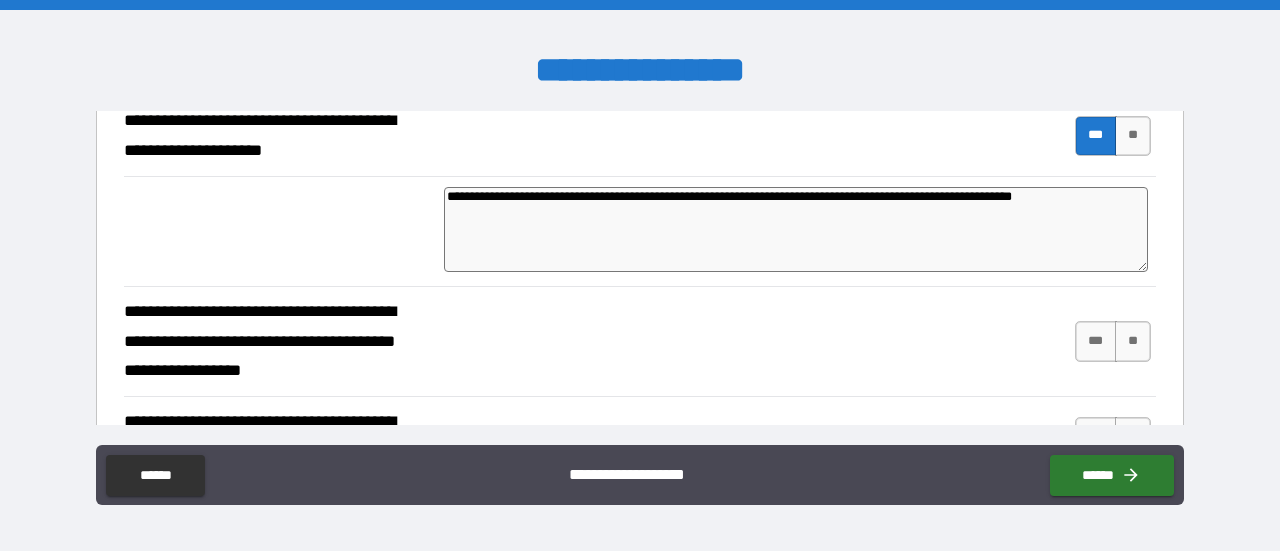 type on "*" 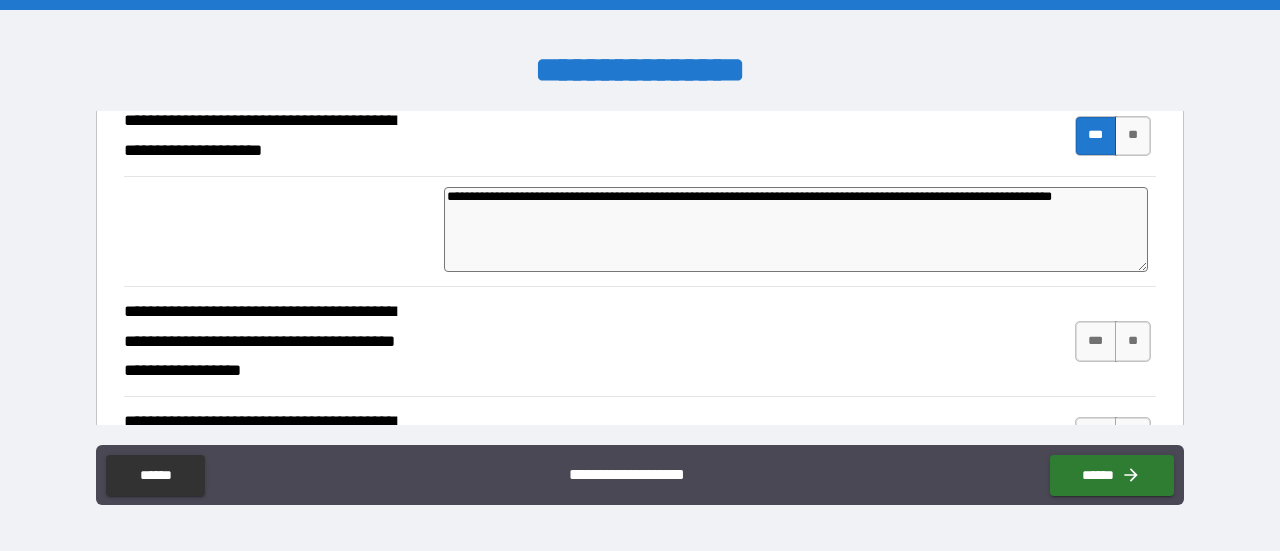 type on "*" 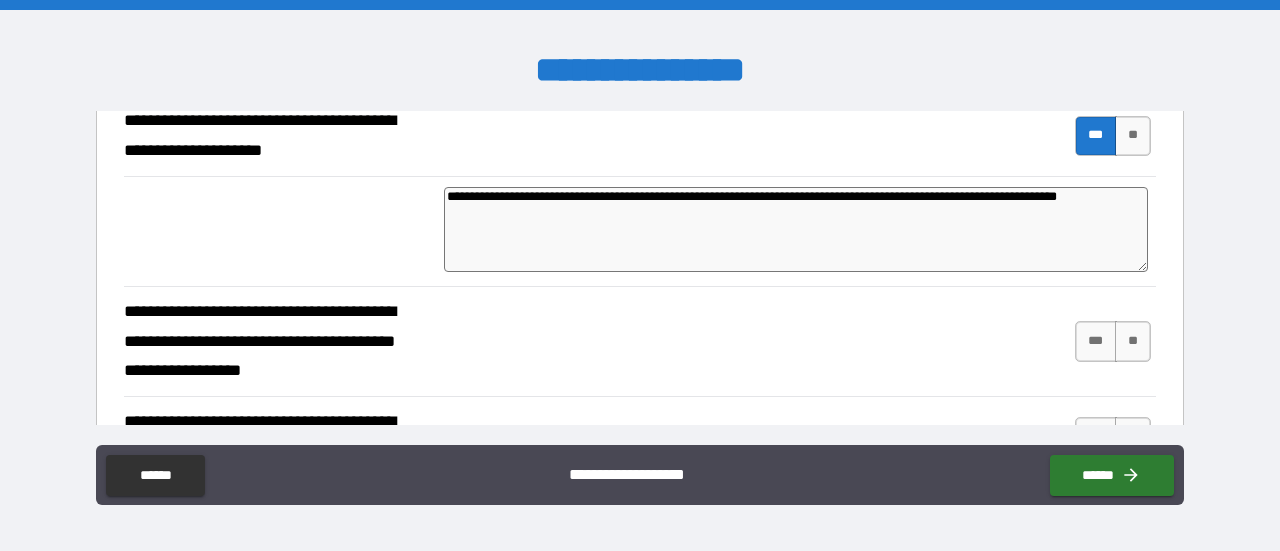 type on "*" 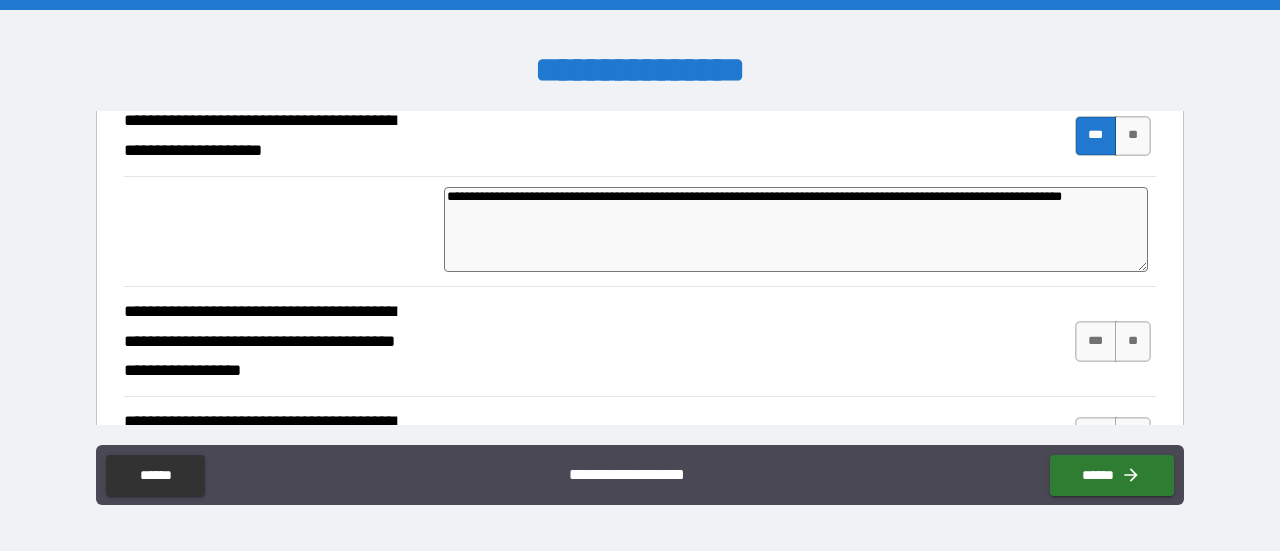 type on "*" 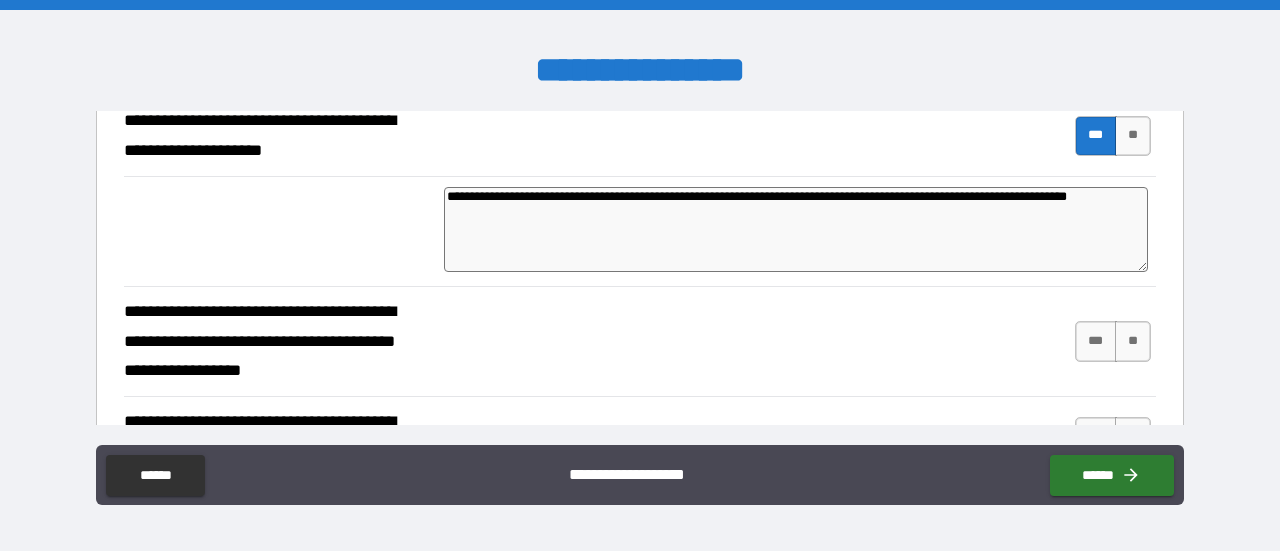type on "*" 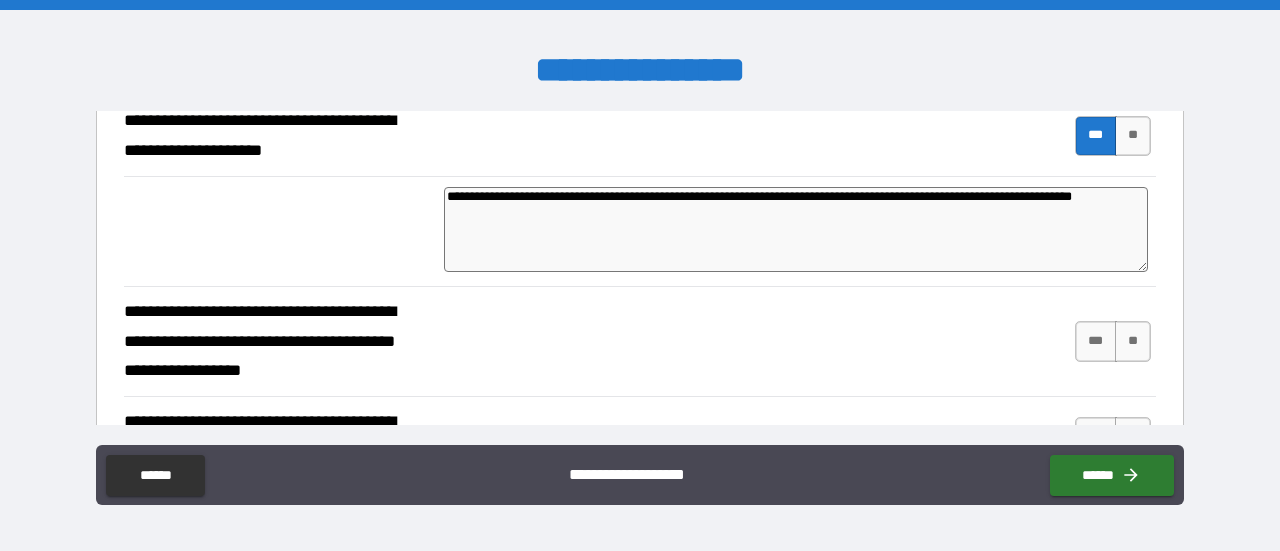 type on "*" 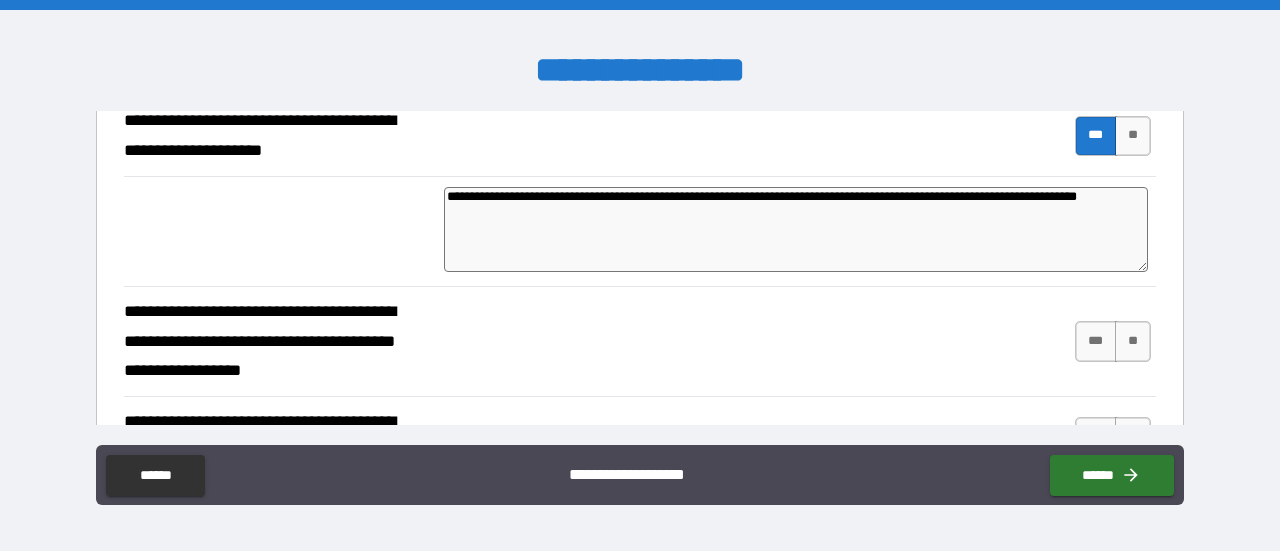 type on "*" 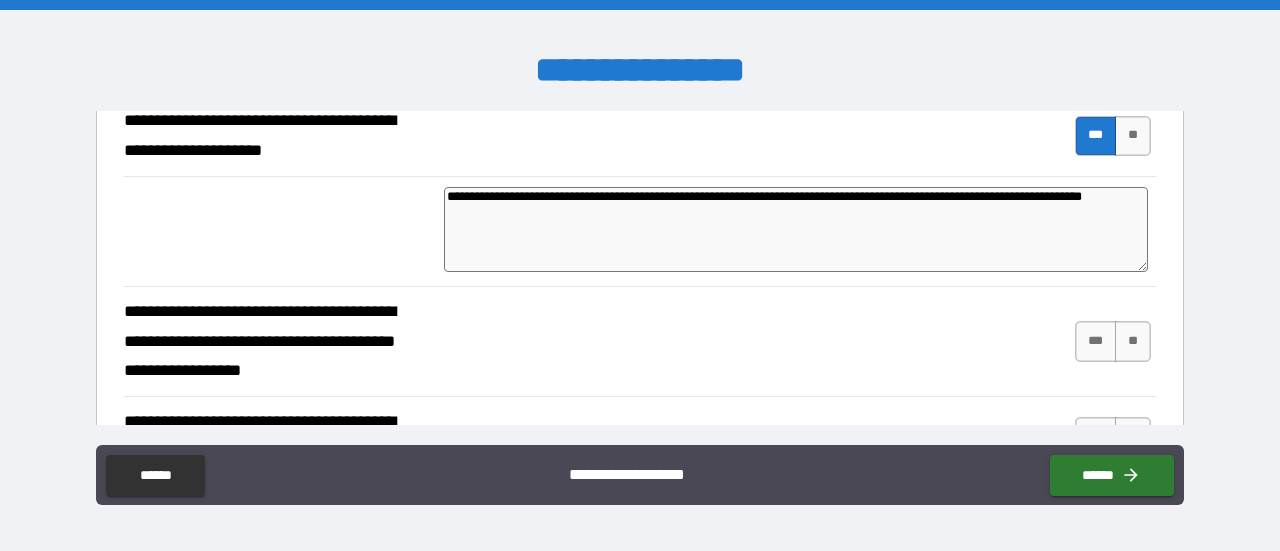type on "*" 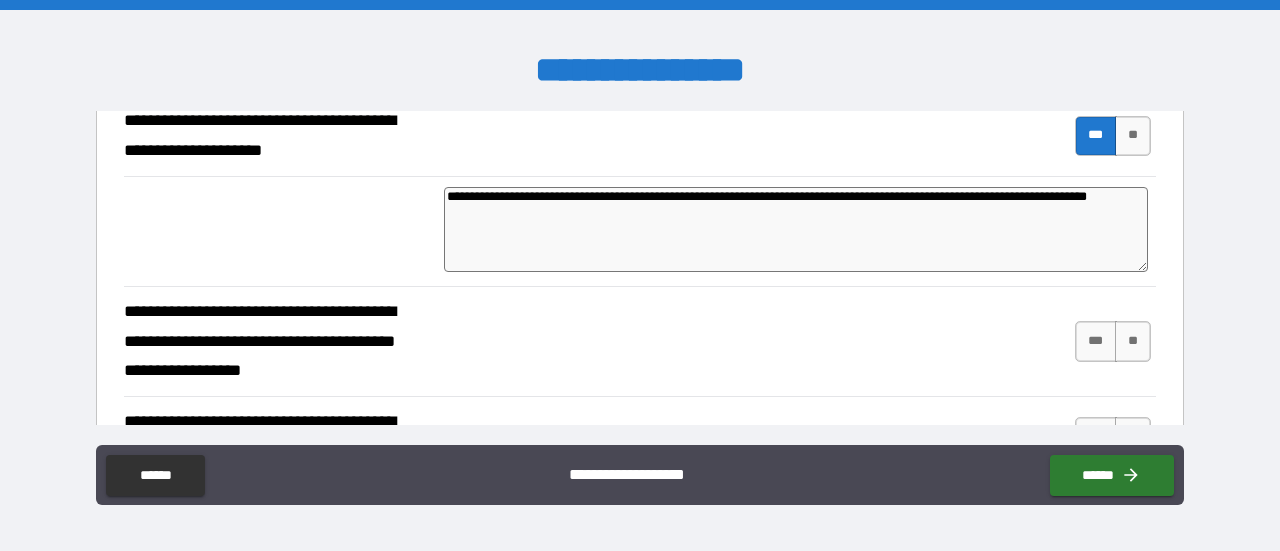 type on "*" 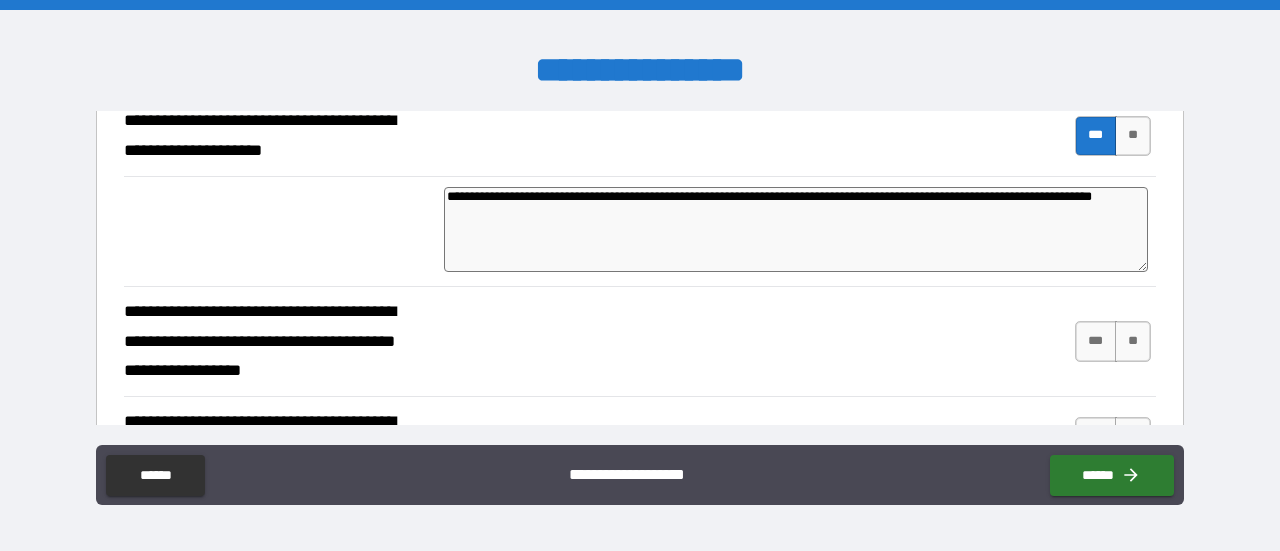 type on "*" 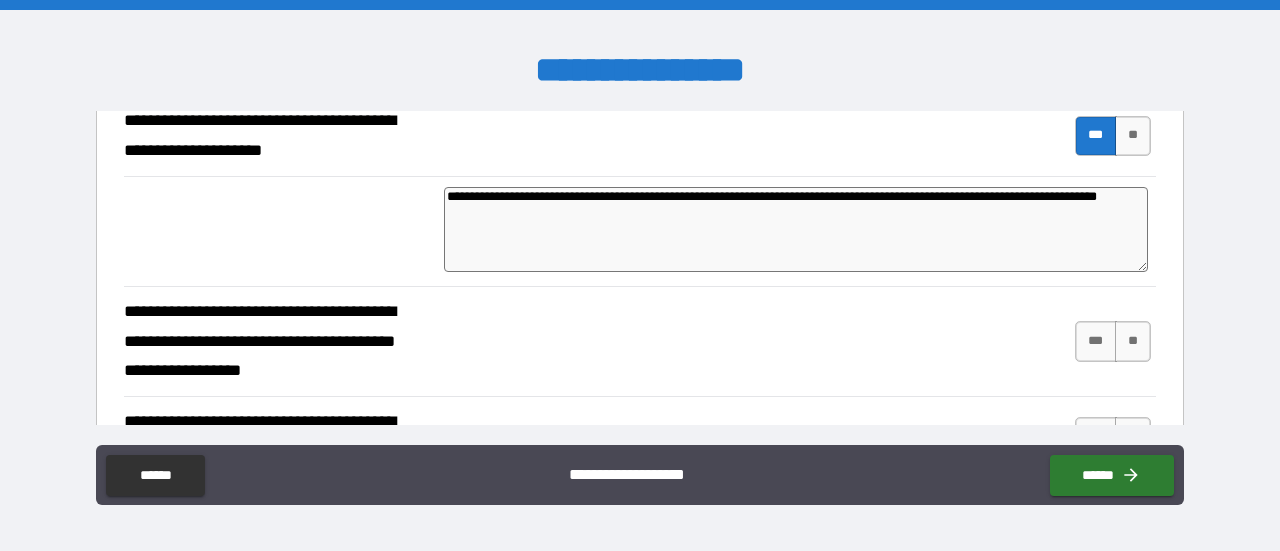 type on "*" 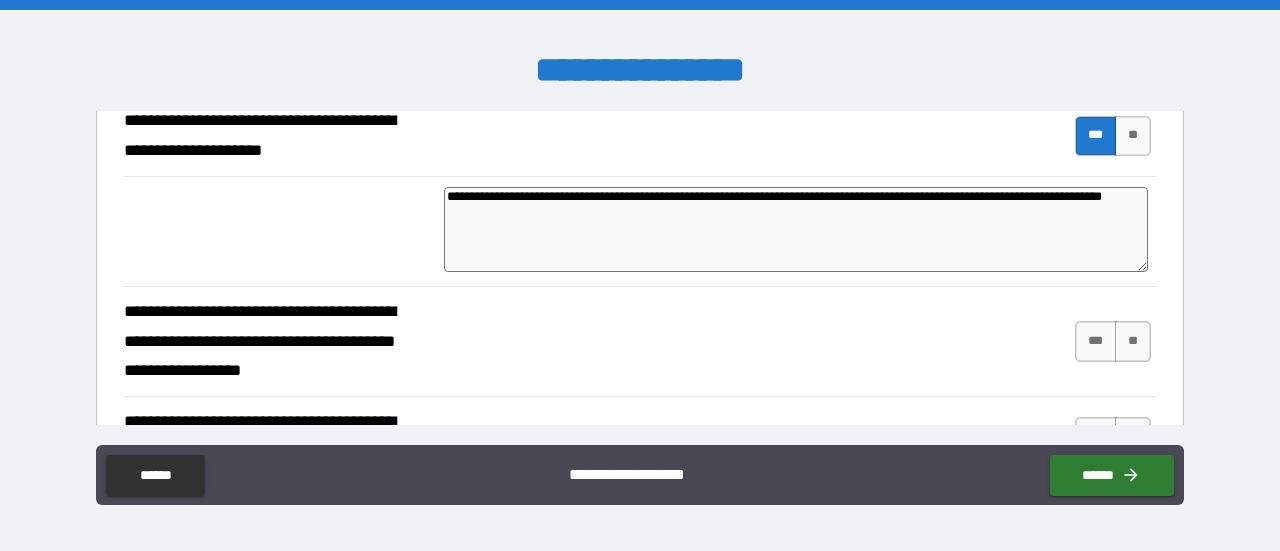 type on "*" 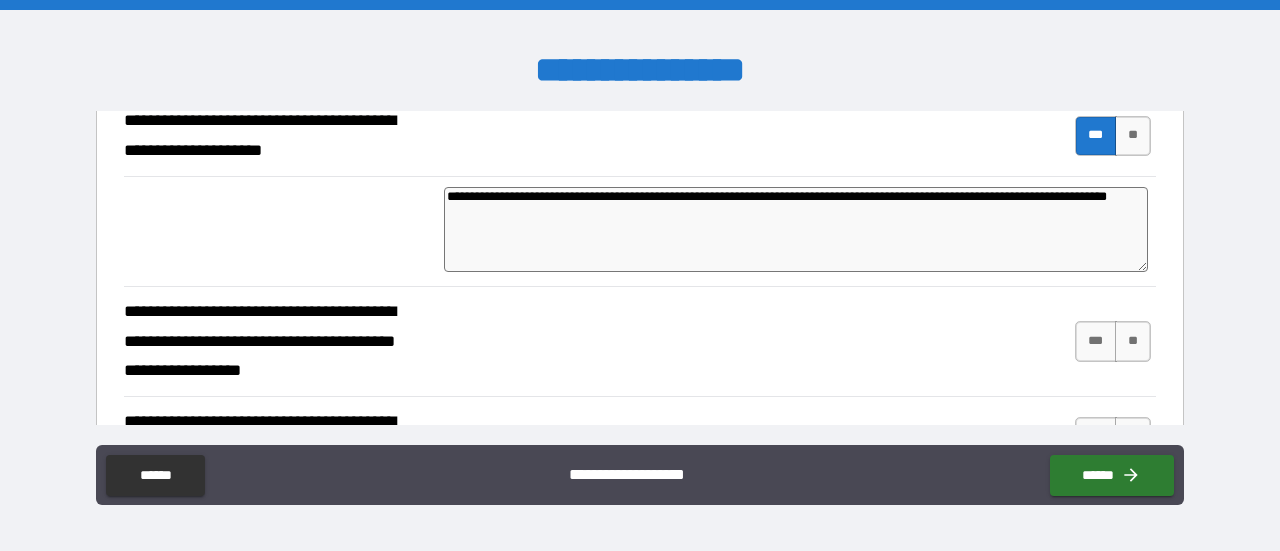 type on "*" 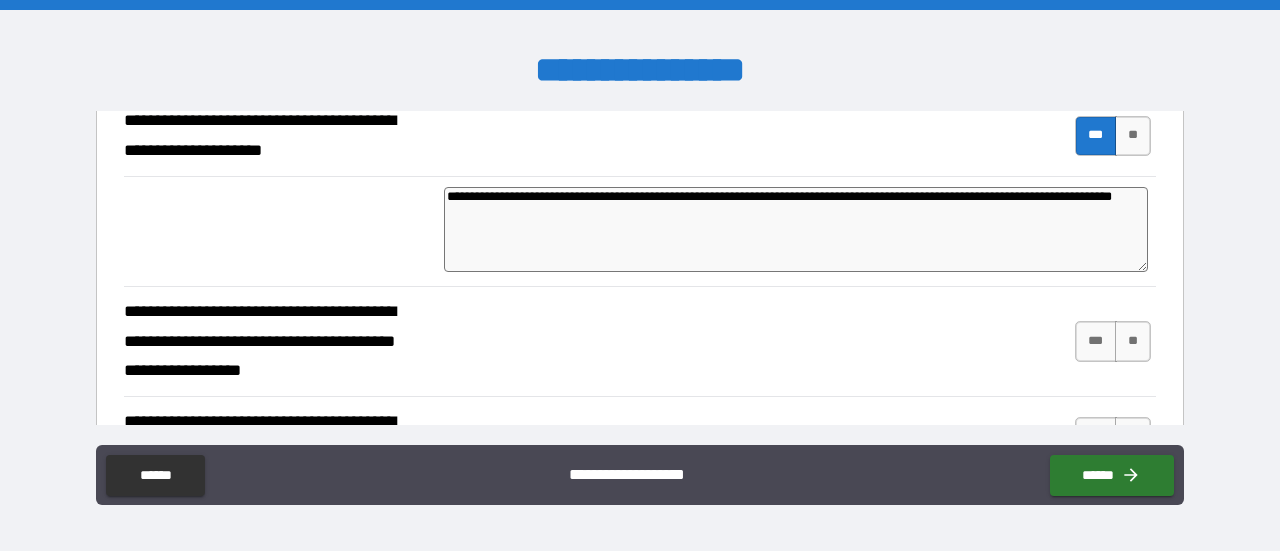type on "*" 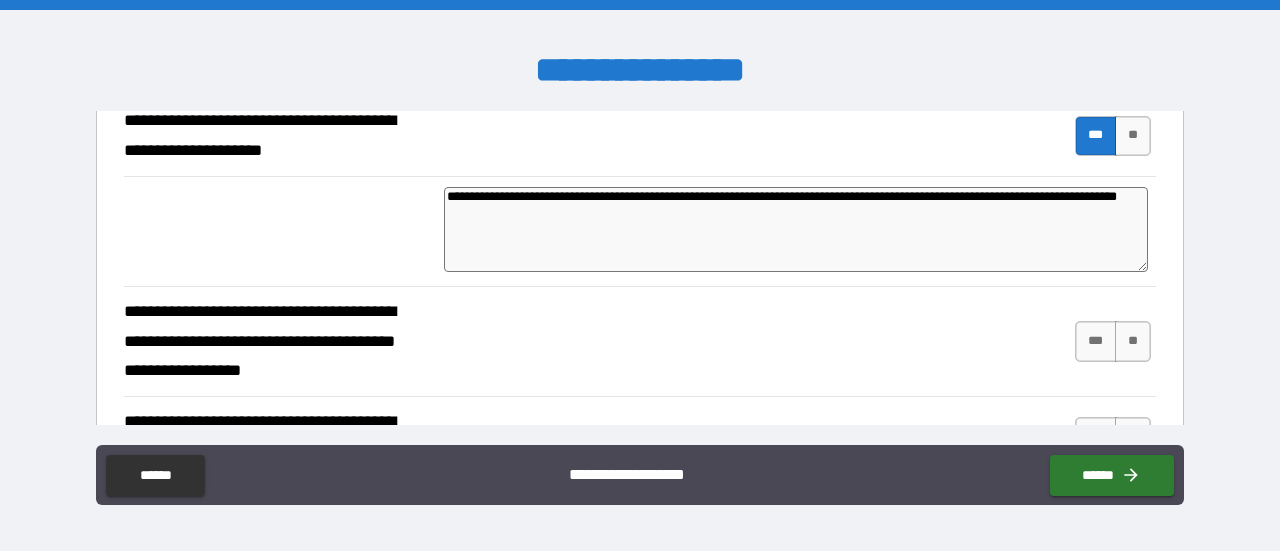 type on "*" 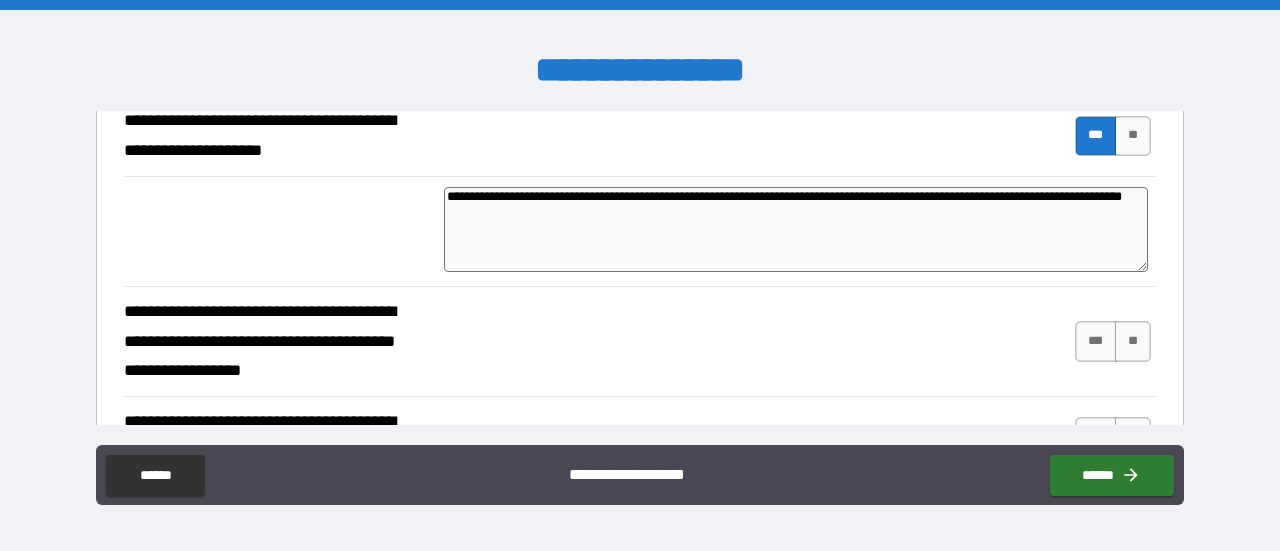 type on "*" 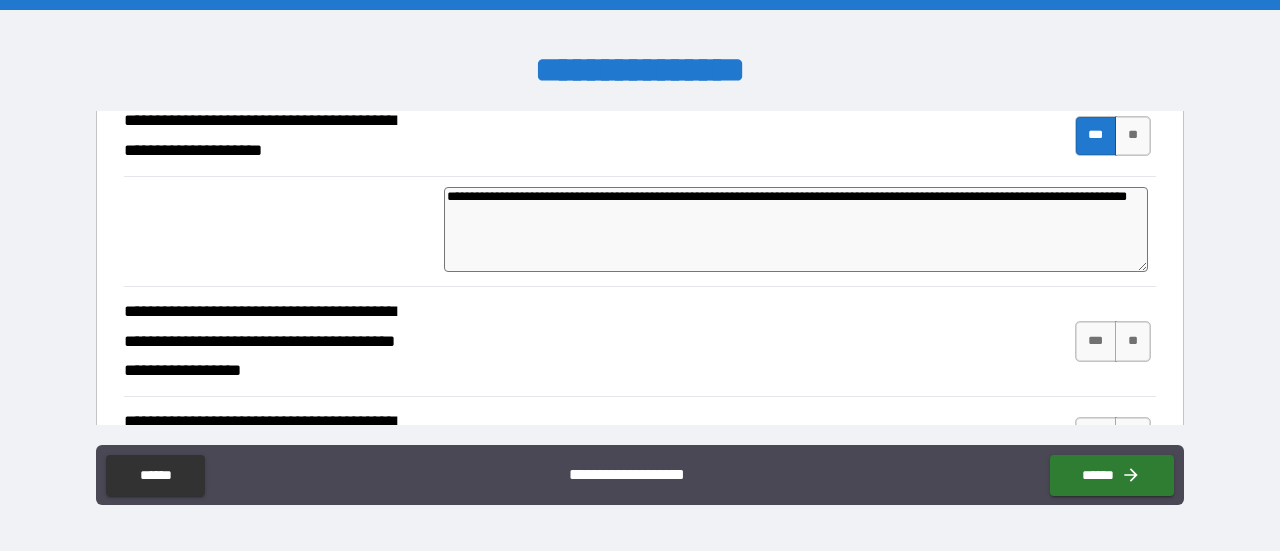 type on "*" 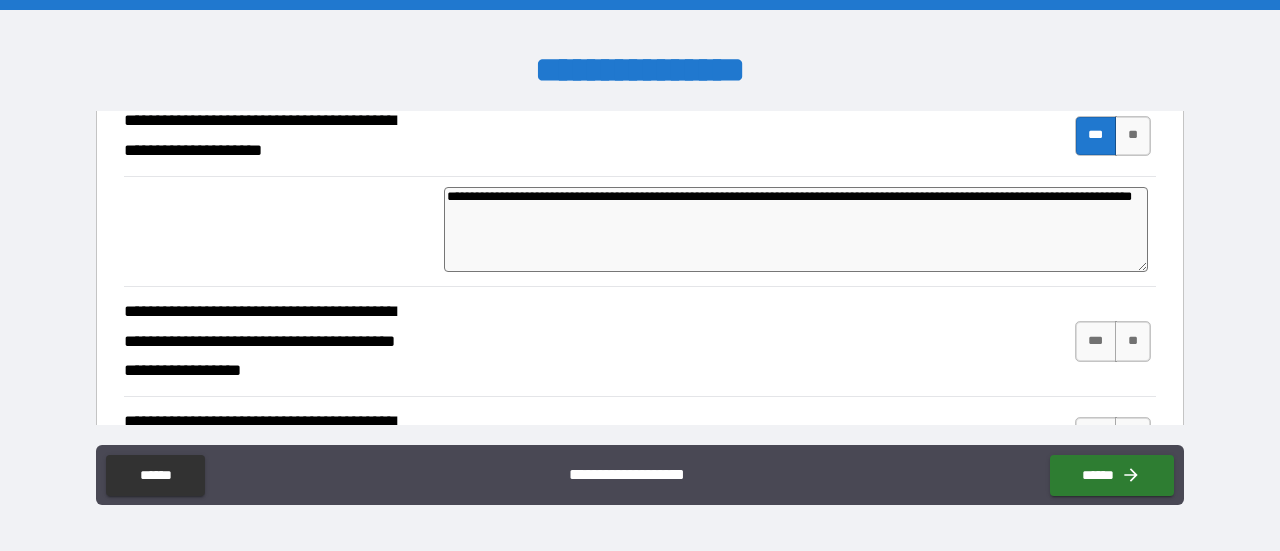 type on "*" 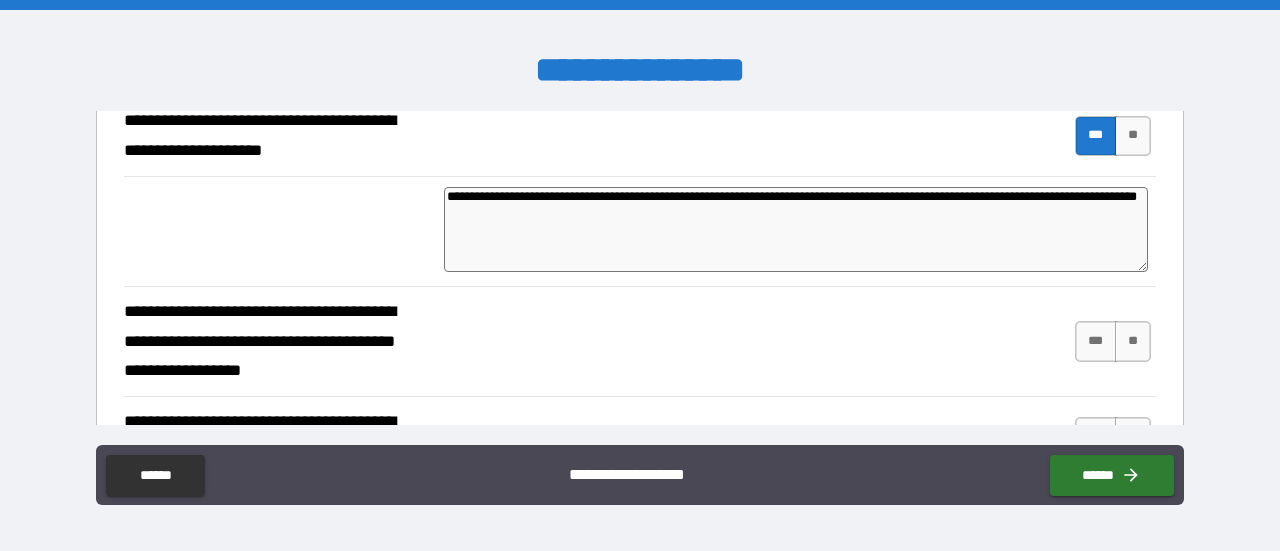 type on "*" 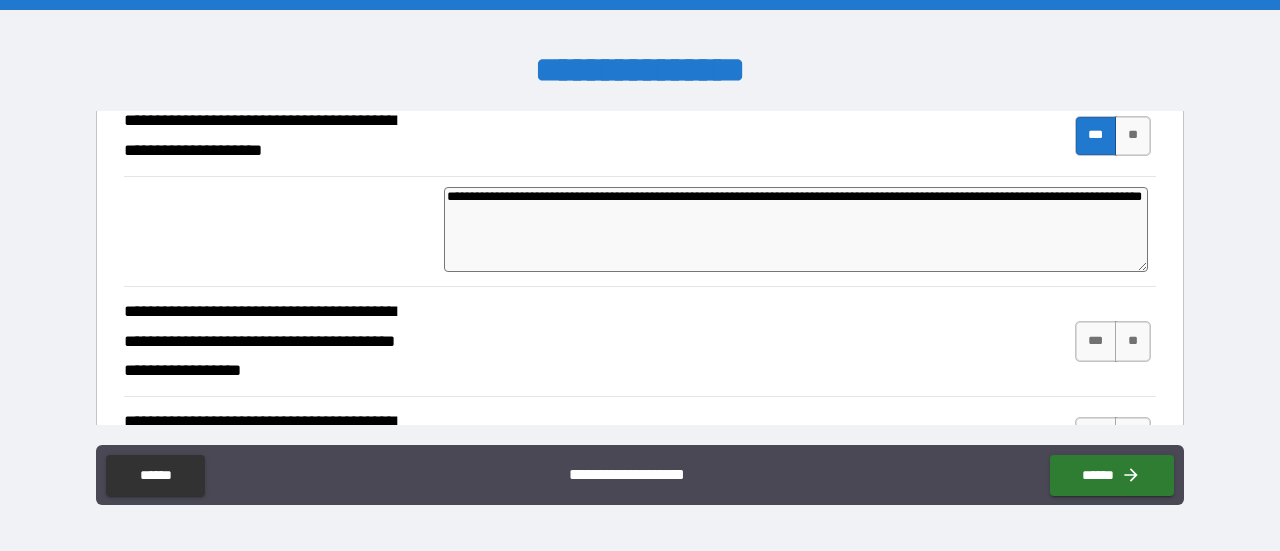type on "*" 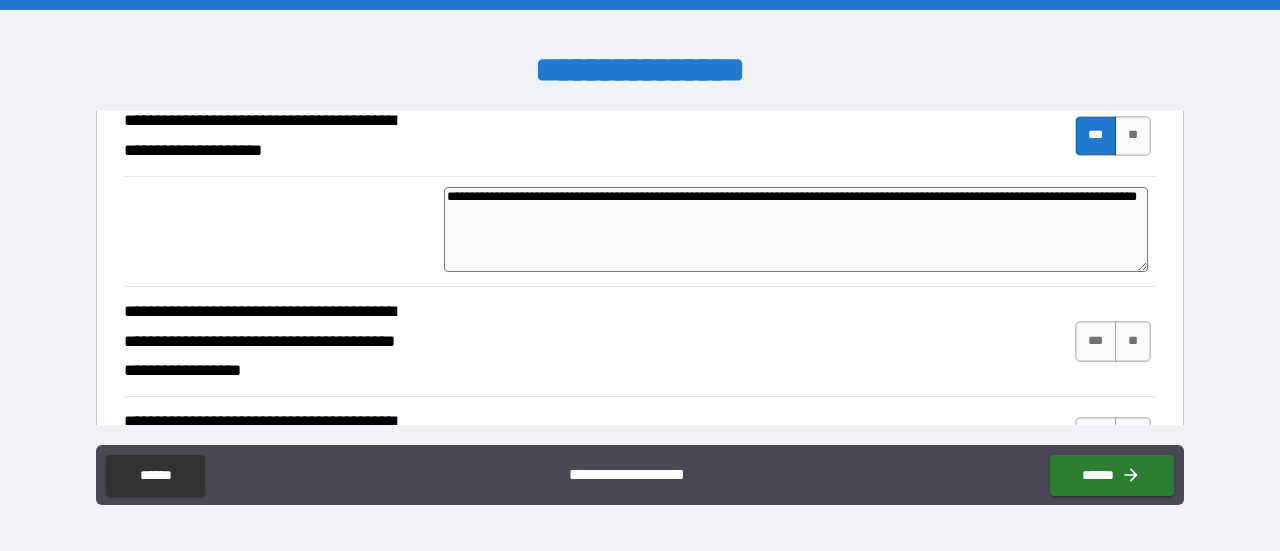 type on "*" 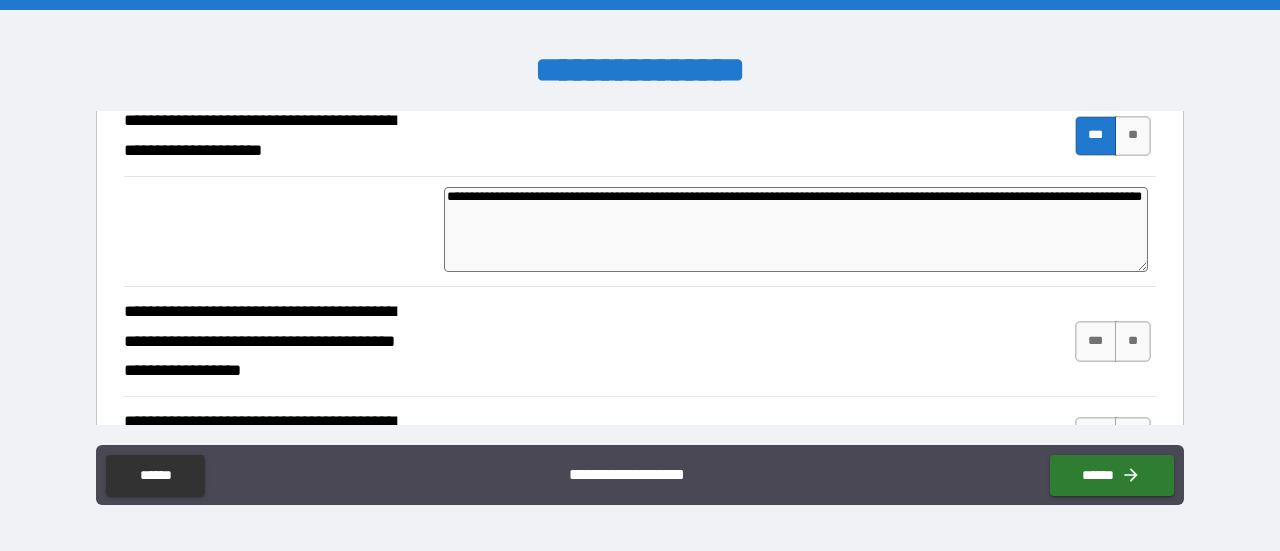 type on "**********" 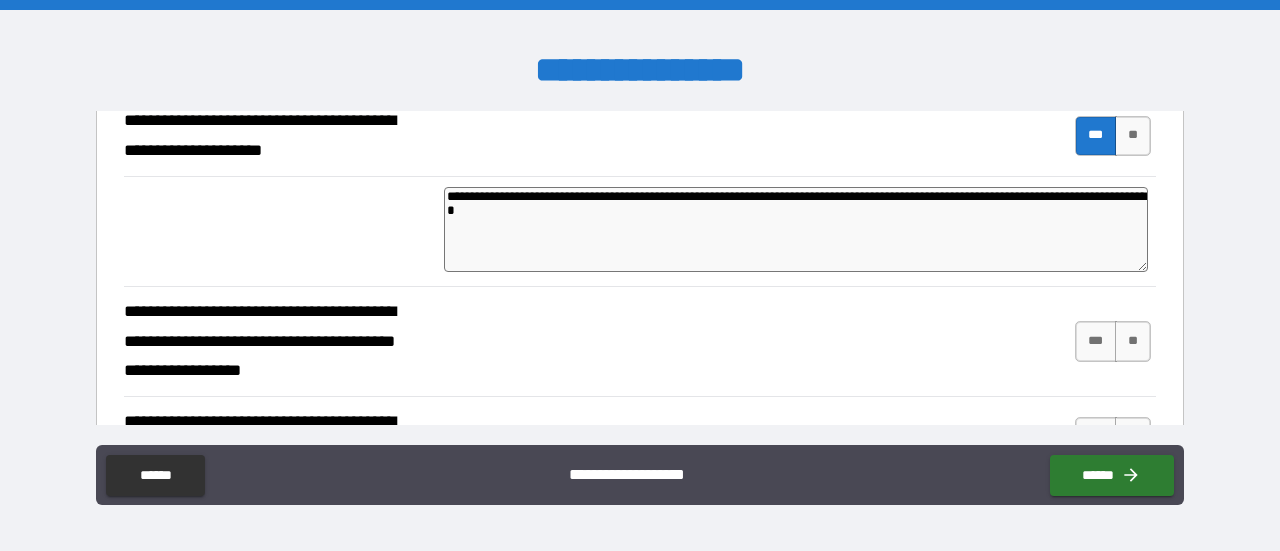 type on "*" 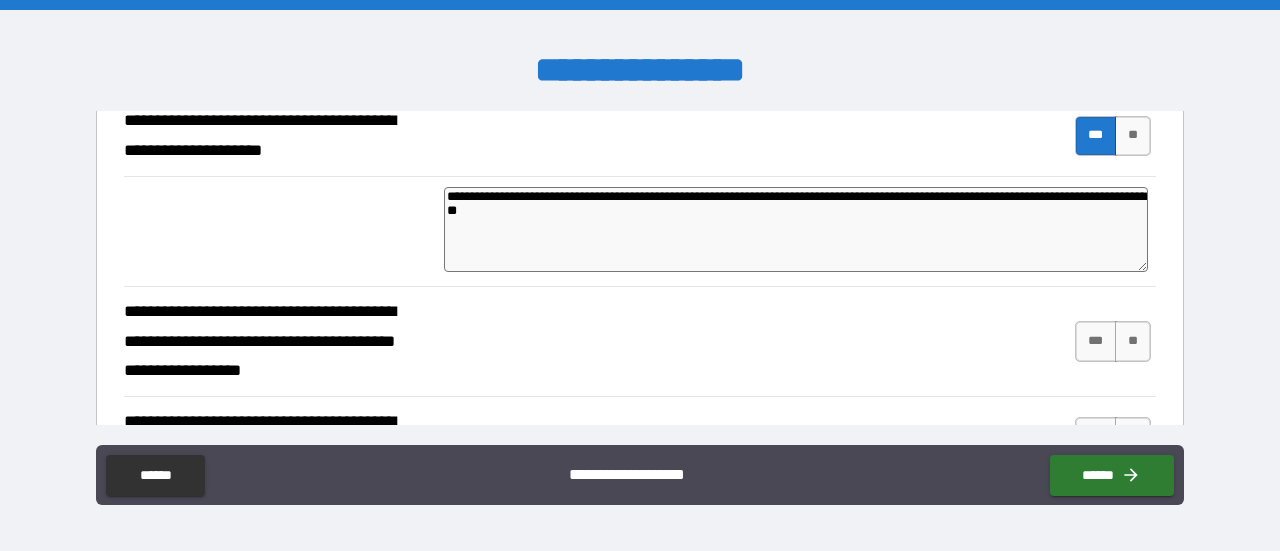 type on "*" 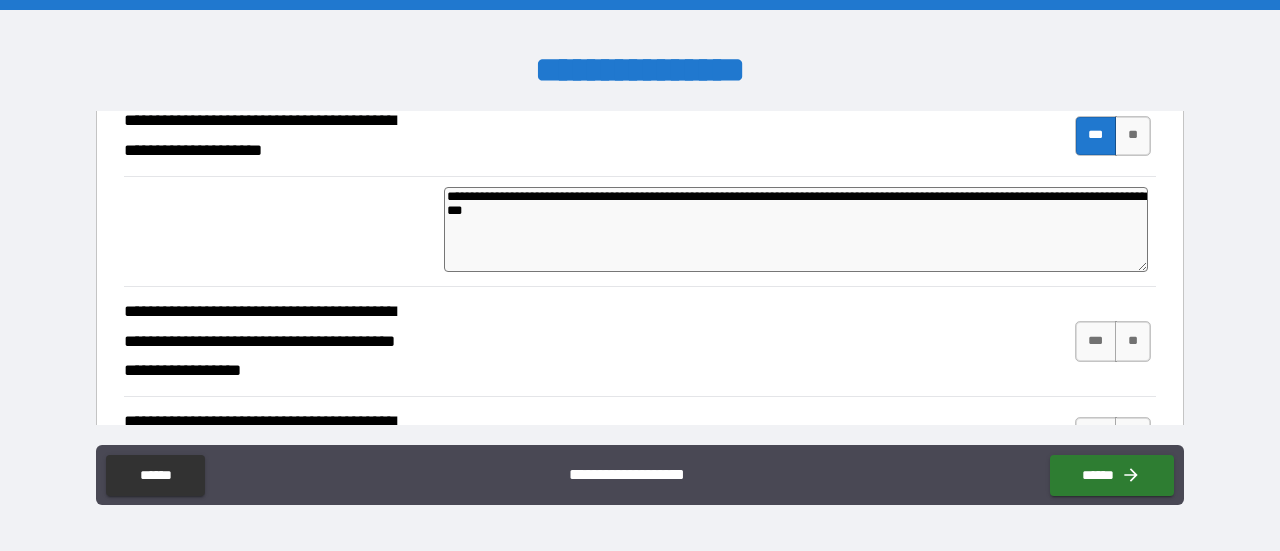 type on "**********" 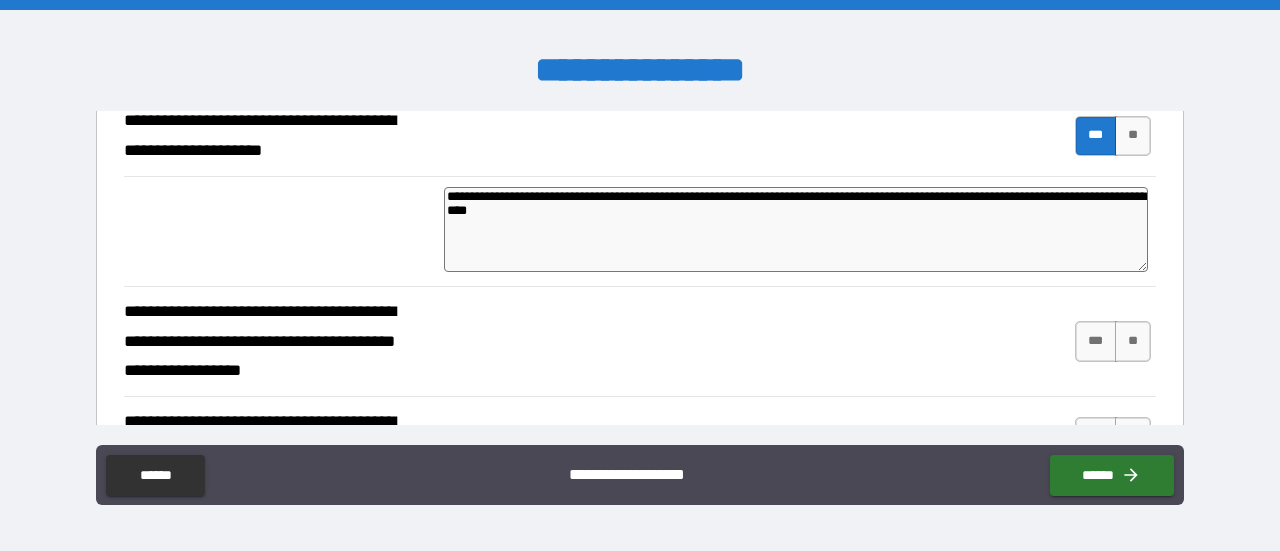 type on "**********" 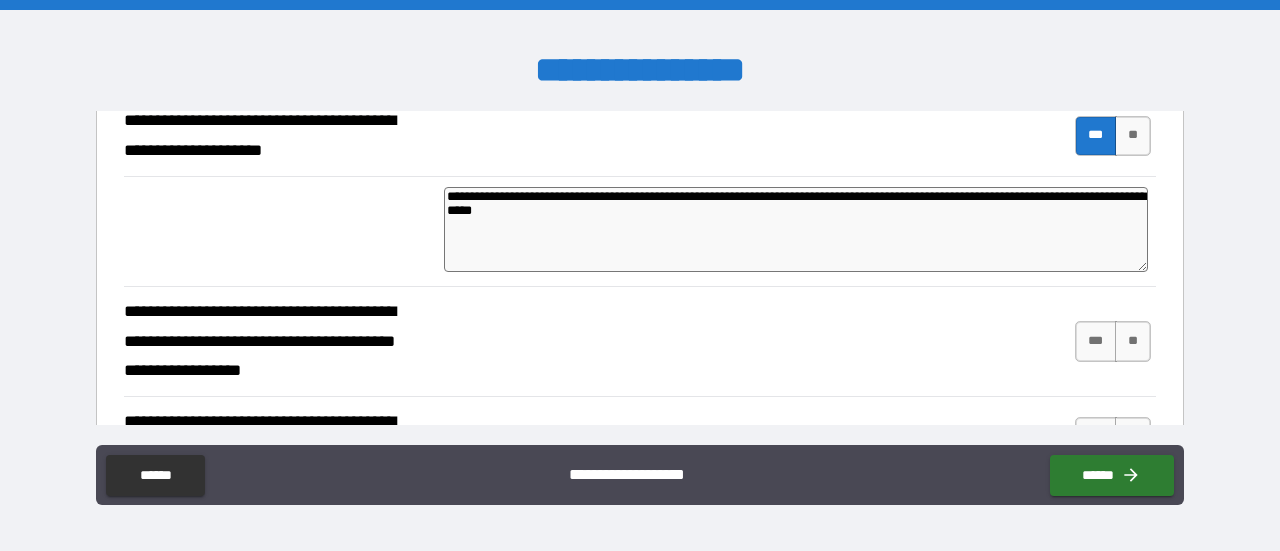 type on "**********" 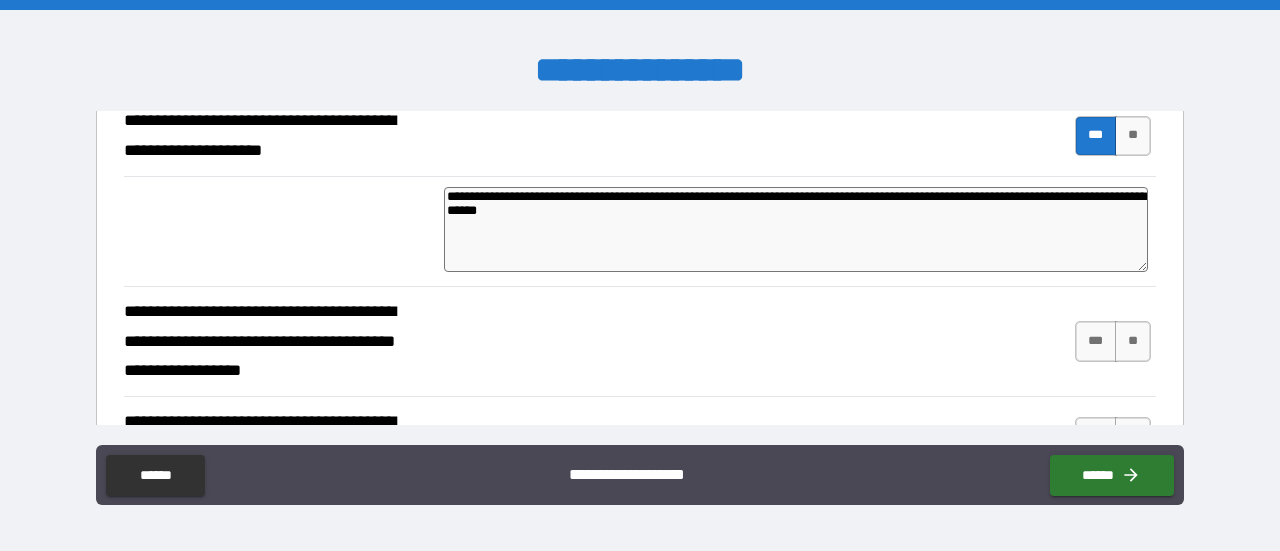 type on "**********" 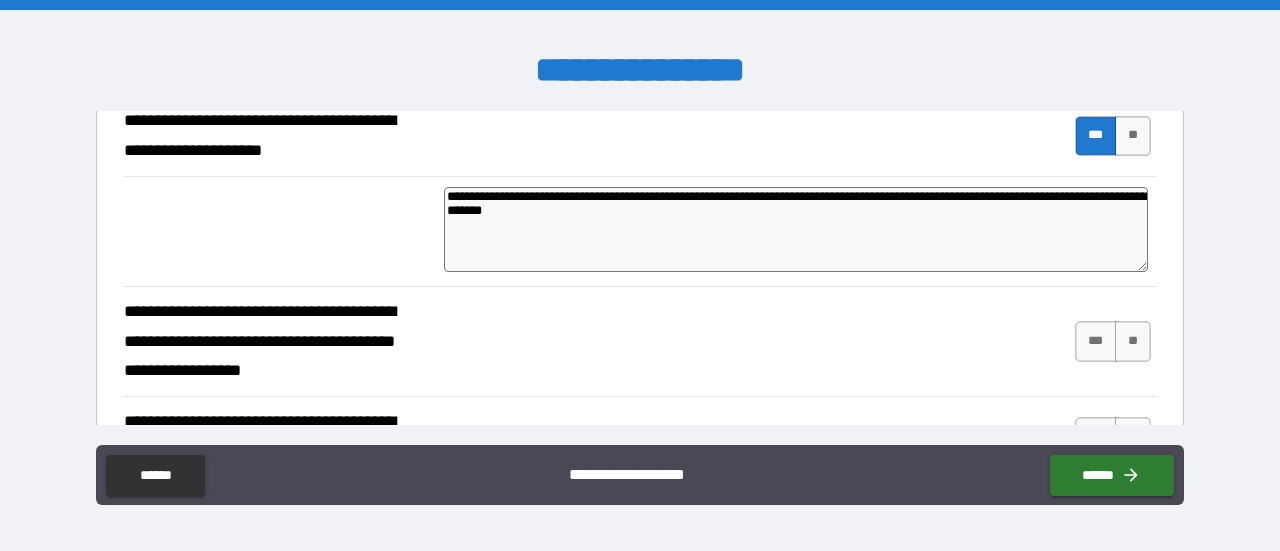 type on "*" 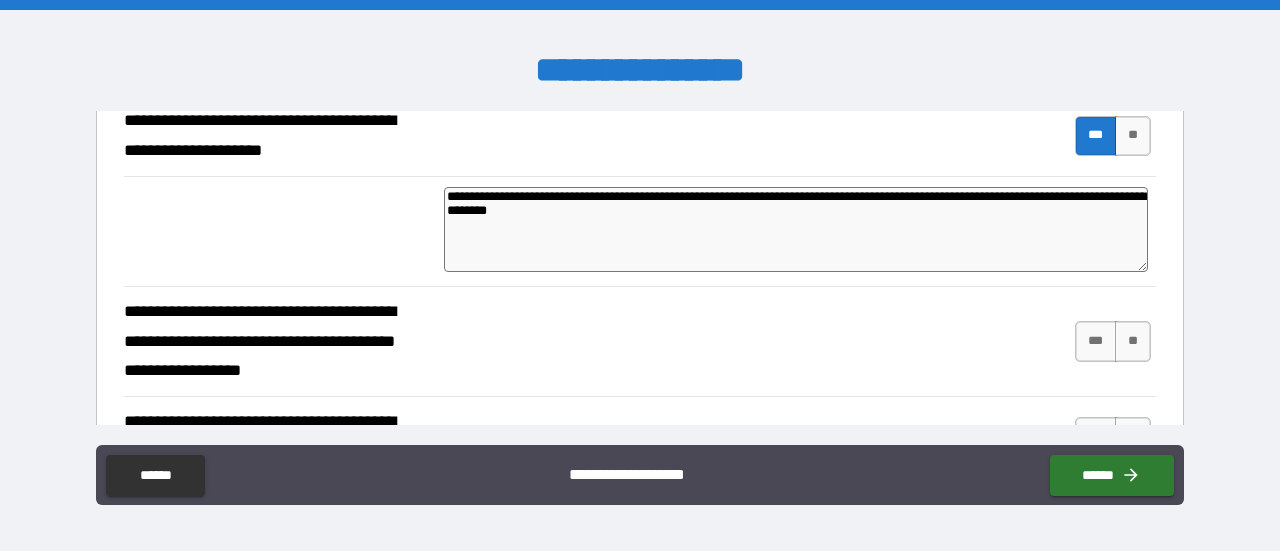 type on "*" 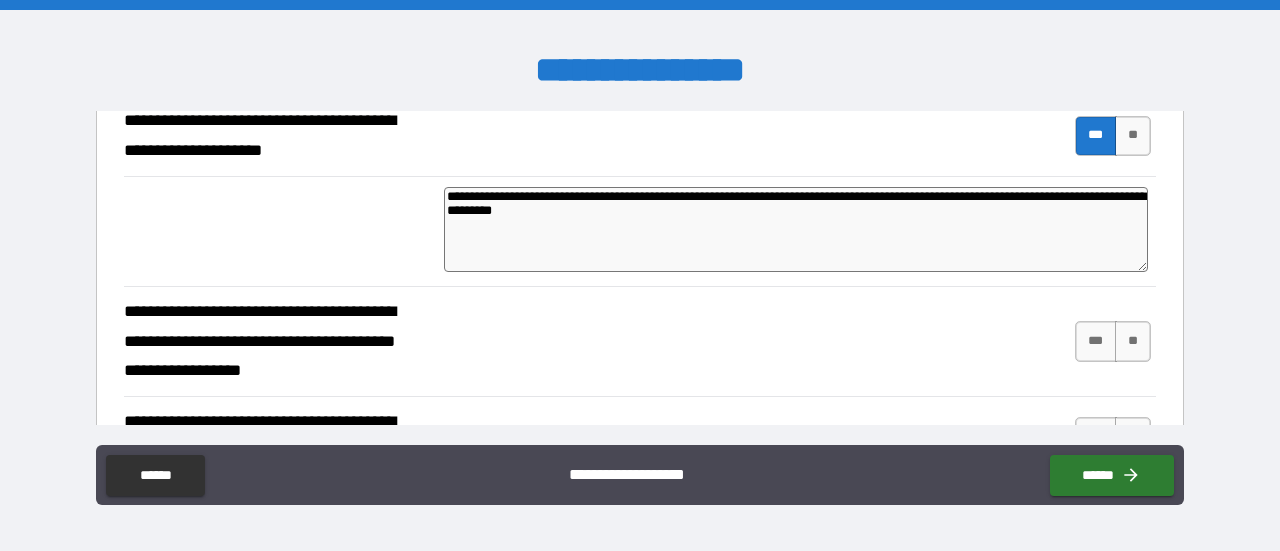 type on "*" 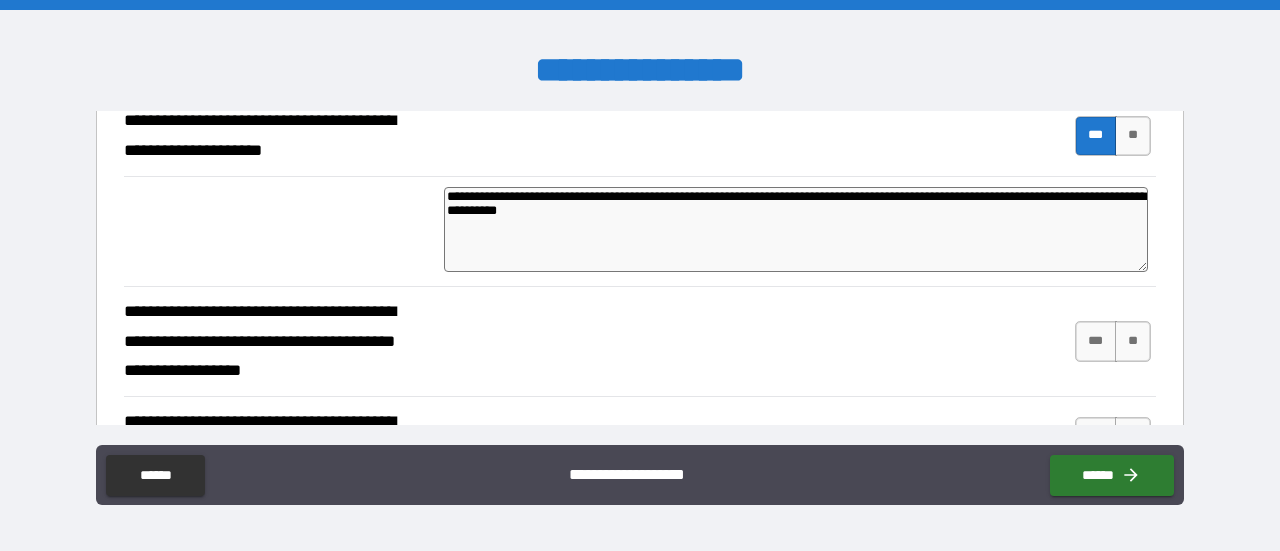 type on "*" 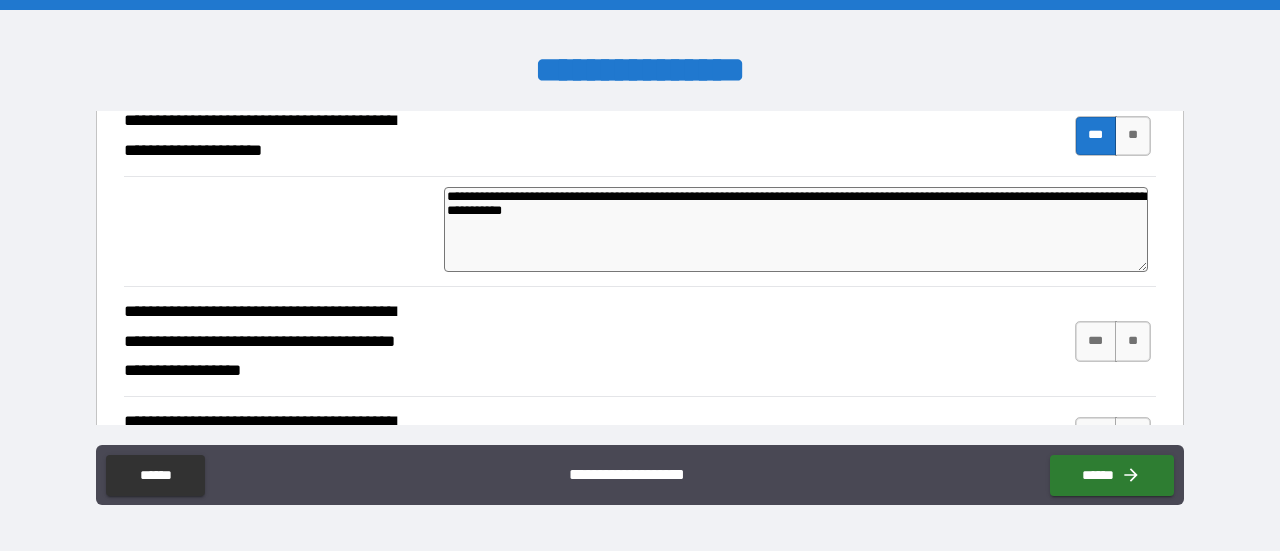 type on "*" 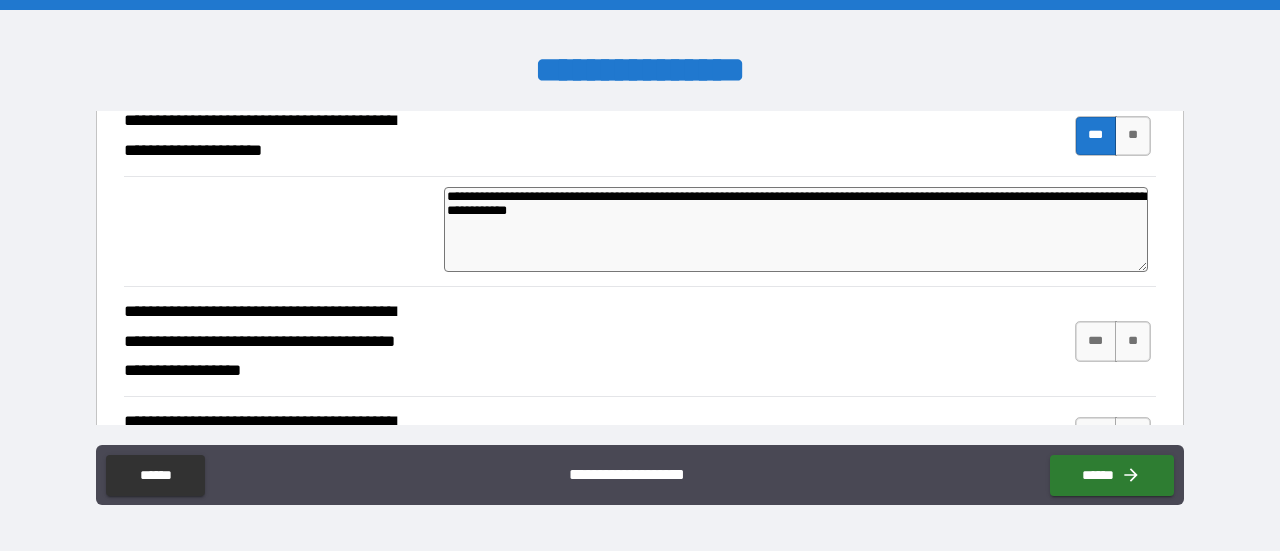 type on "*" 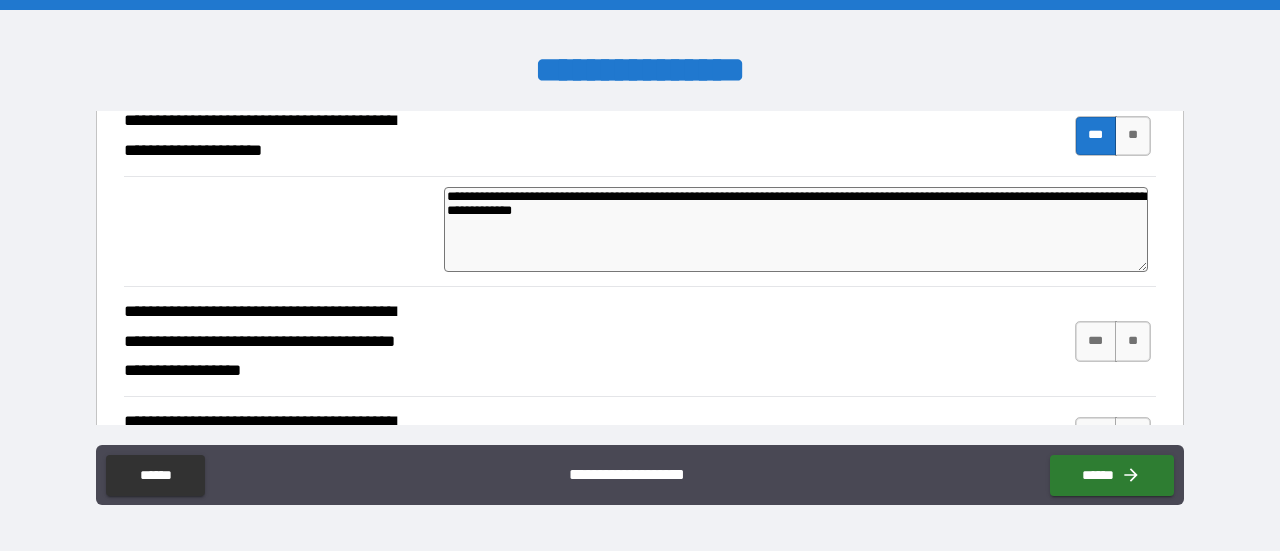 type on "*" 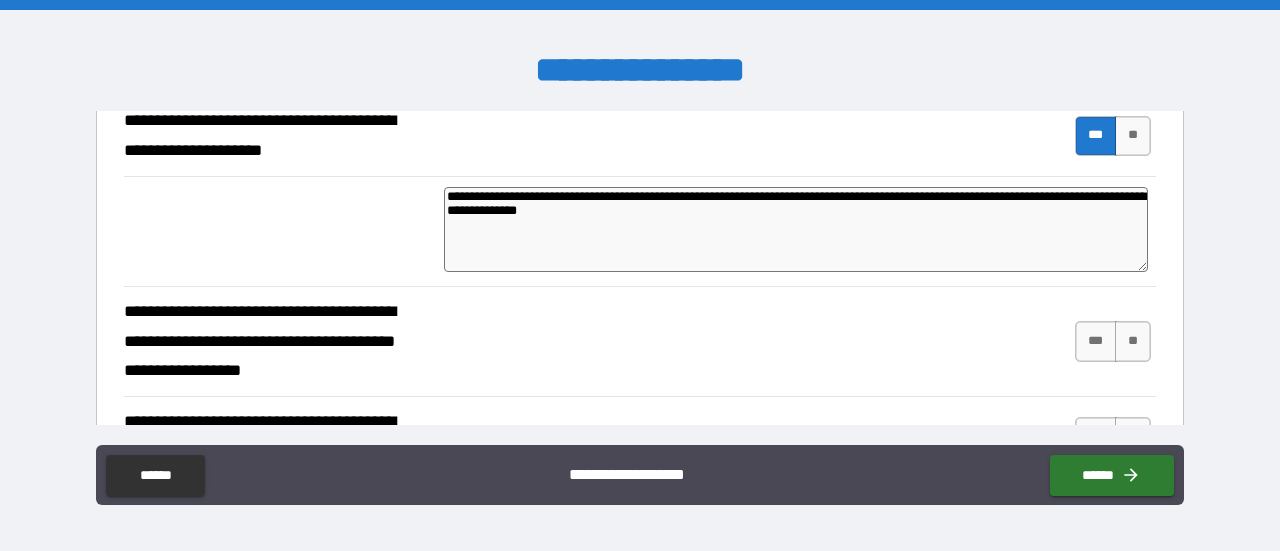 type on "*" 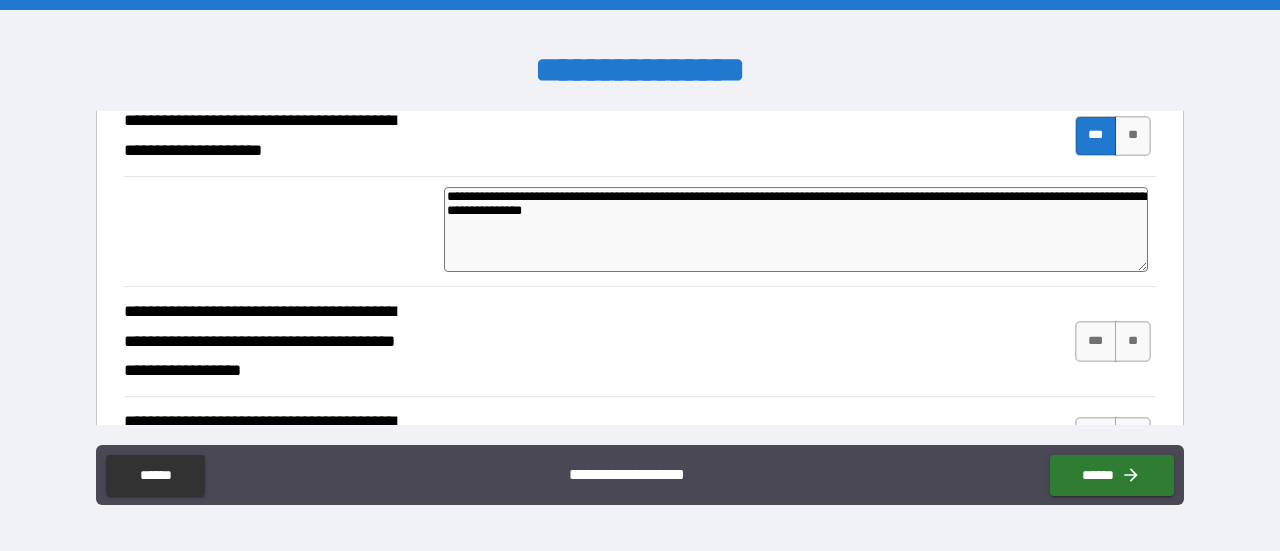 type on "*" 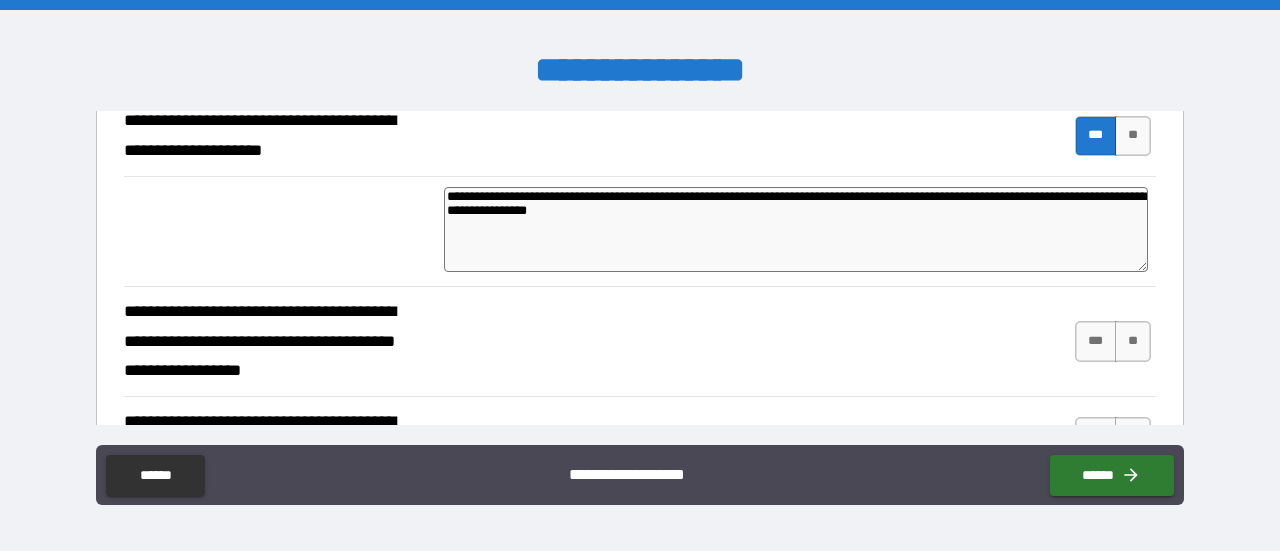 type on "*" 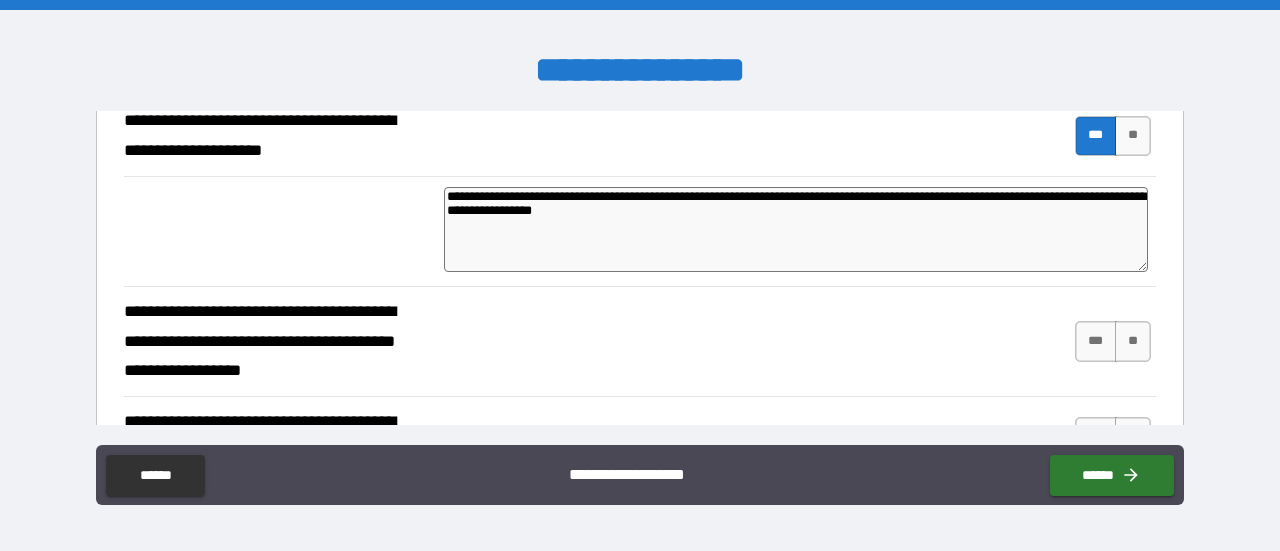 type on "*" 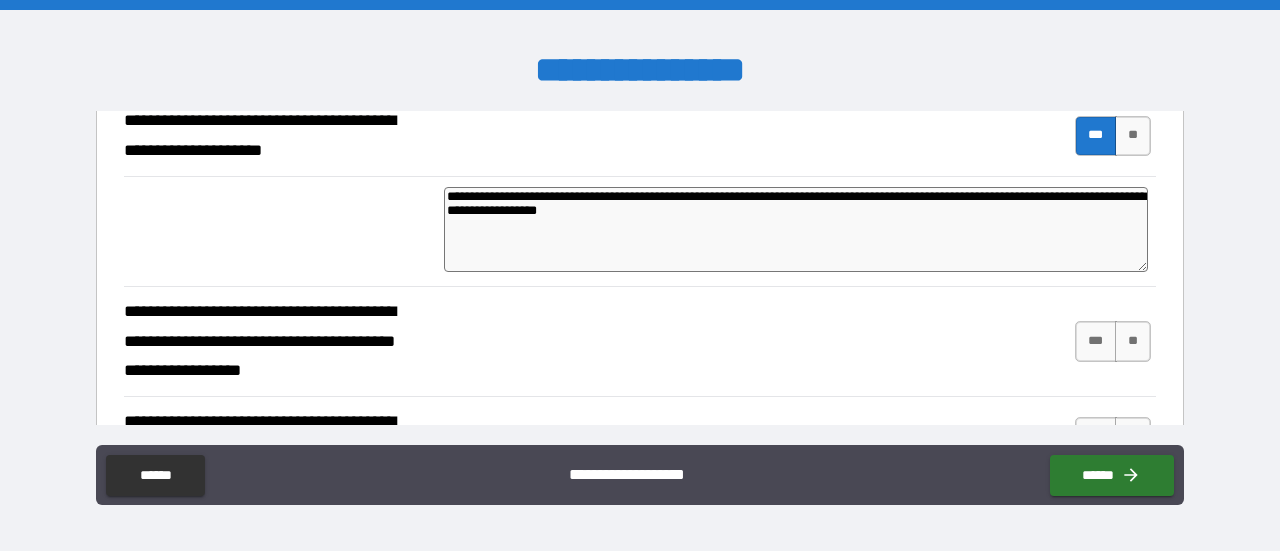 type on "*" 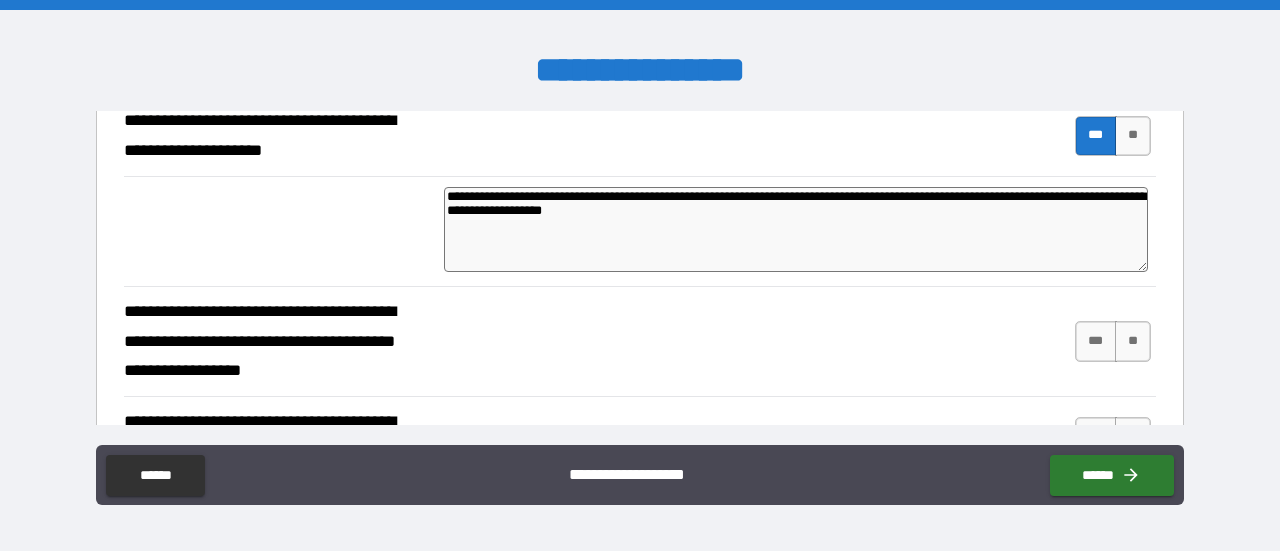 type on "*" 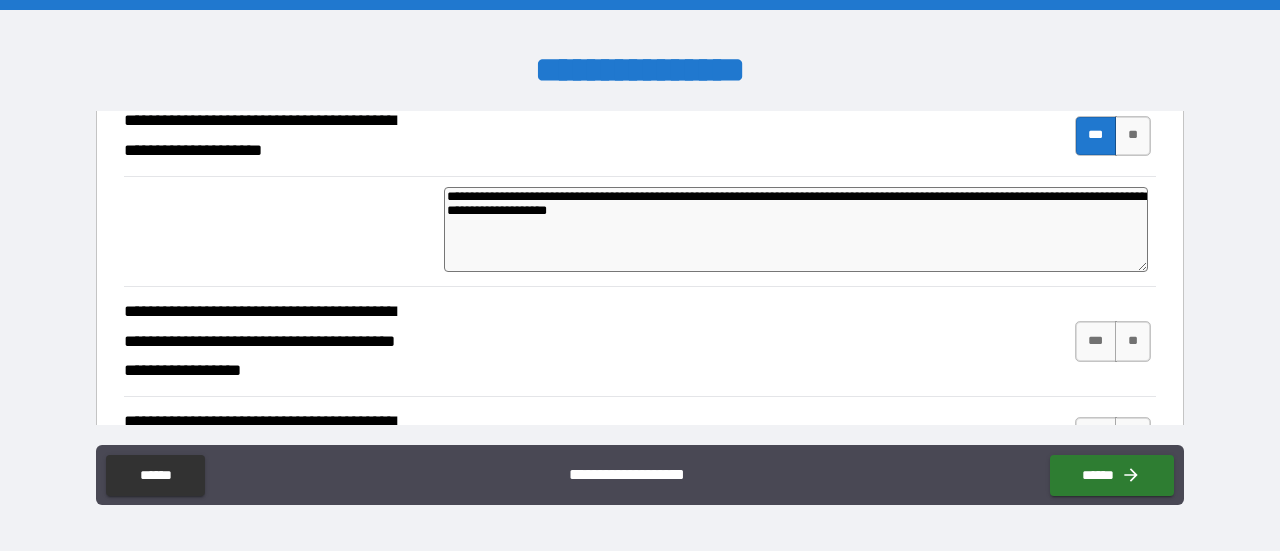 type on "*" 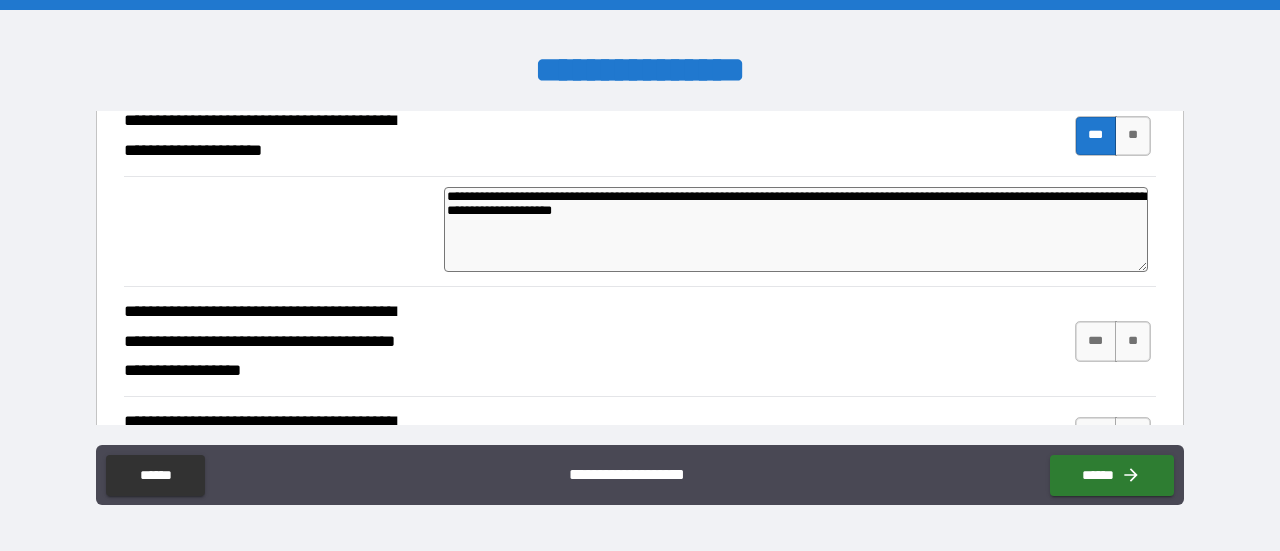 type on "*" 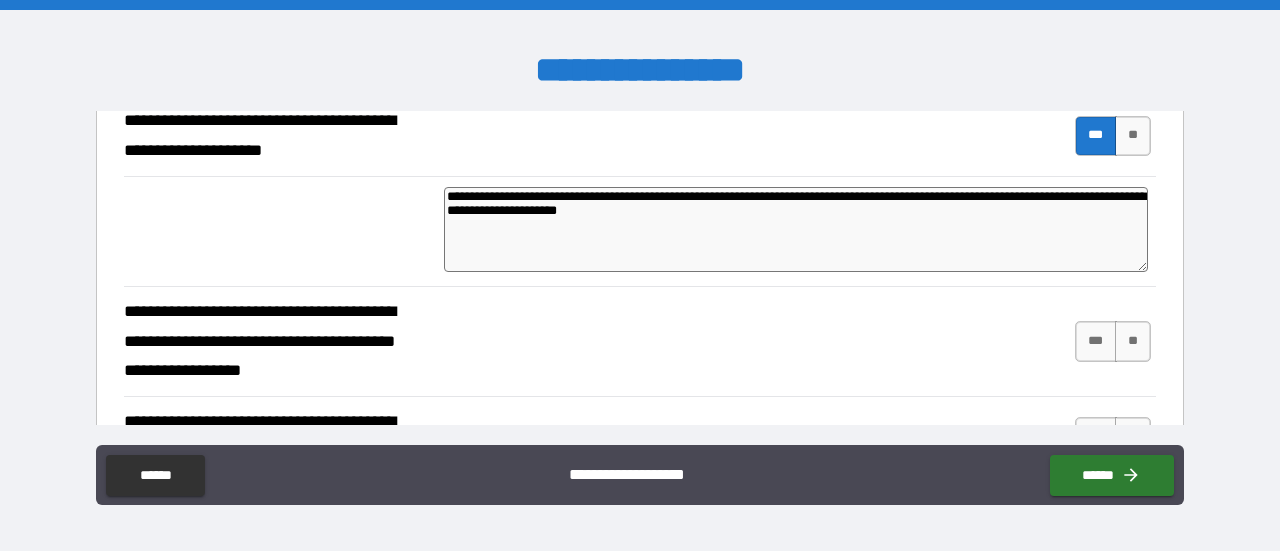 type on "*" 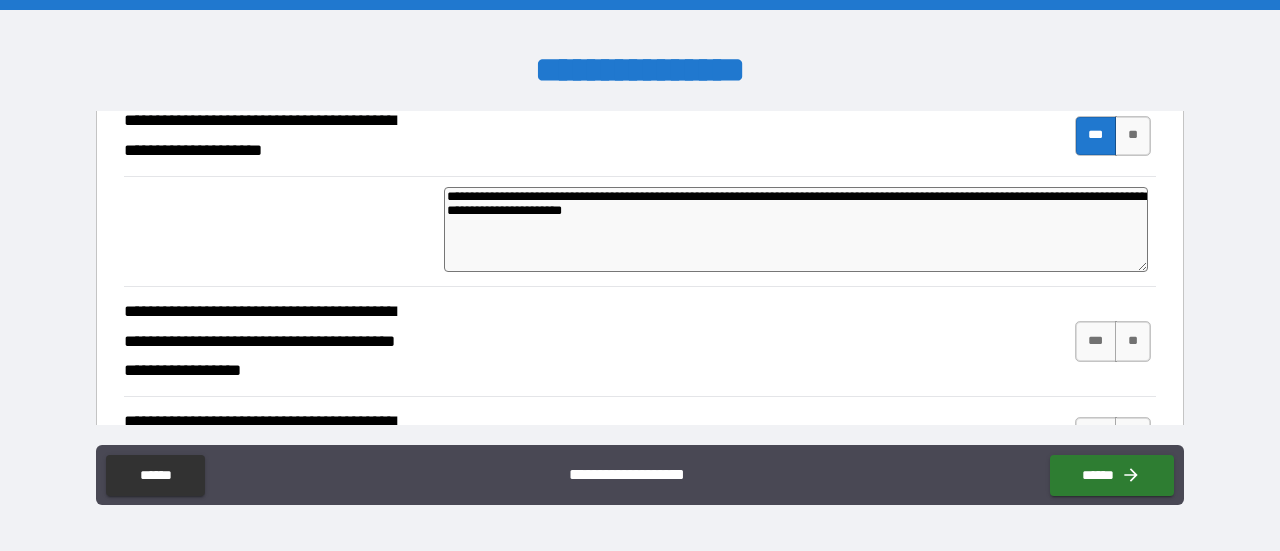 type on "*" 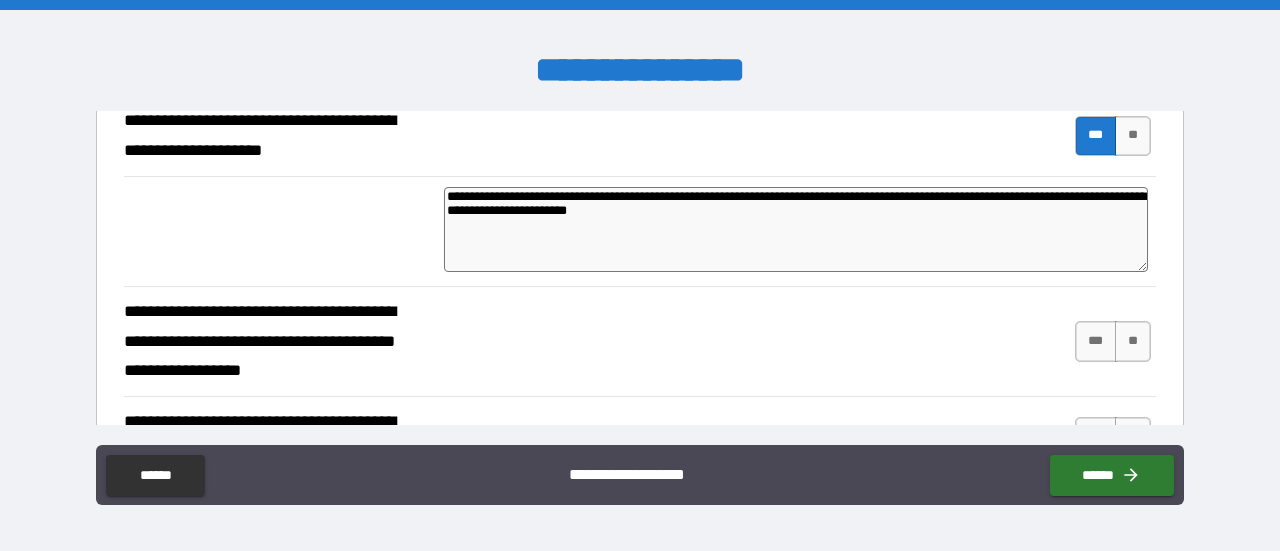 type on "**********" 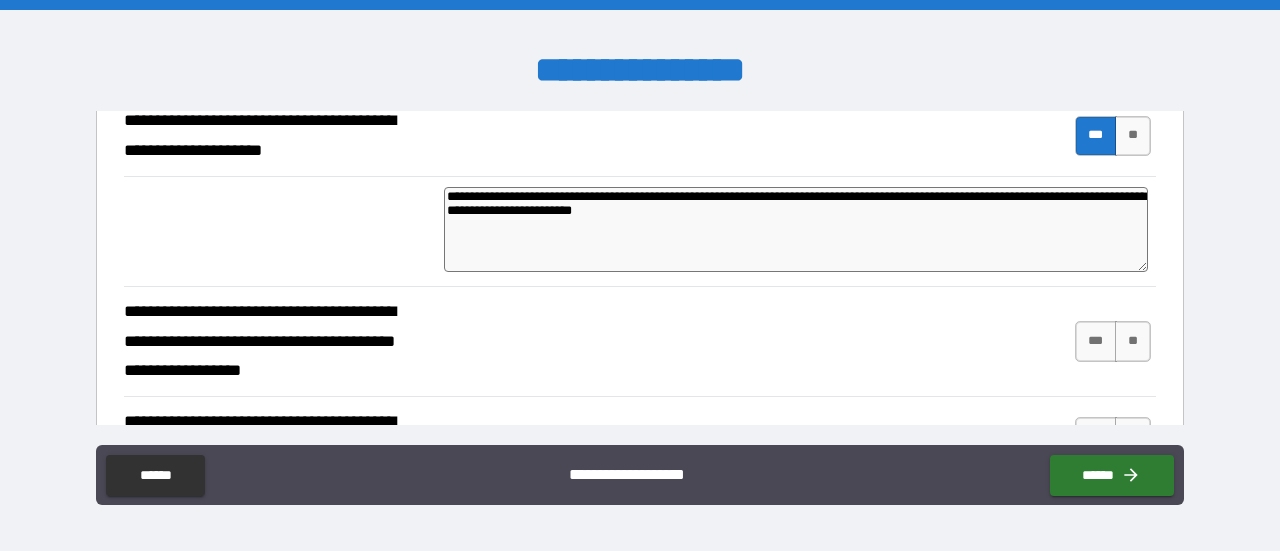 type on "**********" 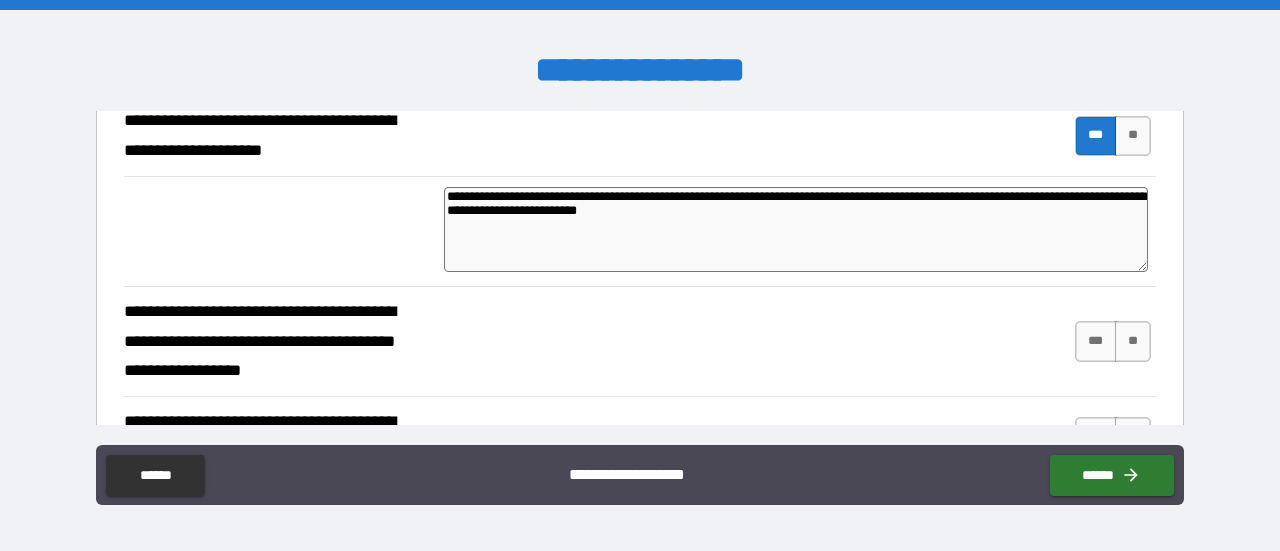 type on "*" 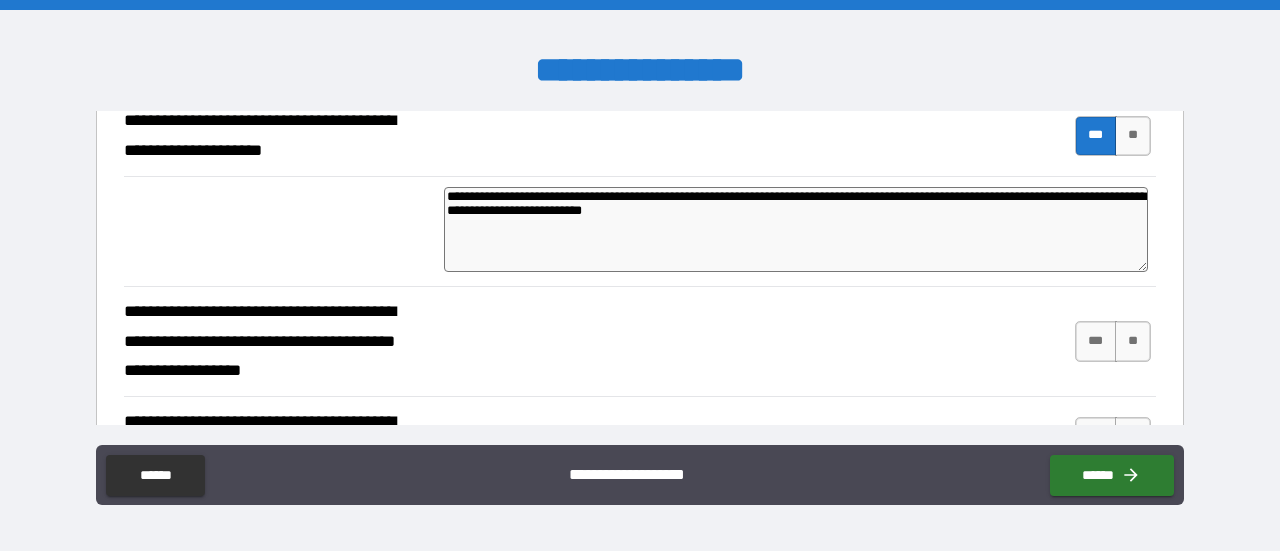 type on "*" 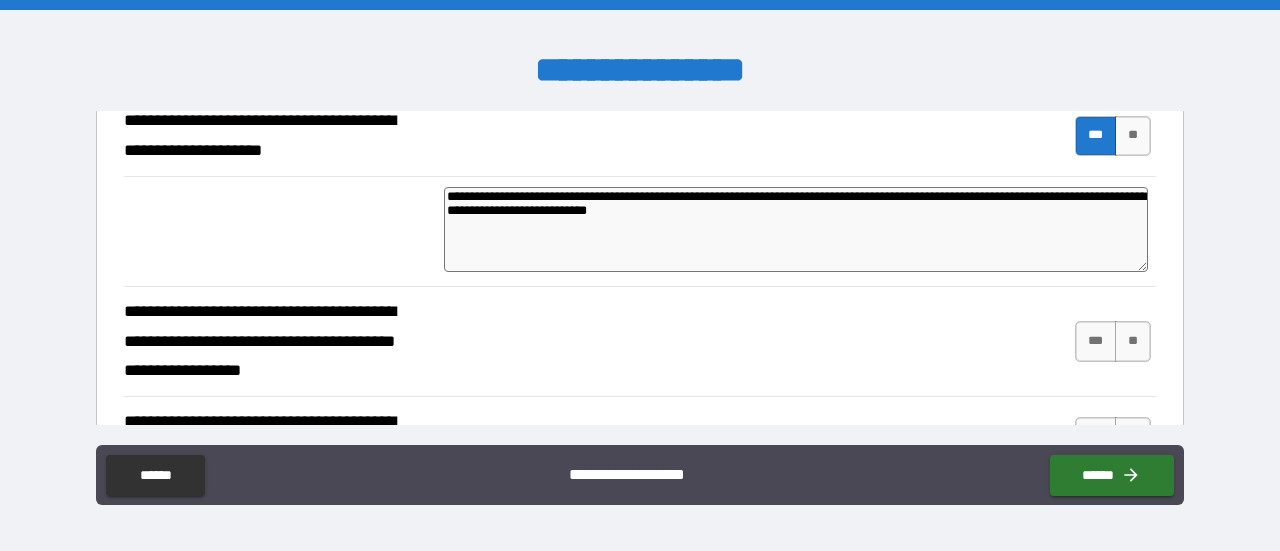 type on "*" 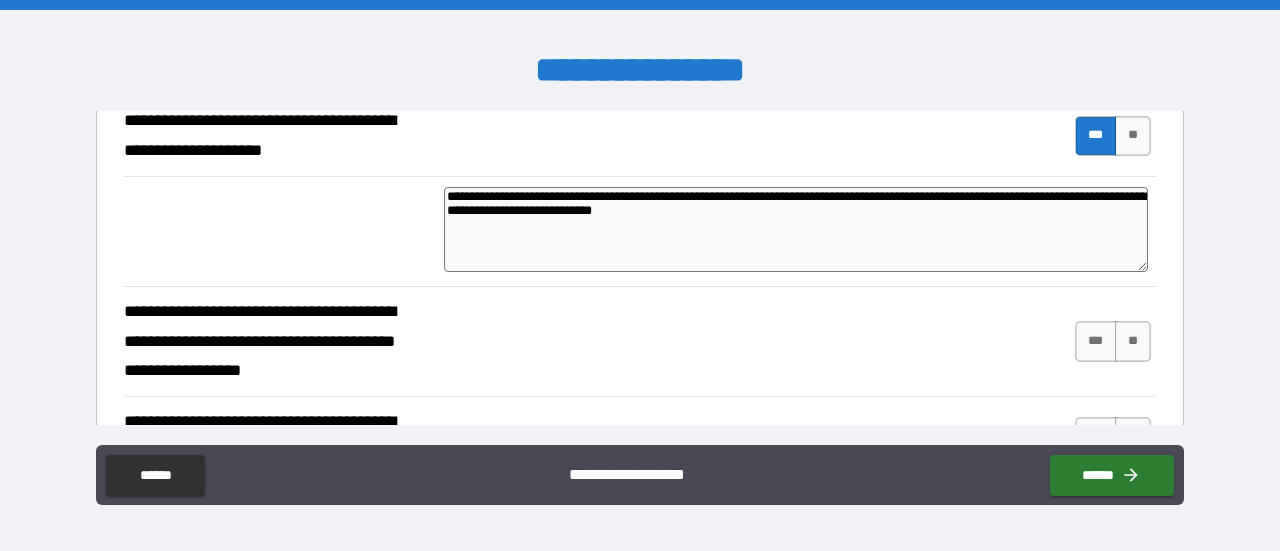type on "*" 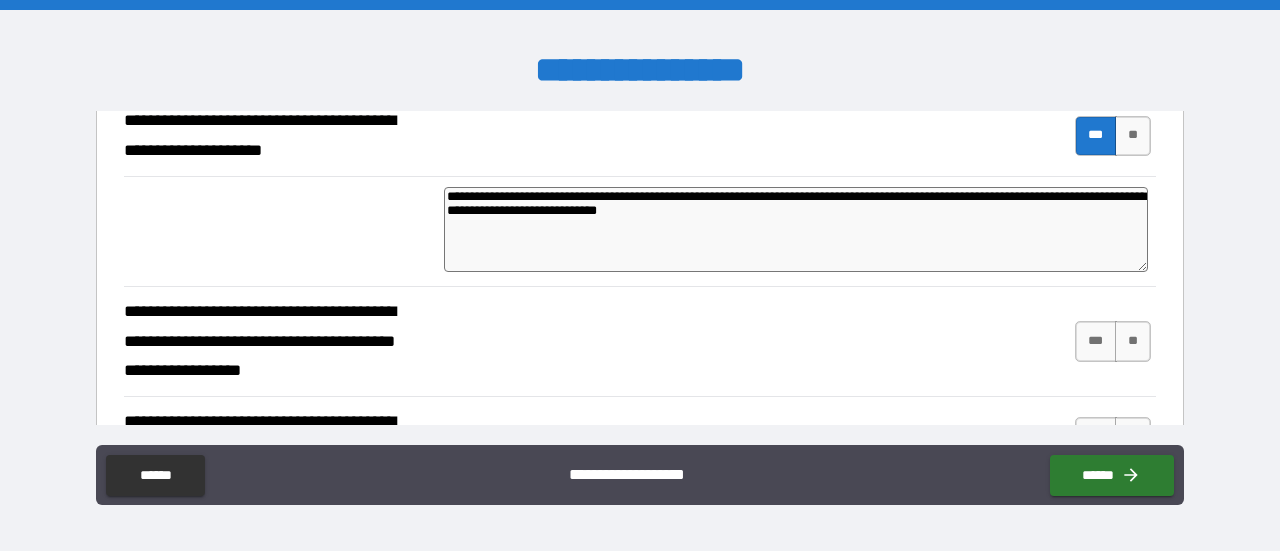 type on "*" 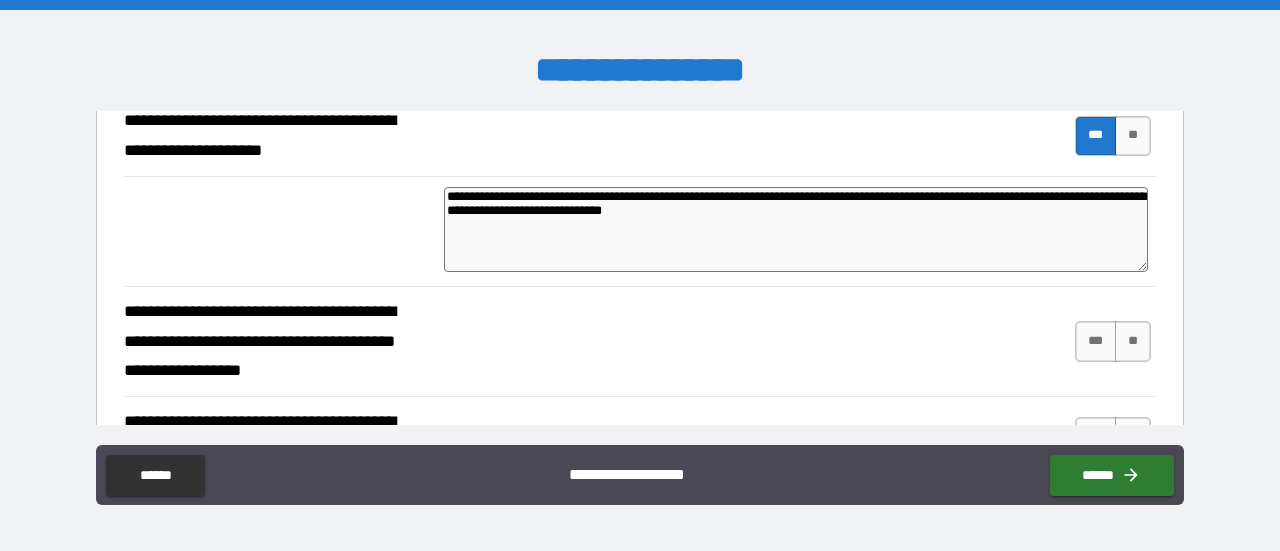 type on "*" 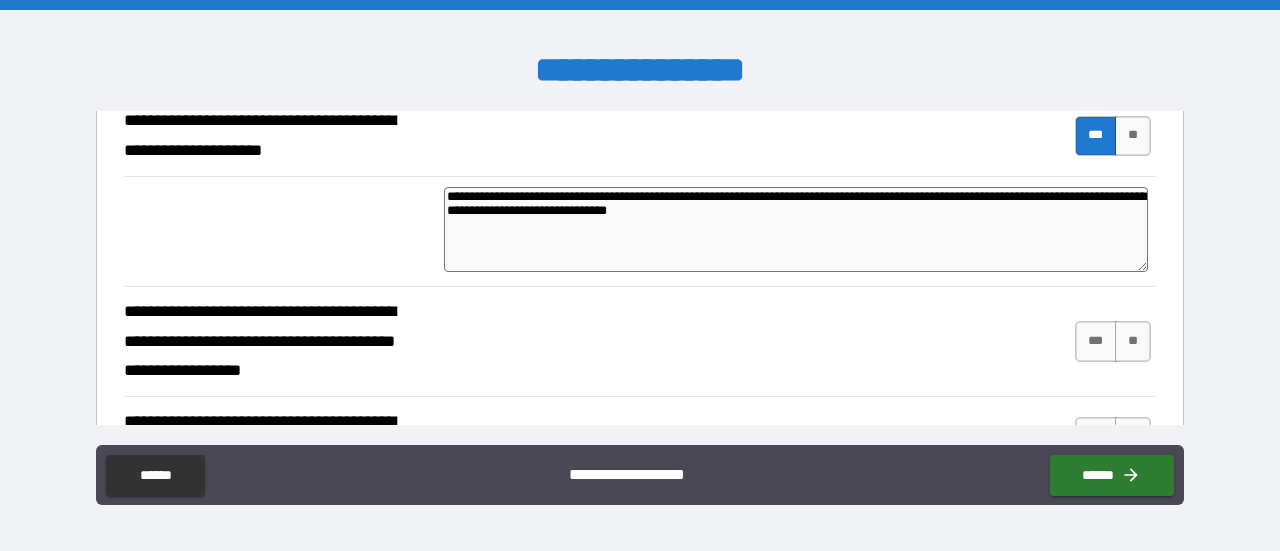 type on "*" 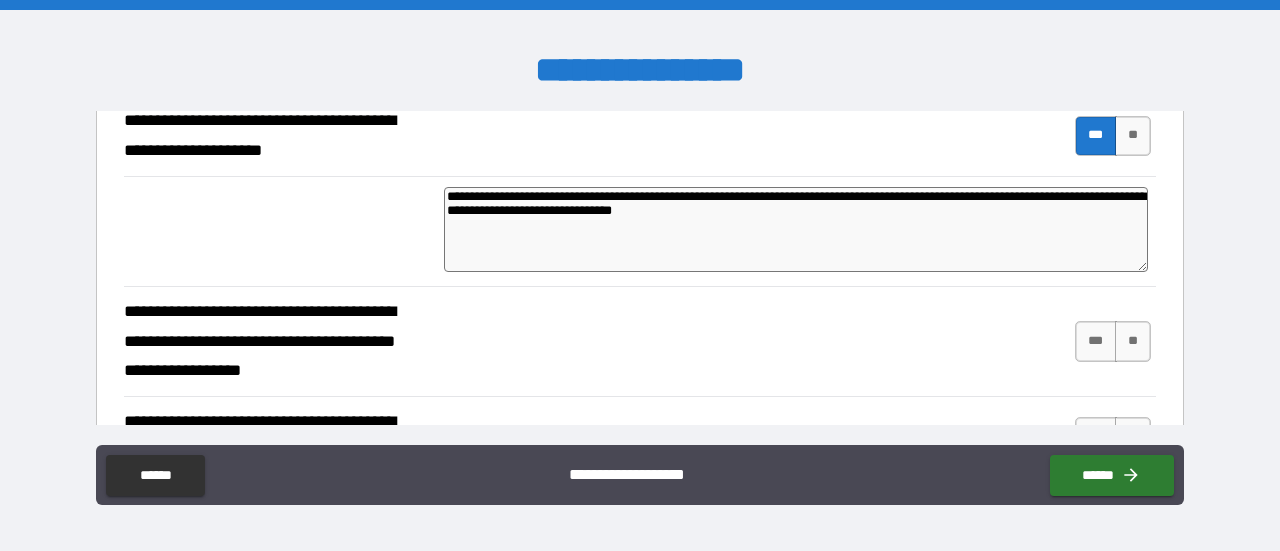 type on "*" 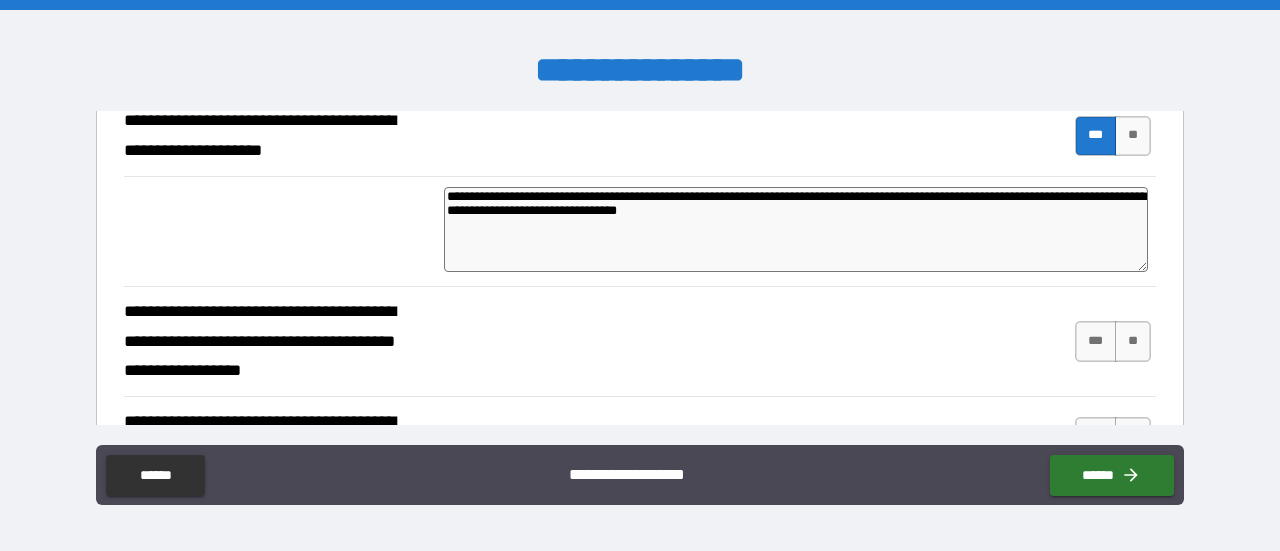 type on "**********" 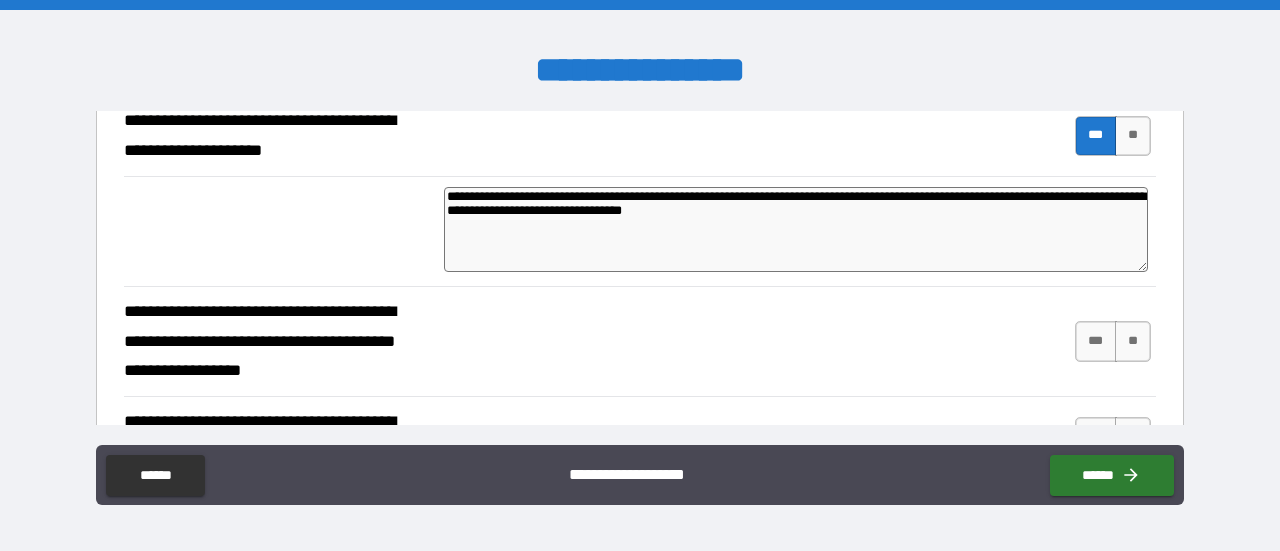 type on "*" 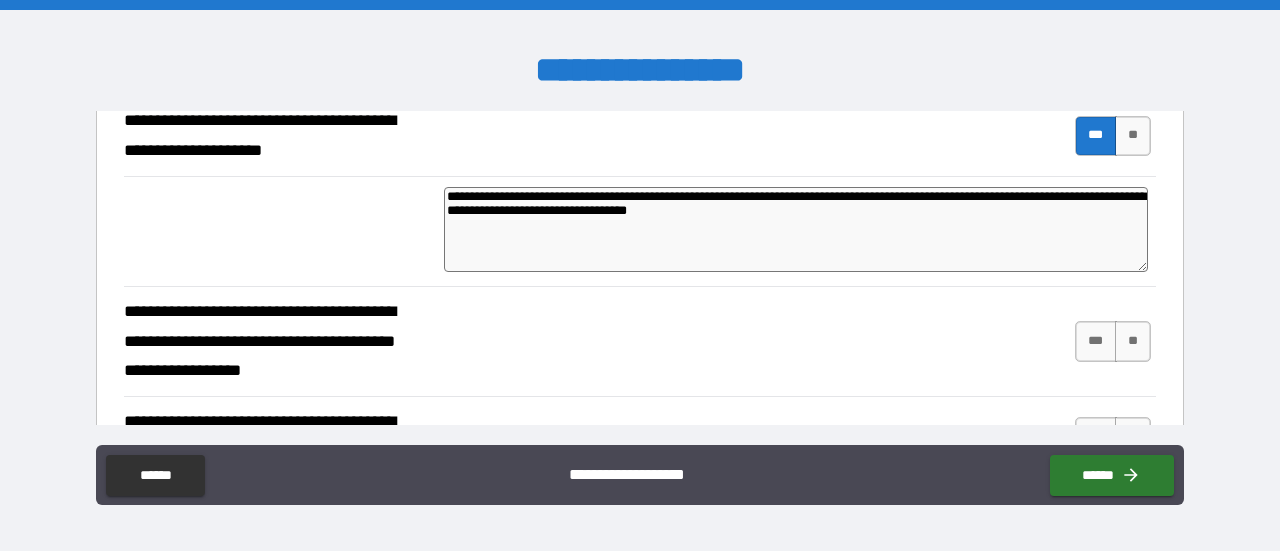 type on "**********" 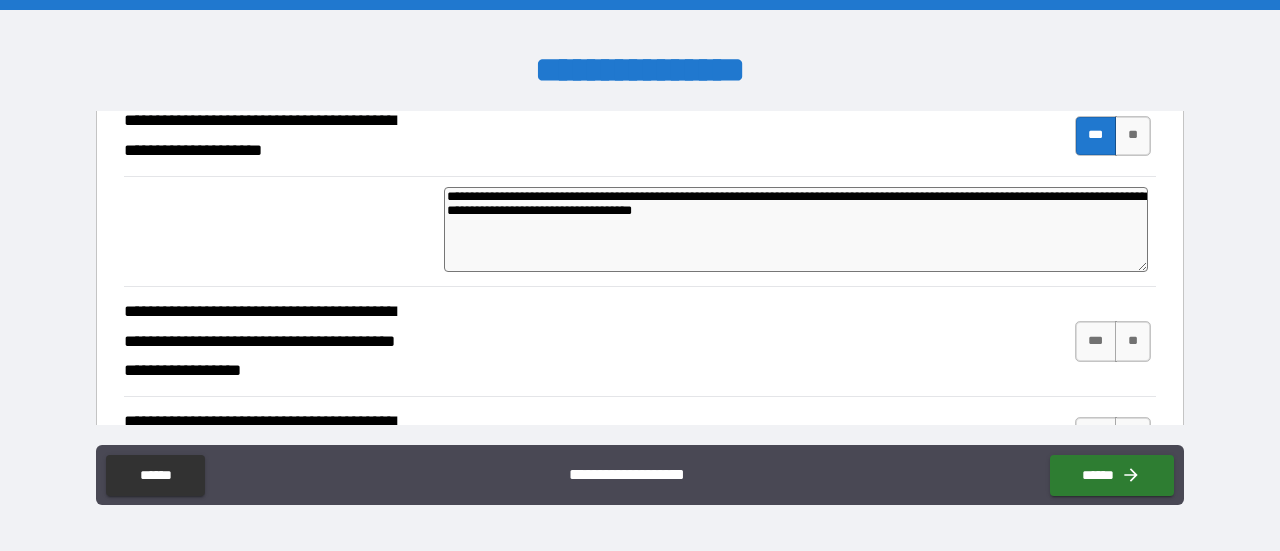 type on "*" 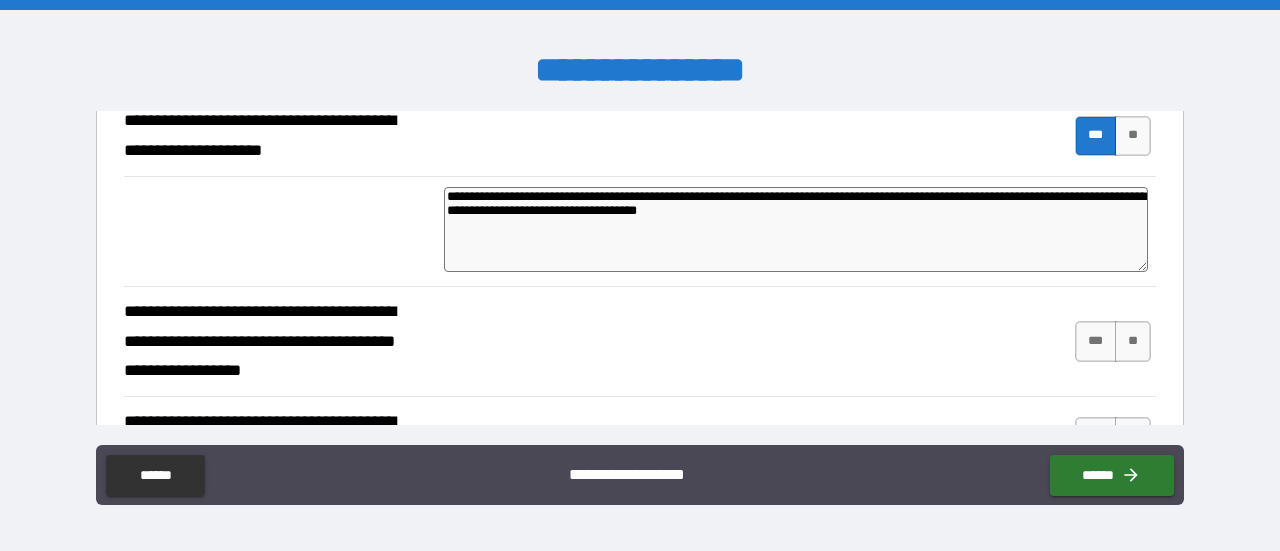 type on "**********" 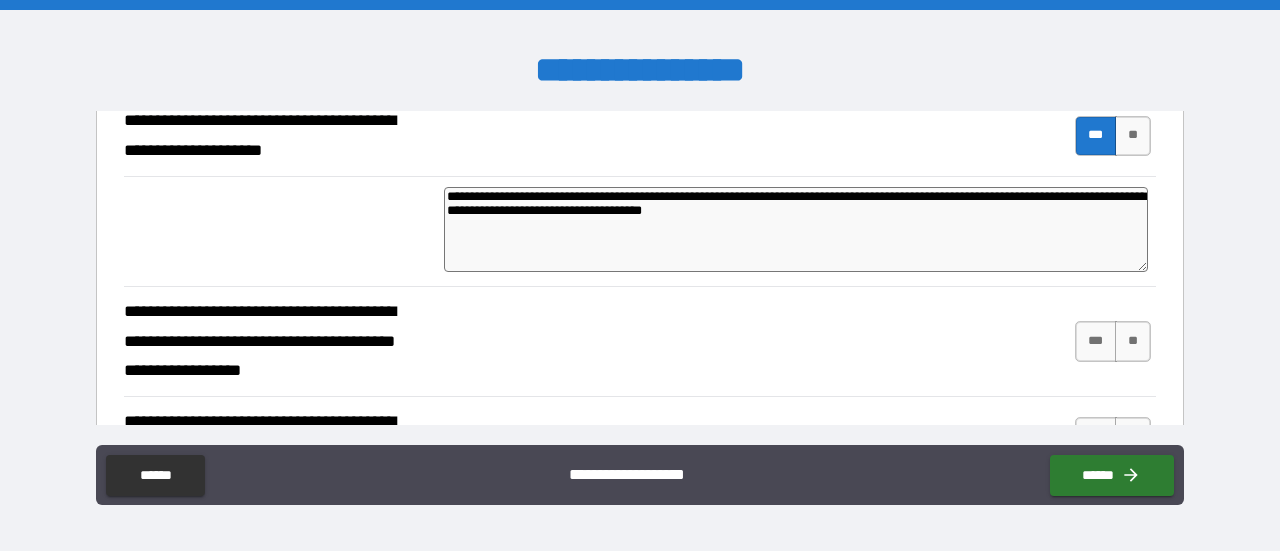 type on "**********" 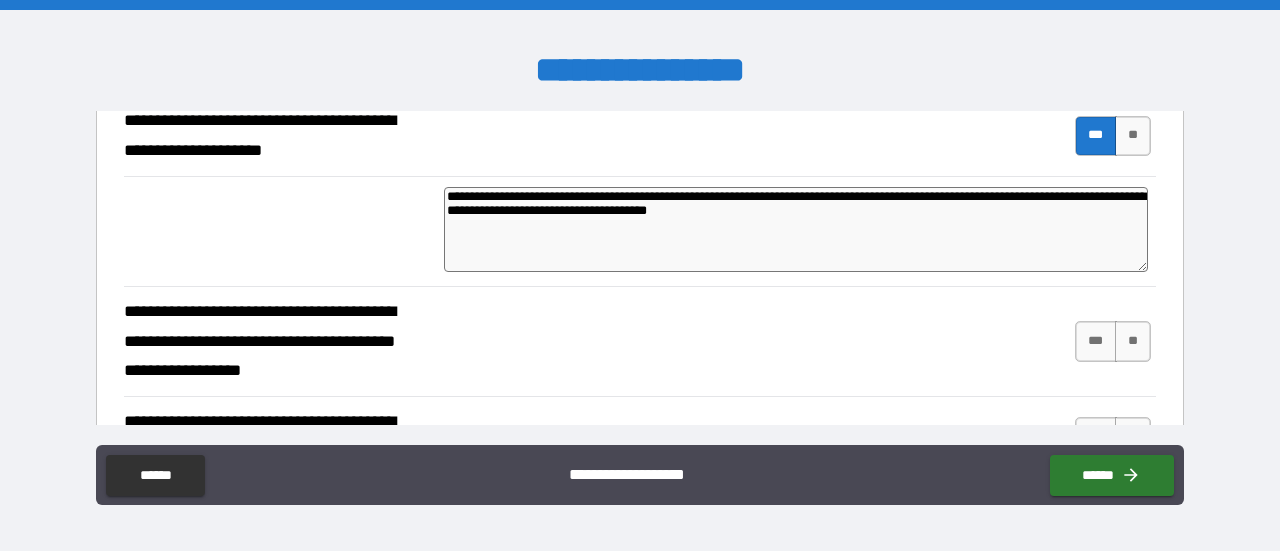 type on "**********" 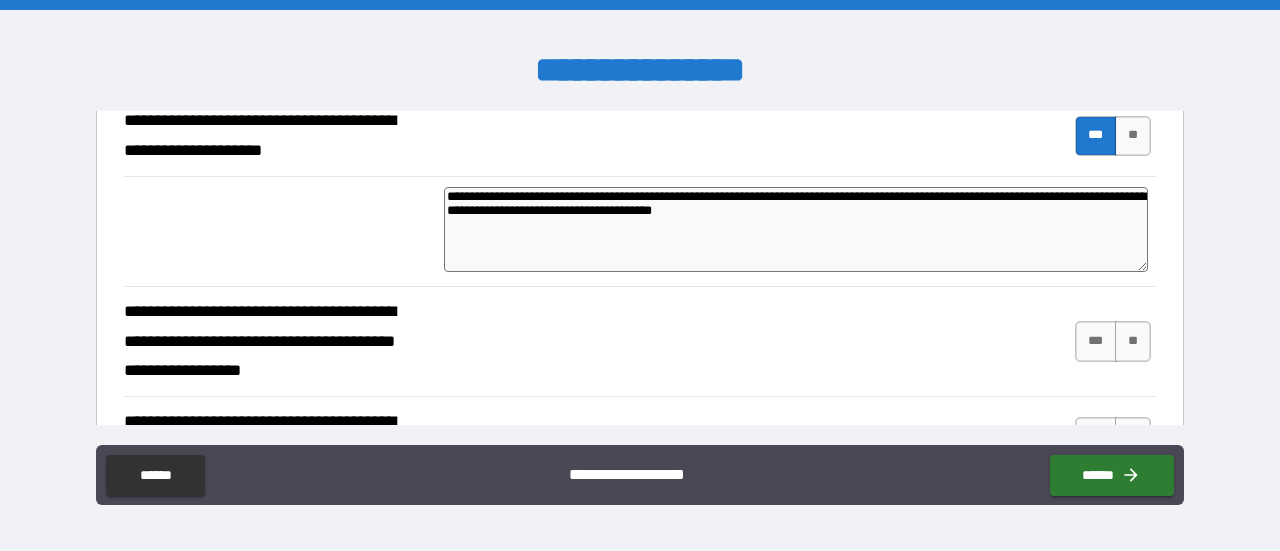 type on "*" 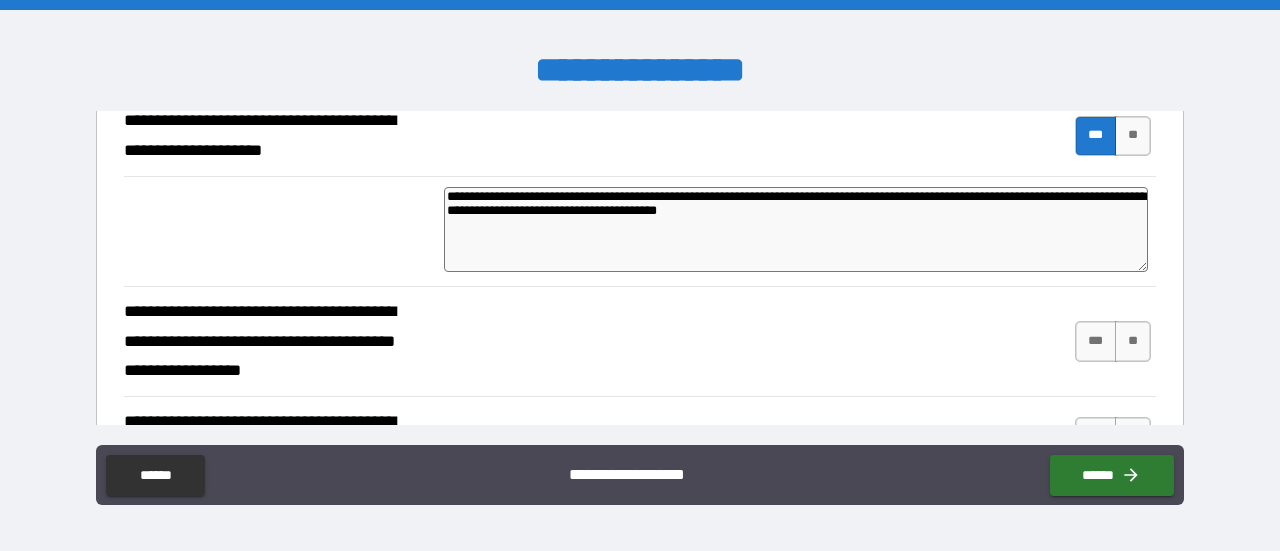 type on "*" 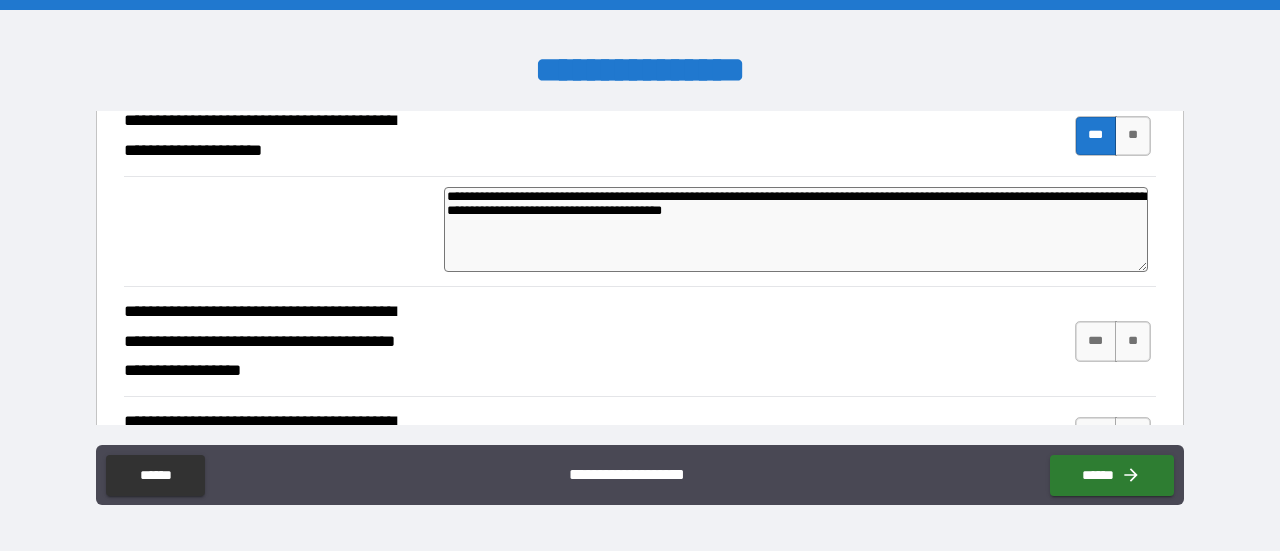 type on "*" 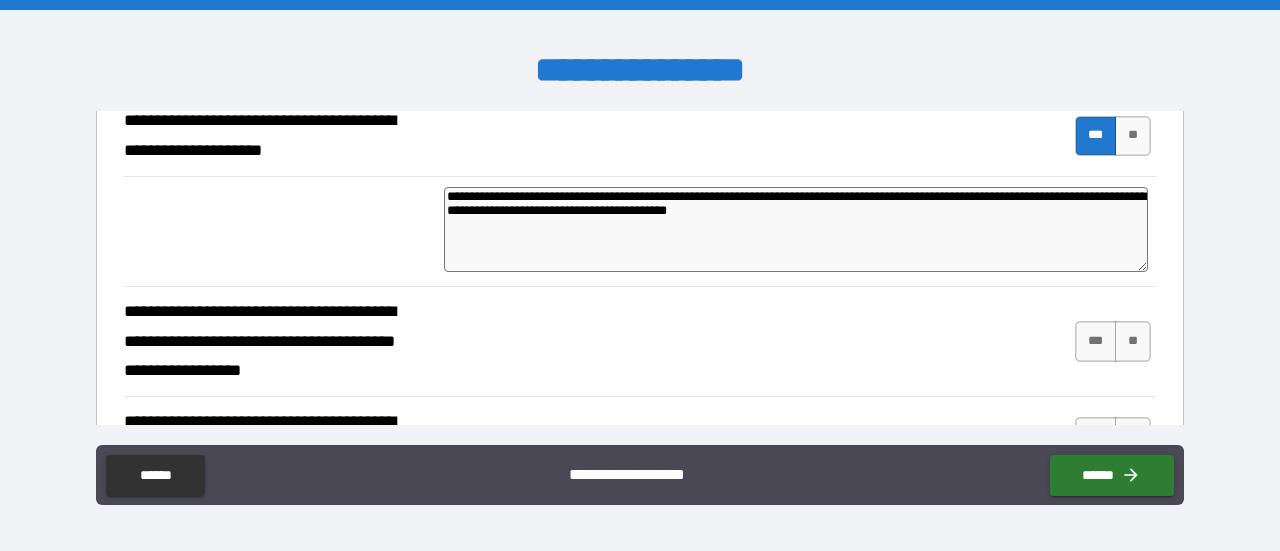 type on "*" 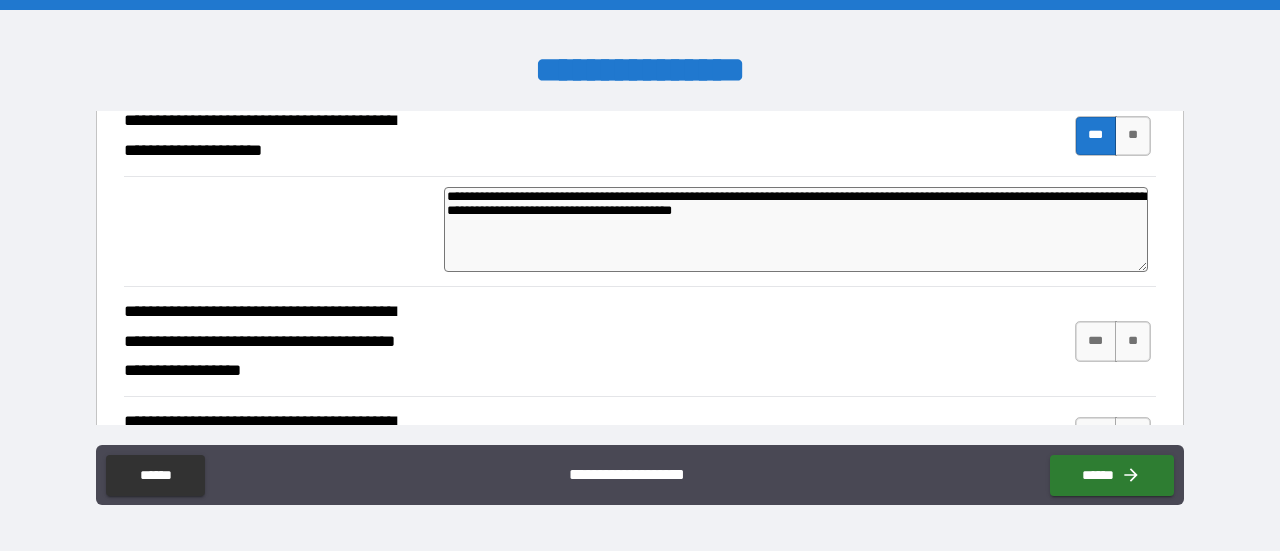 type on "*" 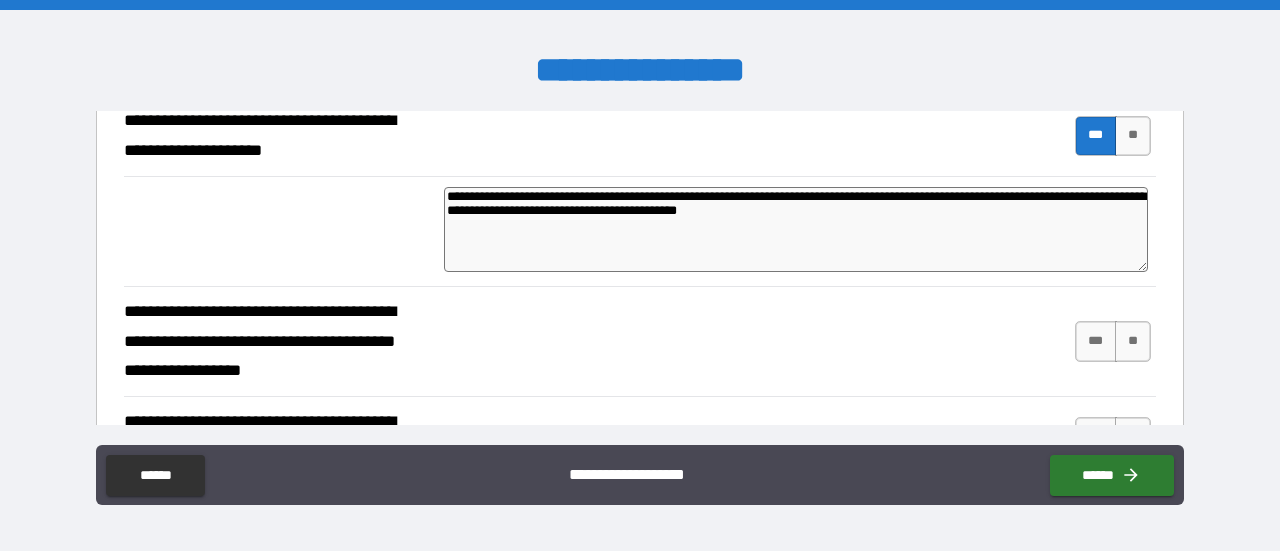 type on "*" 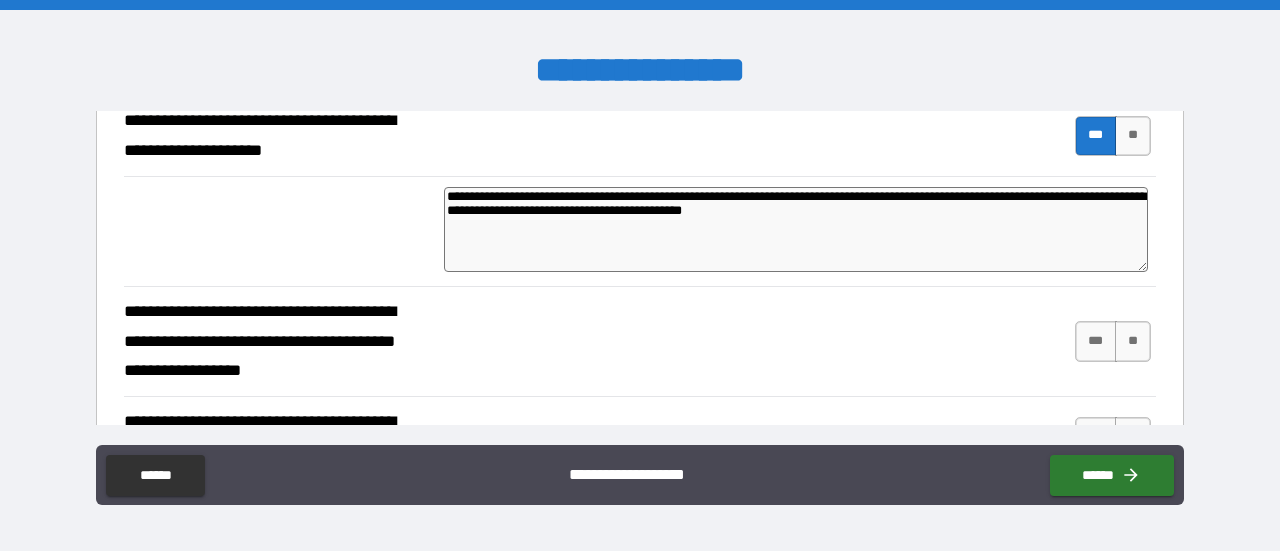 type on "**********" 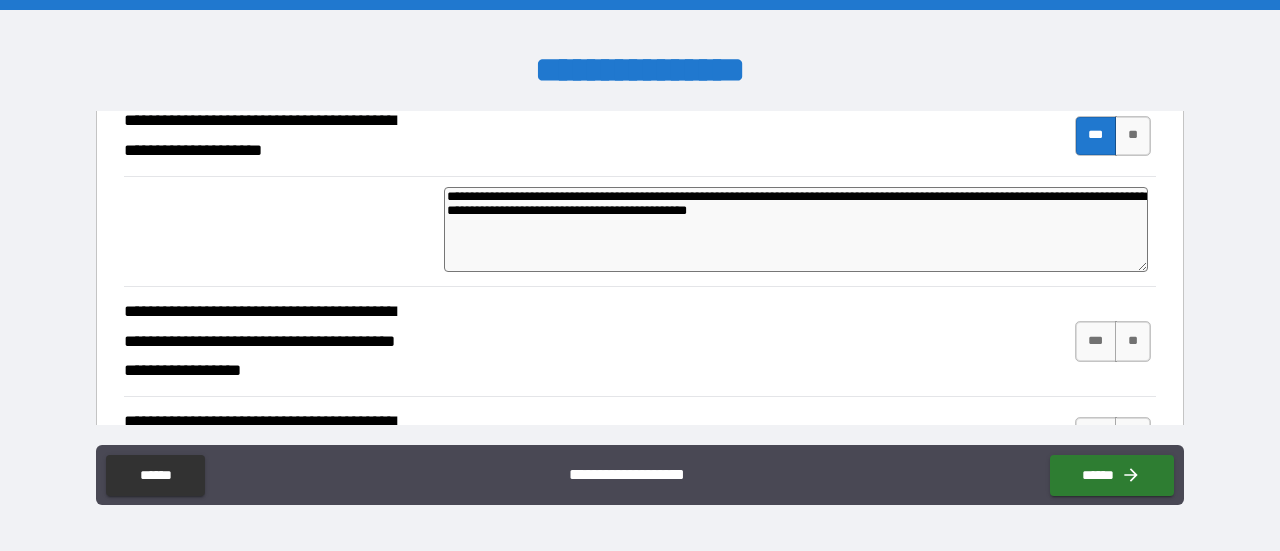 type on "*" 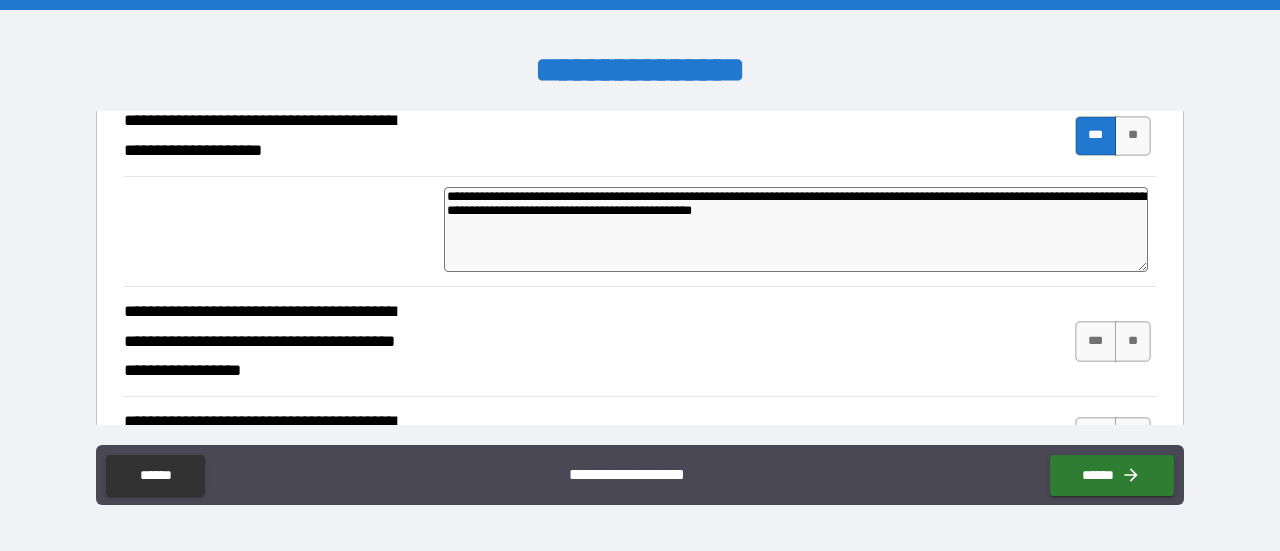 type on "*" 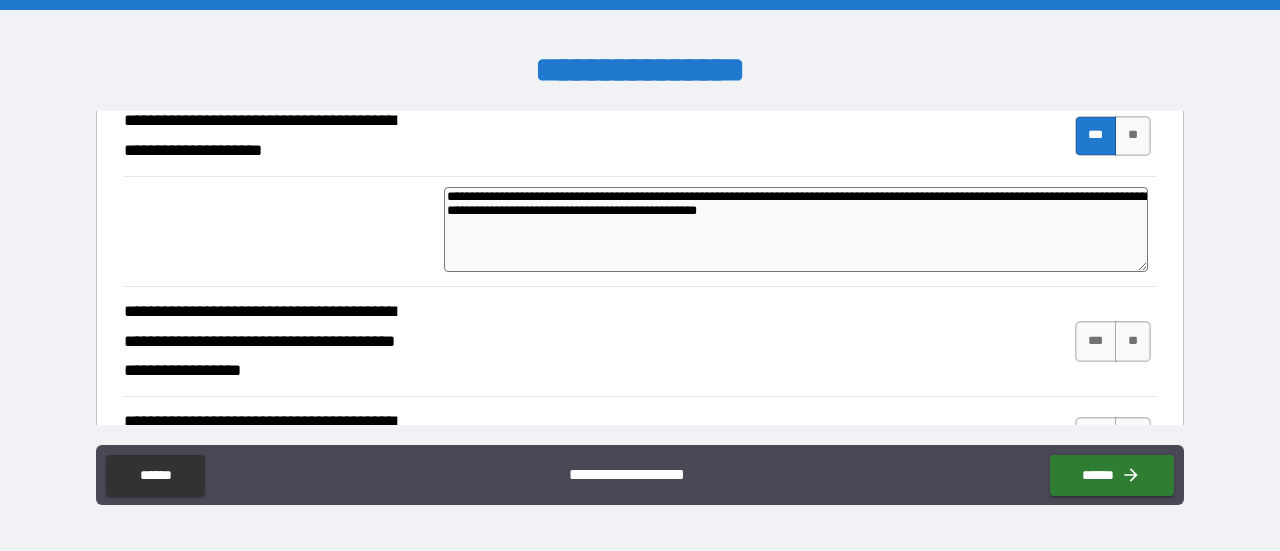 type on "*" 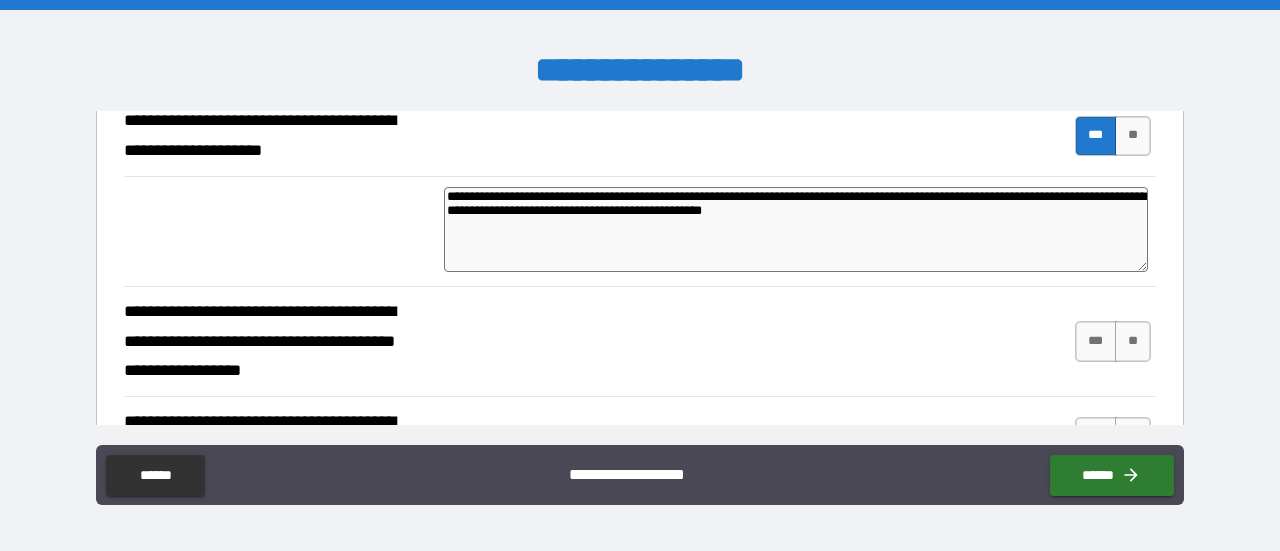 type on "*" 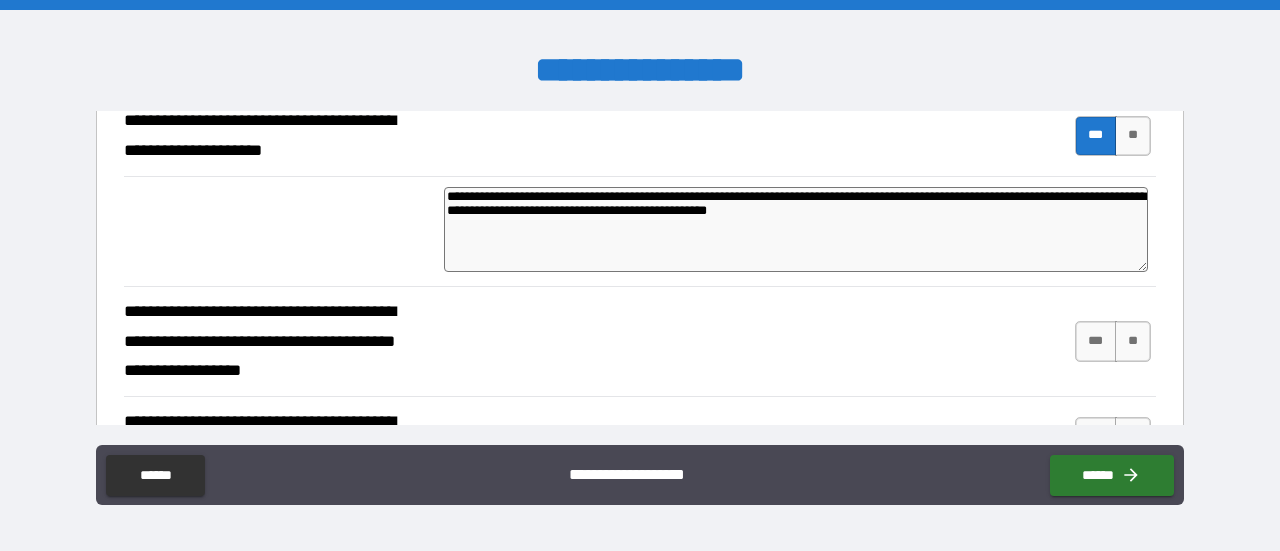 type on "*" 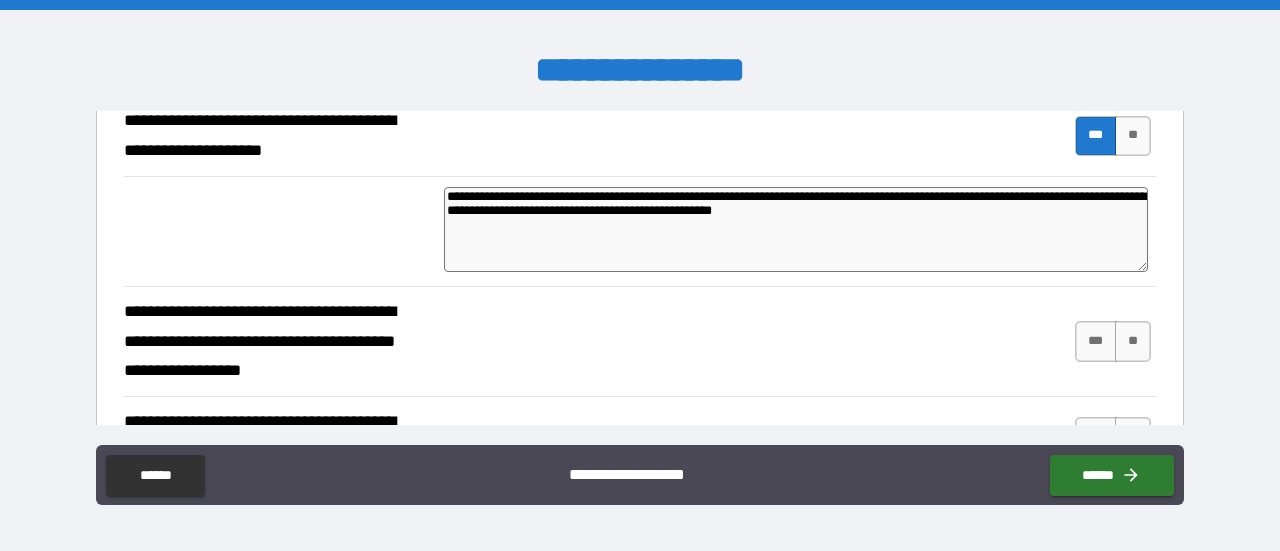 type on "*" 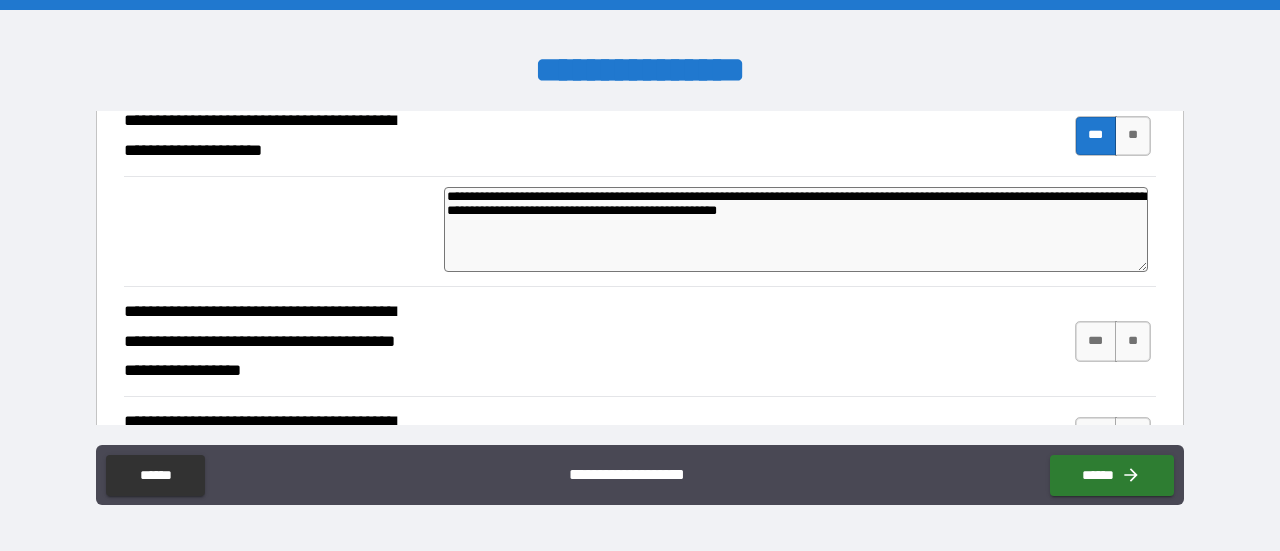 type on "**********" 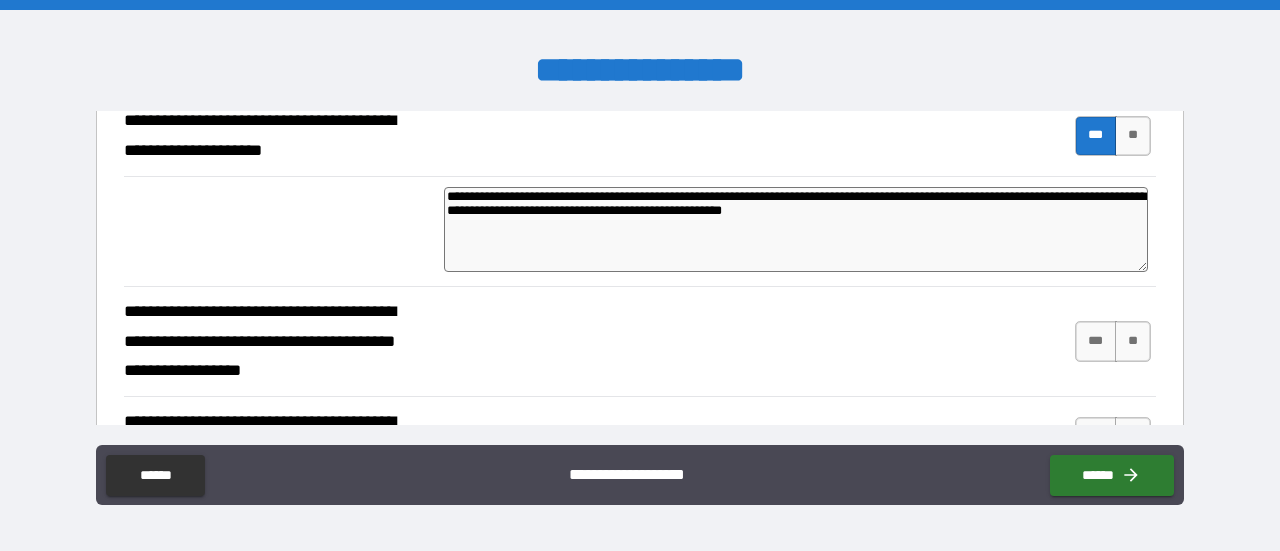 type on "**********" 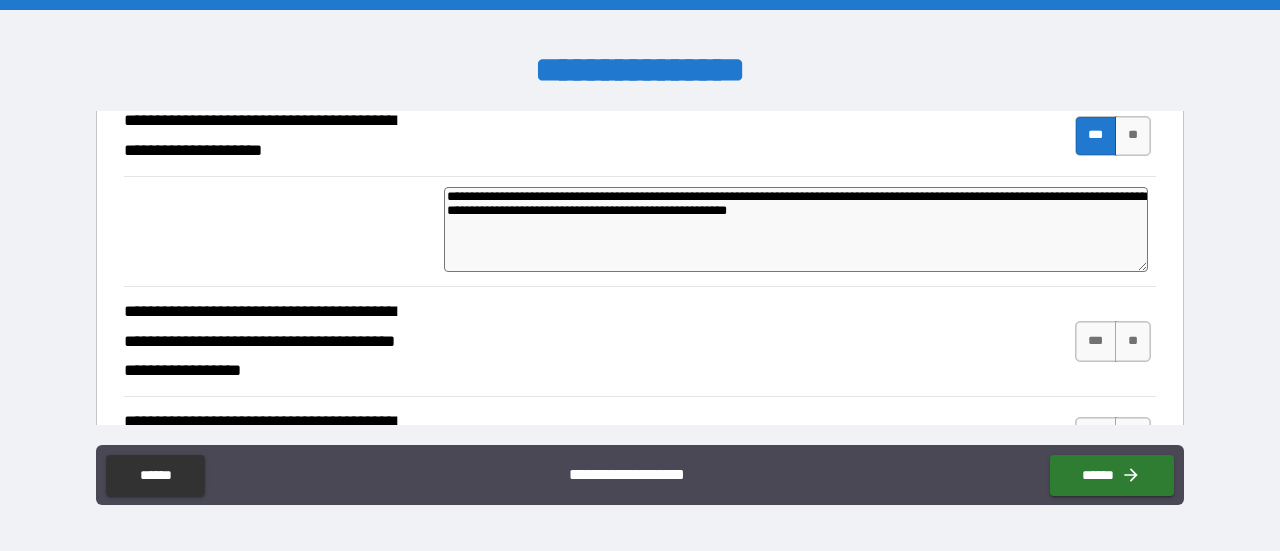 type on "**********" 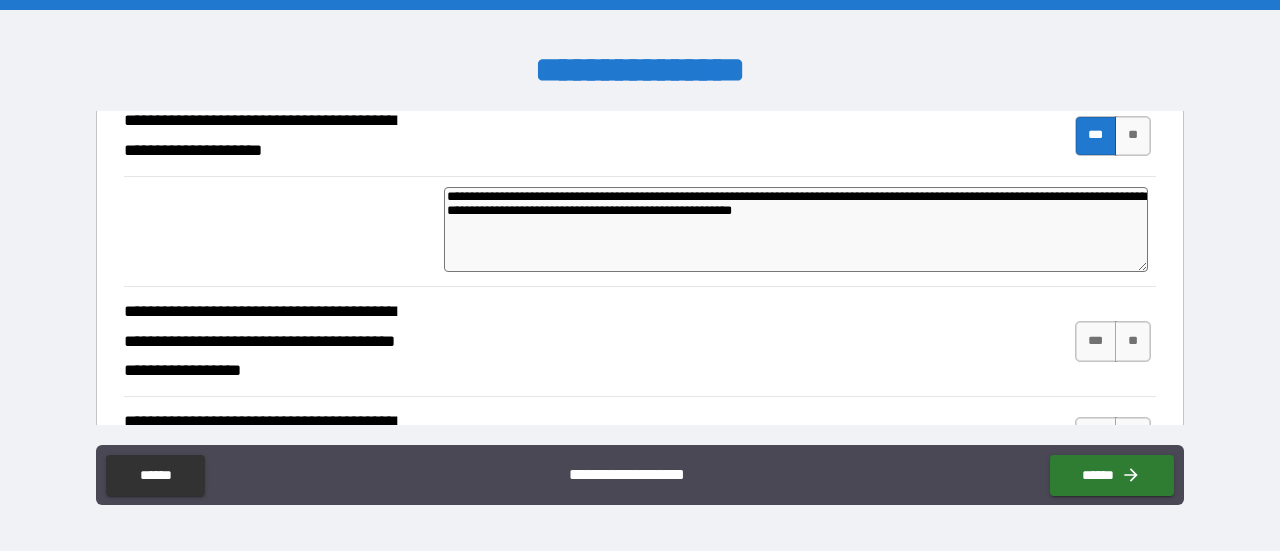 type on "*" 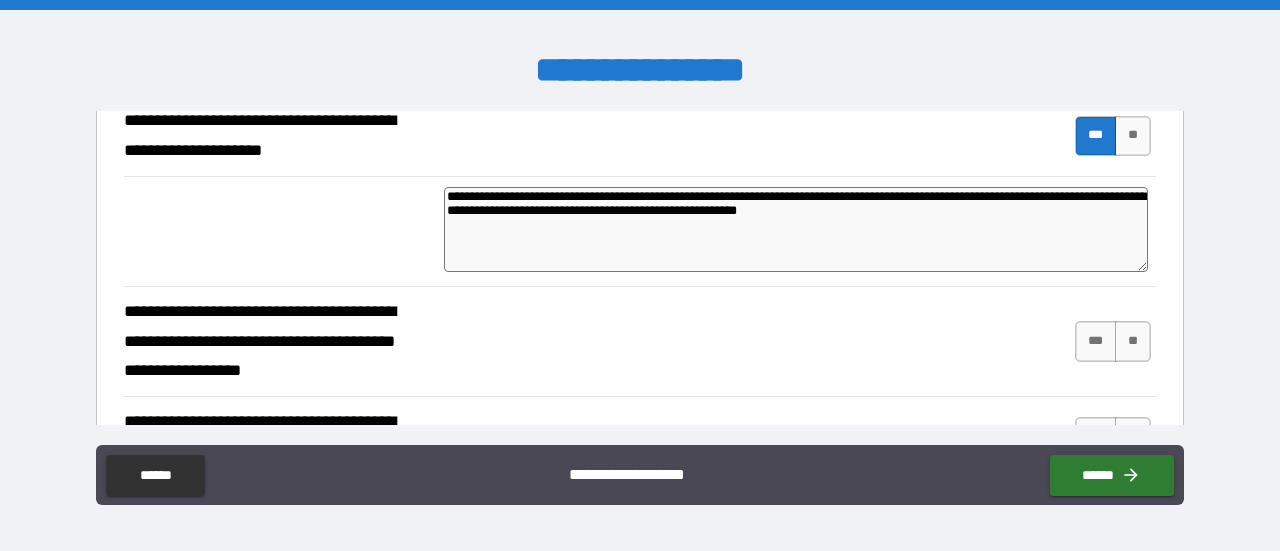 type on "*" 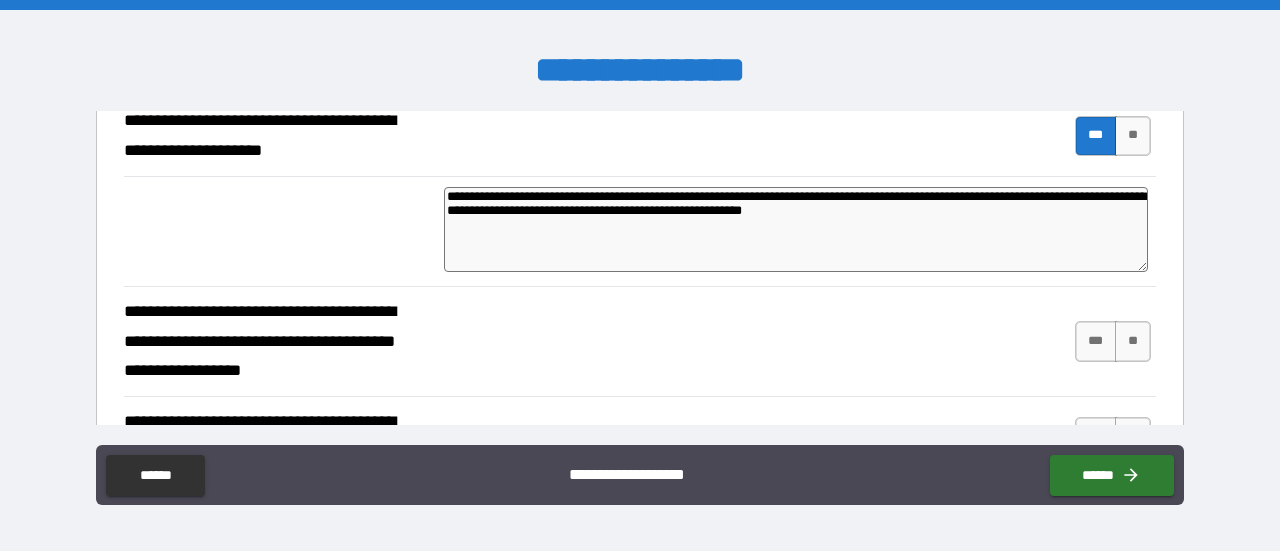 type on "*" 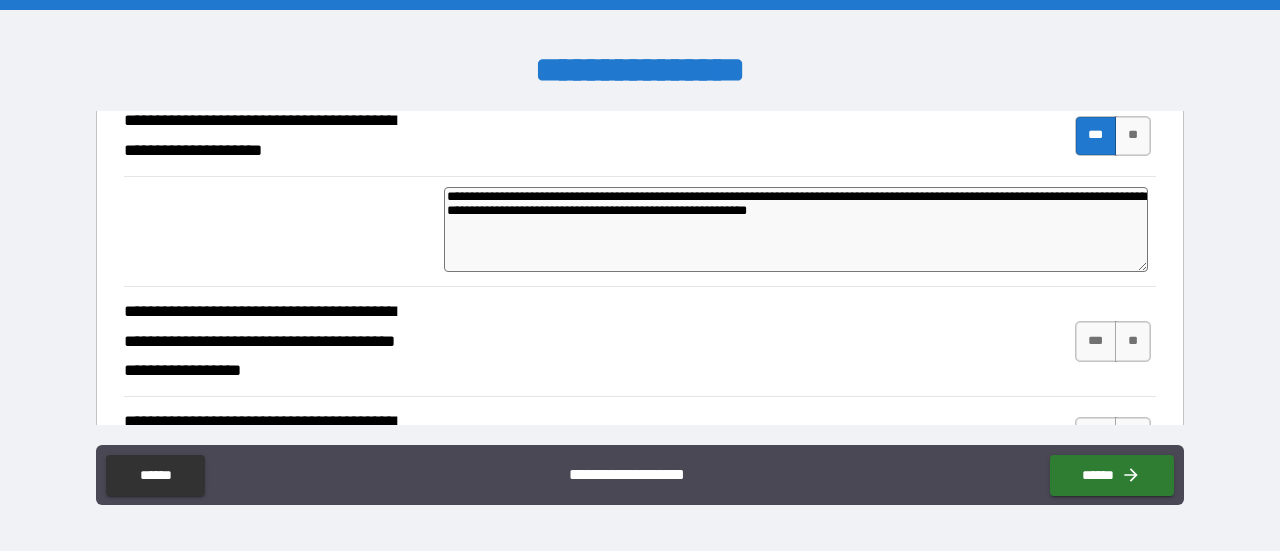 type on "*" 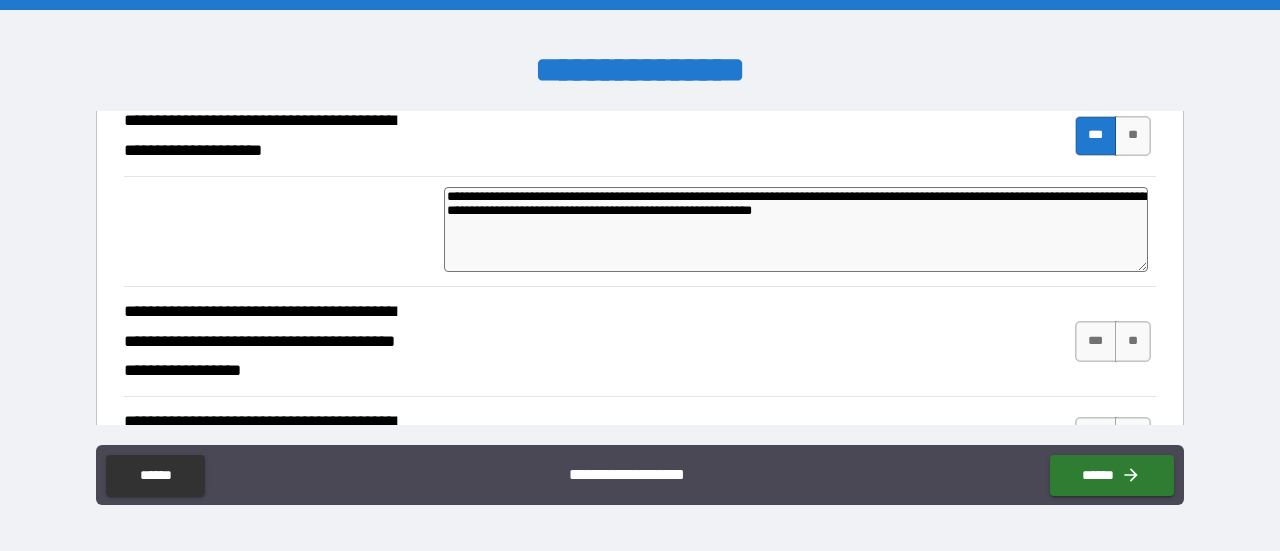 type on "*" 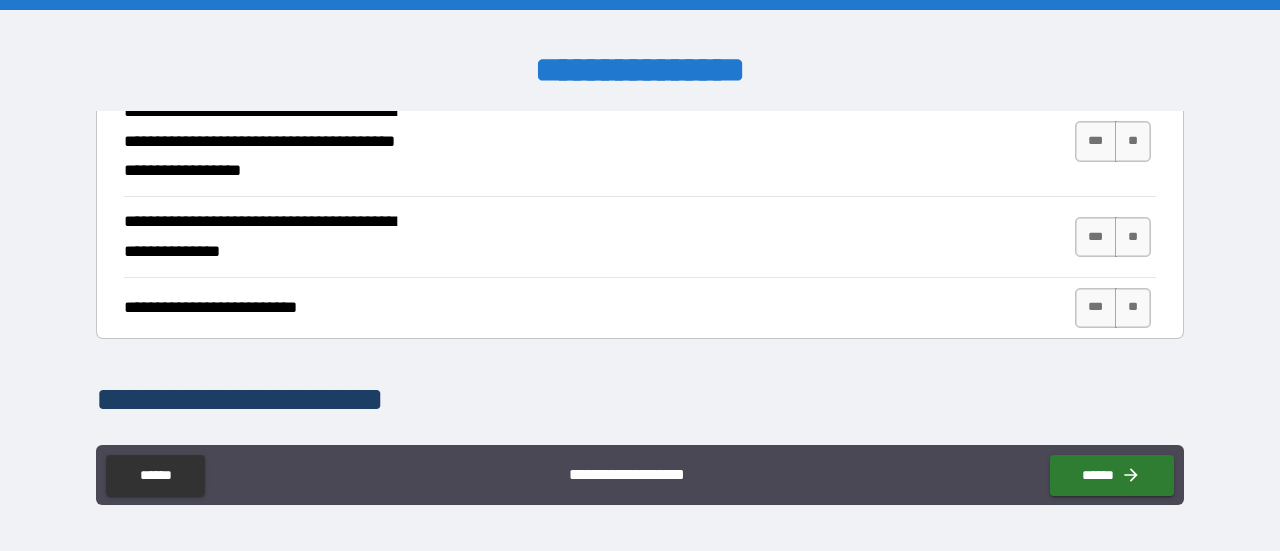 scroll, scrollTop: 529, scrollLeft: 0, axis: vertical 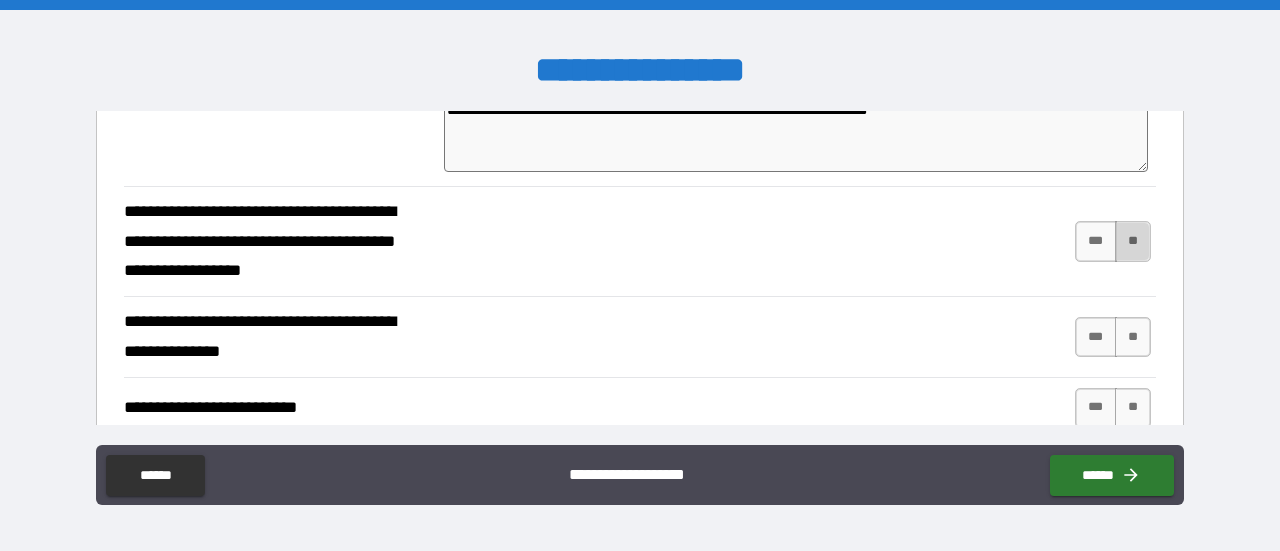 click on "**" at bounding box center (1133, 241) 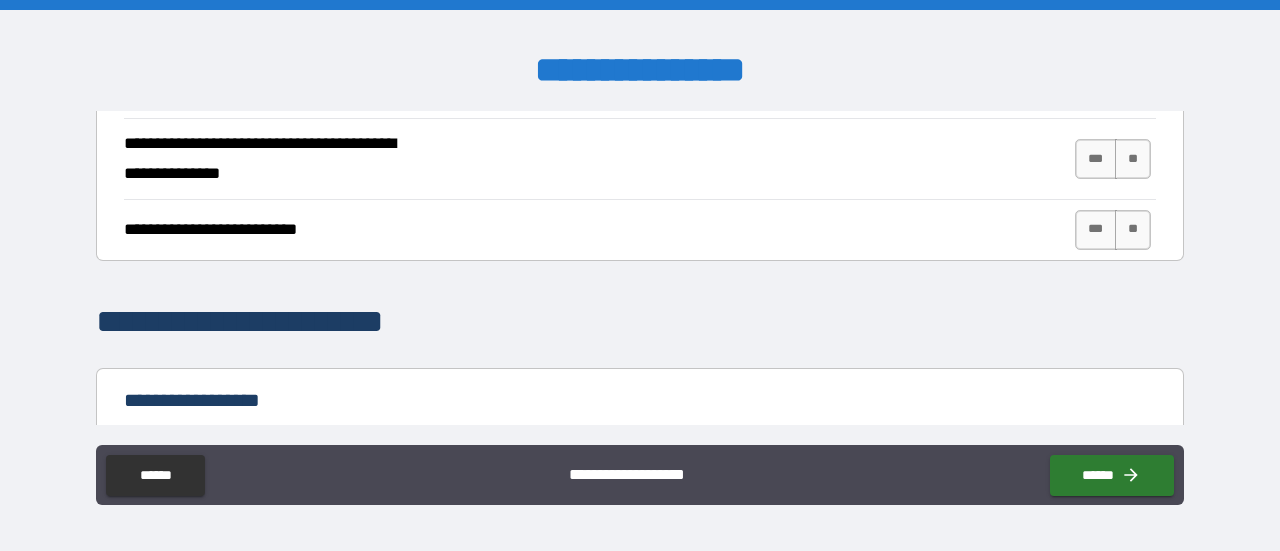 scroll, scrollTop: 729, scrollLeft: 0, axis: vertical 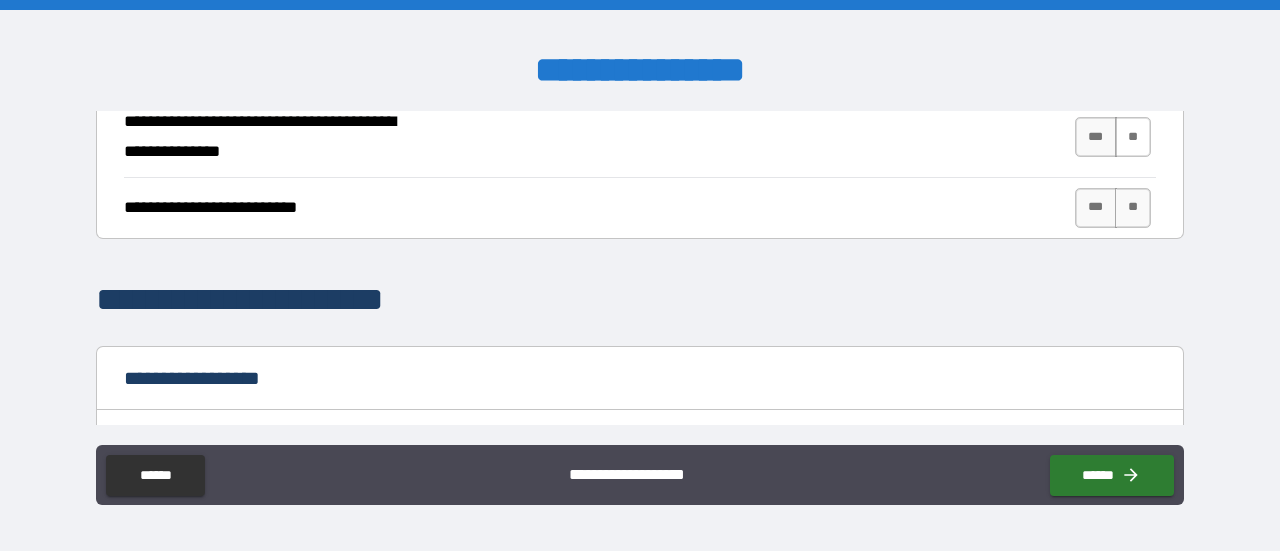 click on "**" at bounding box center [1133, 137] 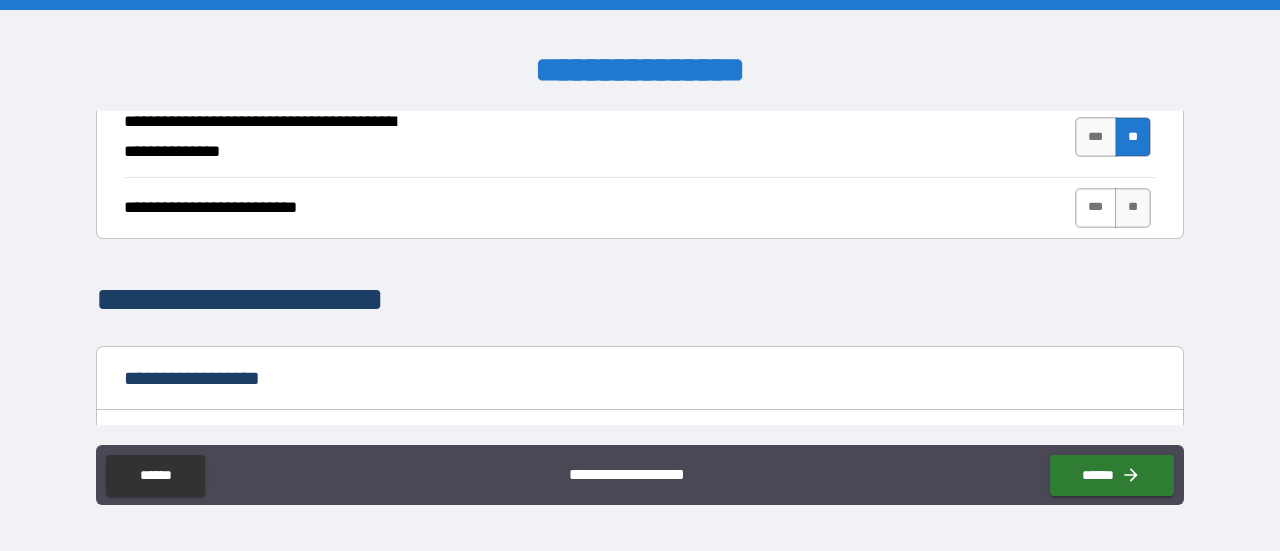 click on "***" at bounding box center (1096, 208) 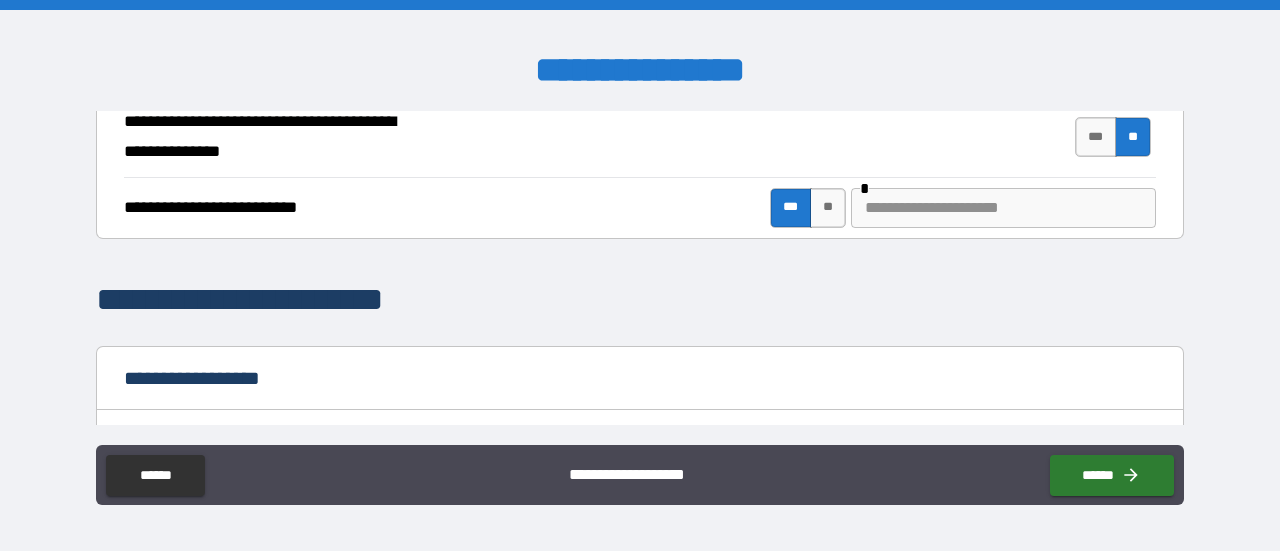 click at bounding box center [1003, 208] 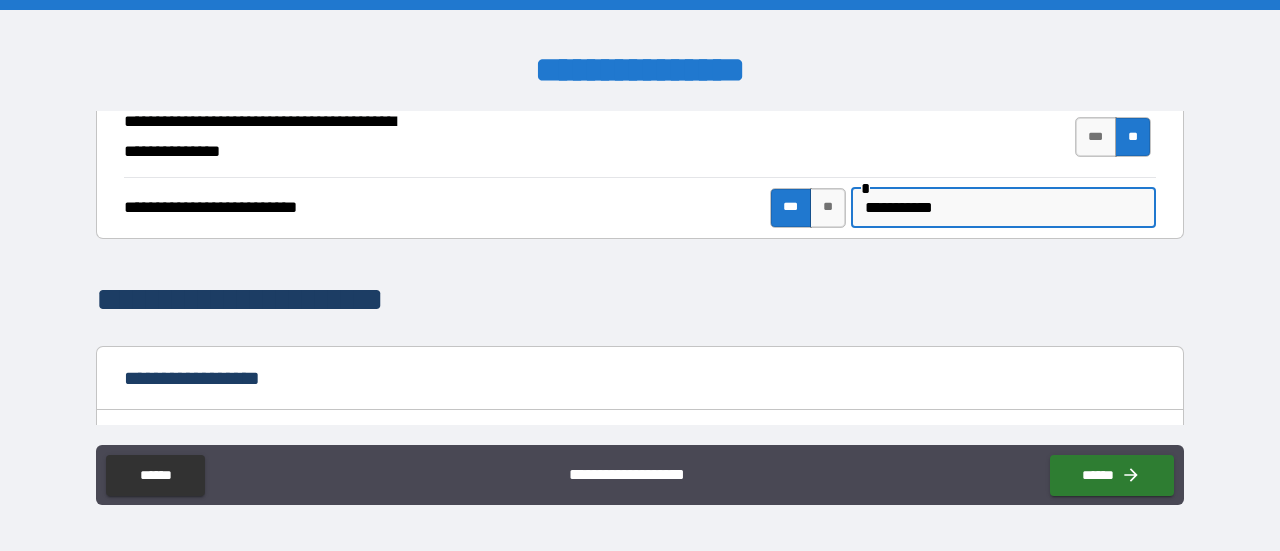paste on "**********" 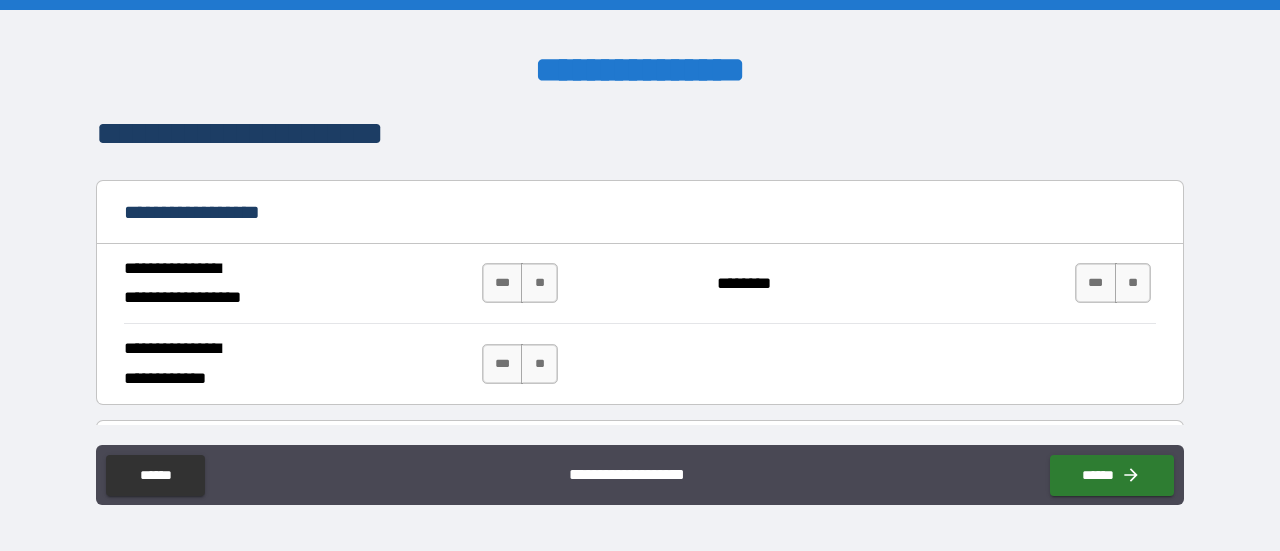 scroll, scrollTop: 929, scrollLeft: 0, axis: vertical 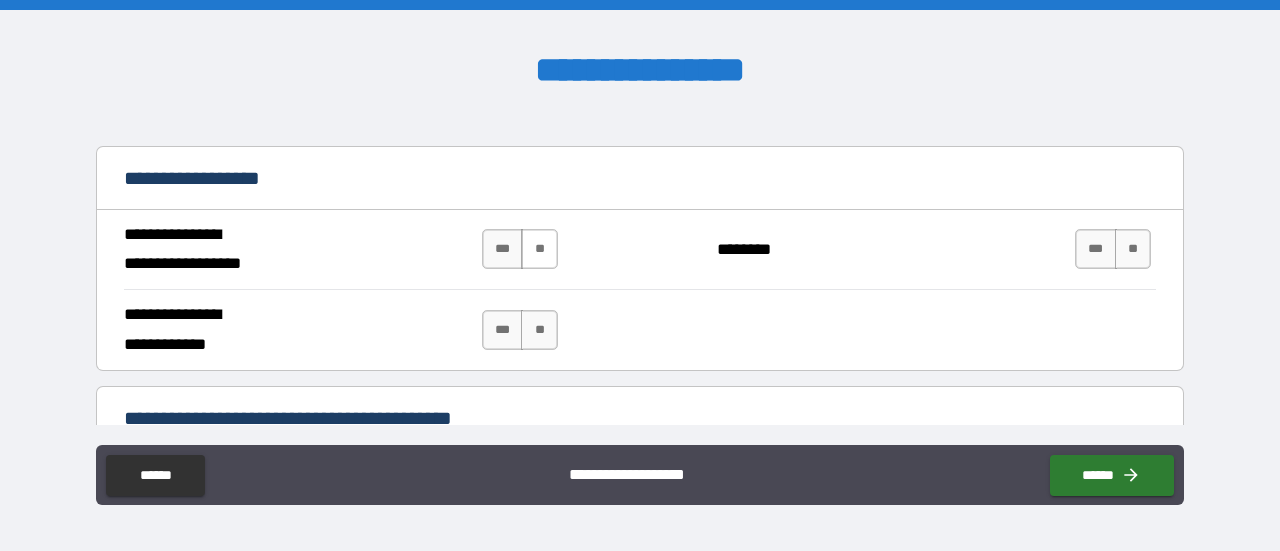 click on "**" at bounding box center (539, 249) 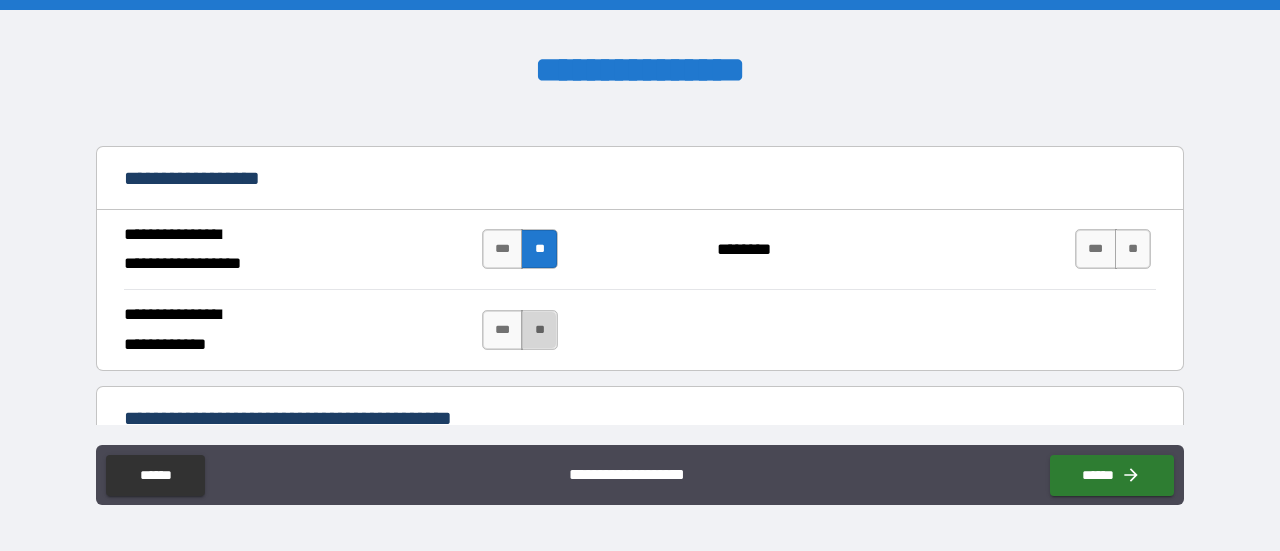click on "**" at bounding box center (539, 330) 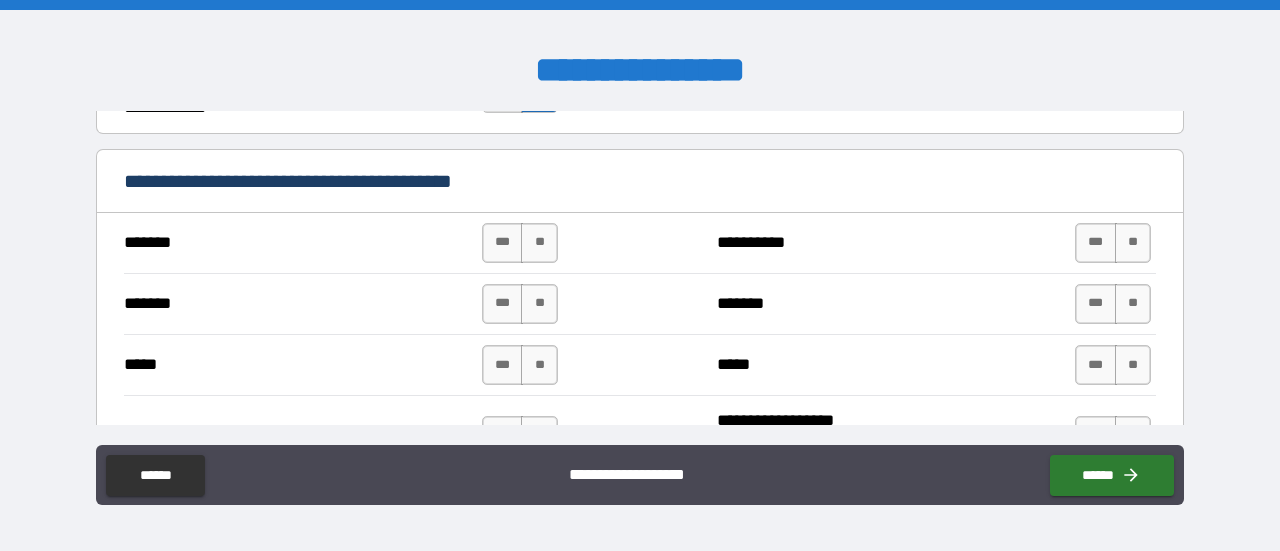 scroll, scrollTop: 1229, scrollLeft: 0, axis: vertical 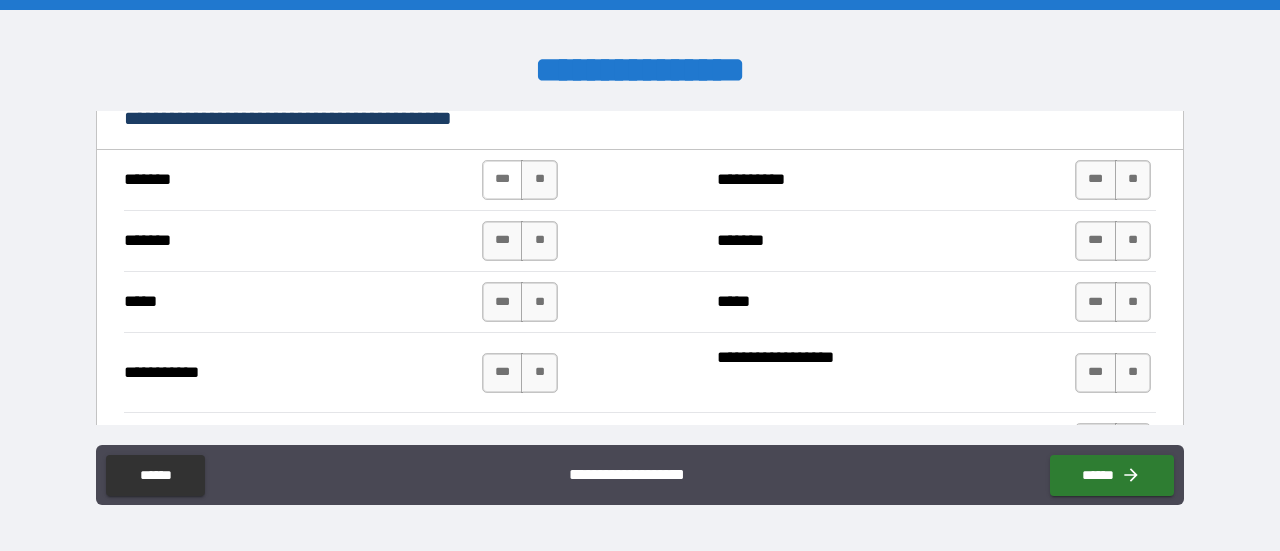 click on "***" at bounding box center [503, 180] 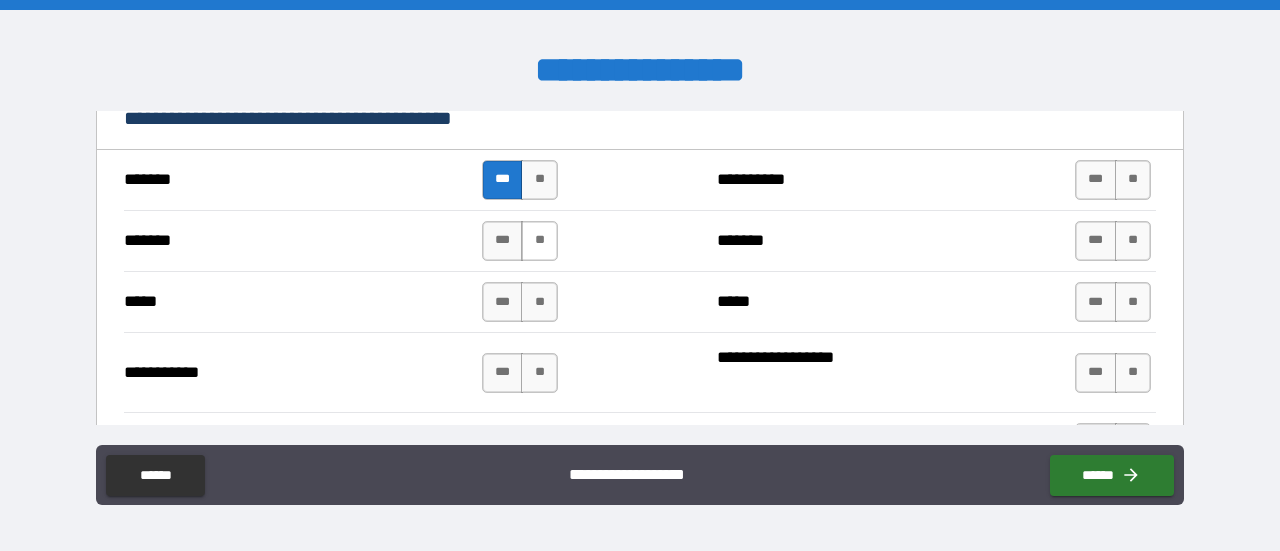 click on "**" at bounding box center [539, 241] 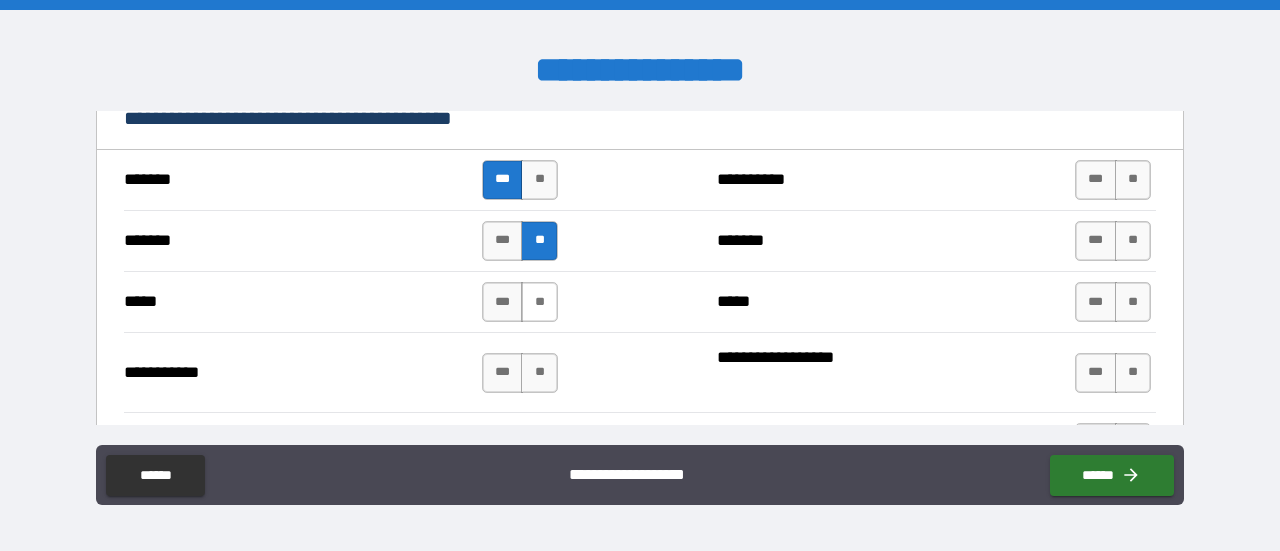 click on "**" at bounding box center (539, 302) 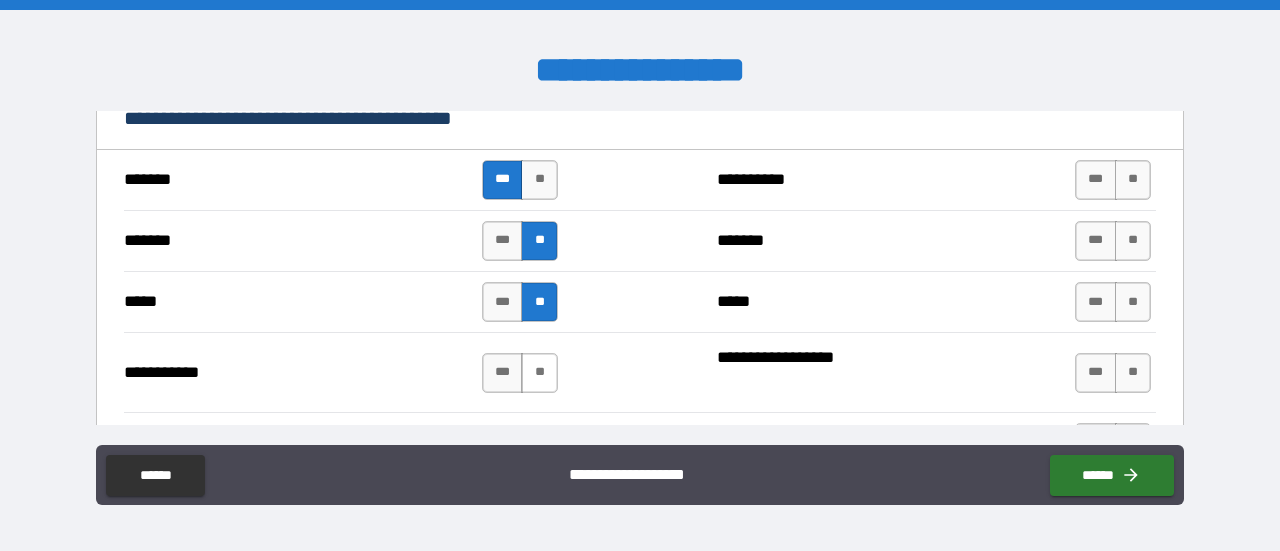 click on "**" at bounding box center (539, 373) 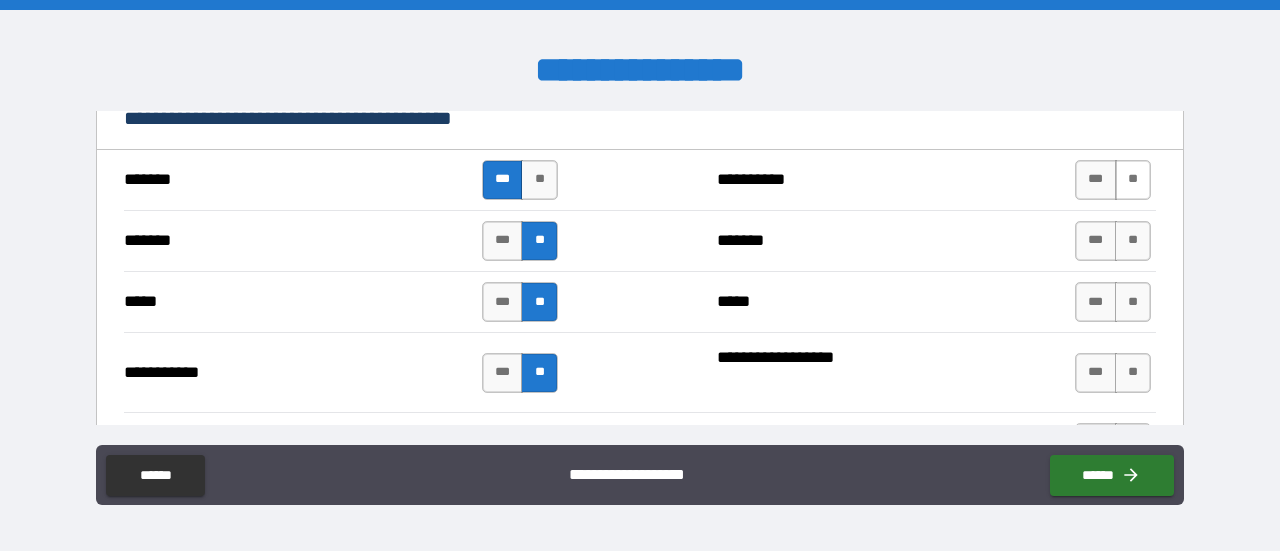 click on "**" at bounding box center [1133, 180] 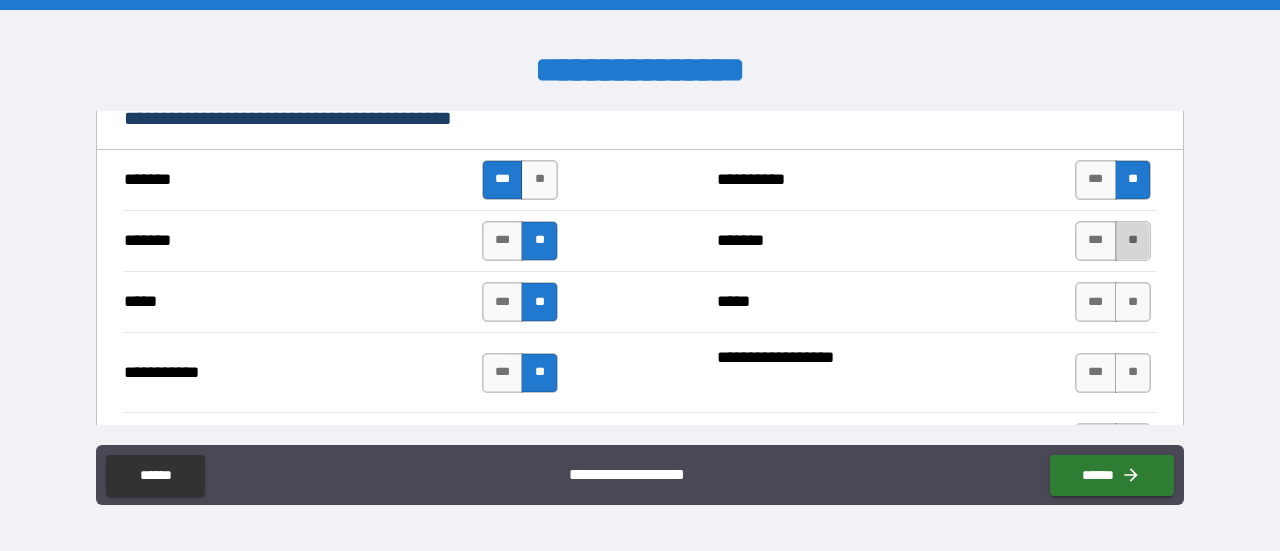 click on "**" at bounding box center (1133, 241) 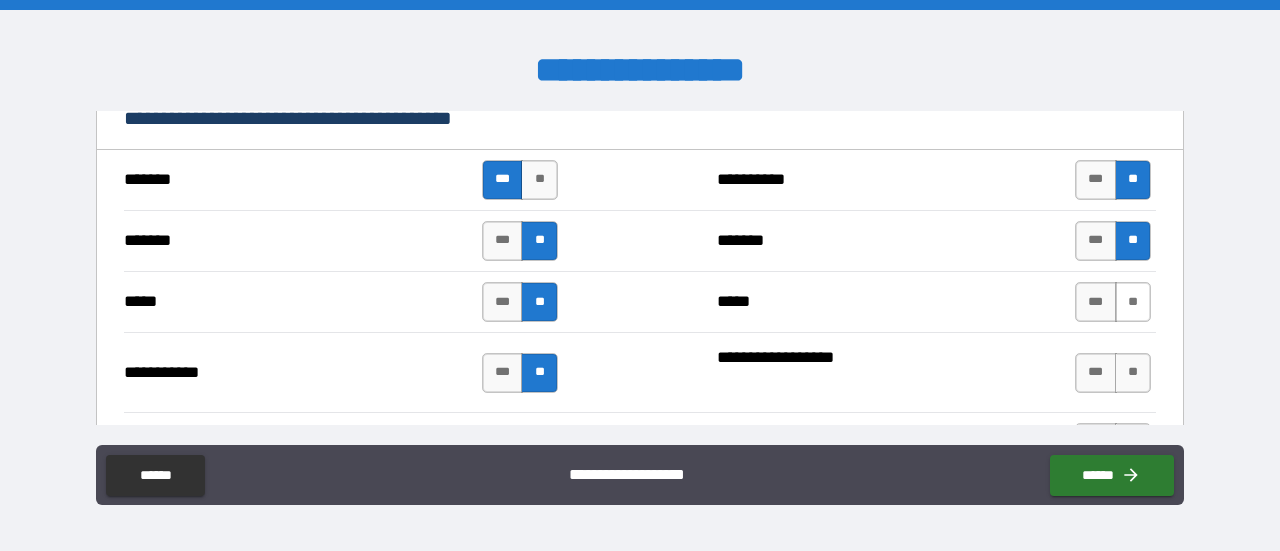 click on "**" at bounding box center [1133, 302] 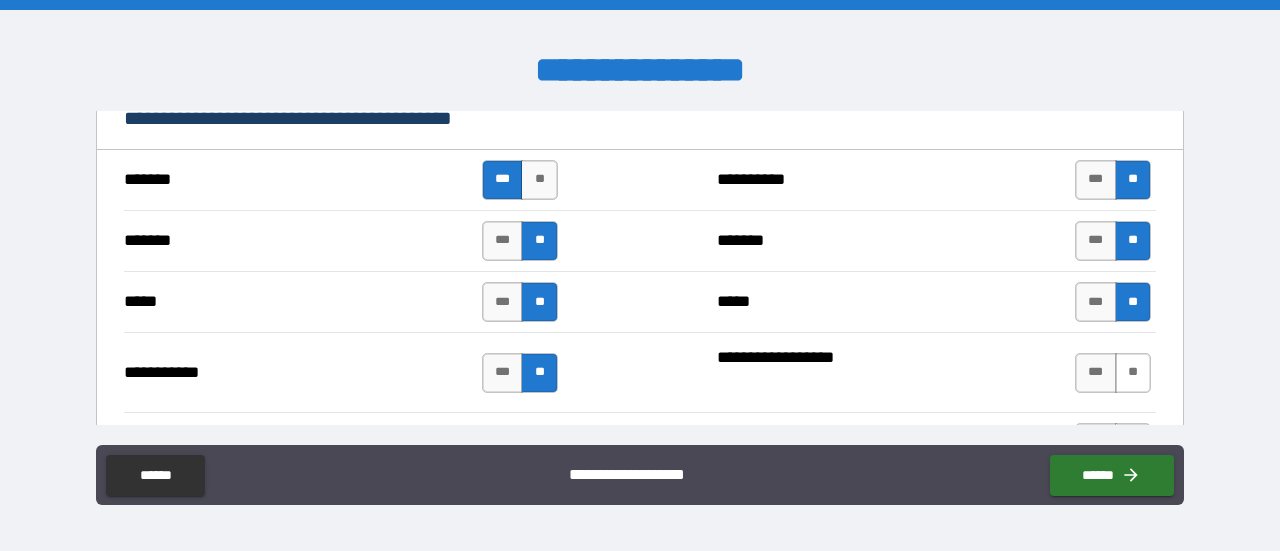 click on "**" at bounding box center [1133, 373] 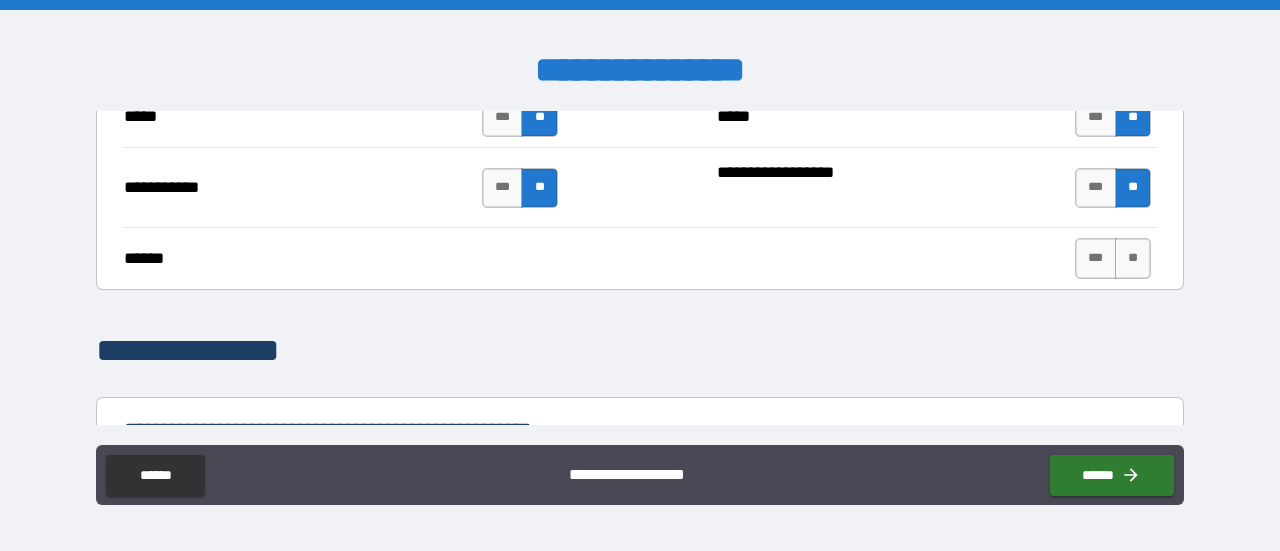 scroll, scrollTop: 1429, scrollLeft: 0, axis: vertical 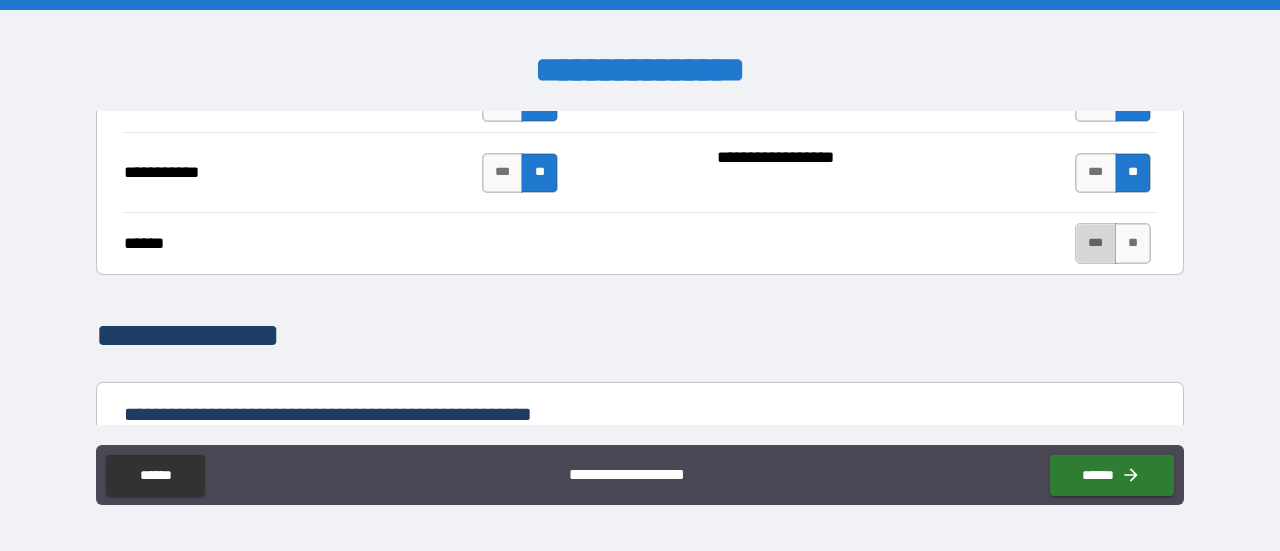 click on "***" at bounding box center (1096, 243) 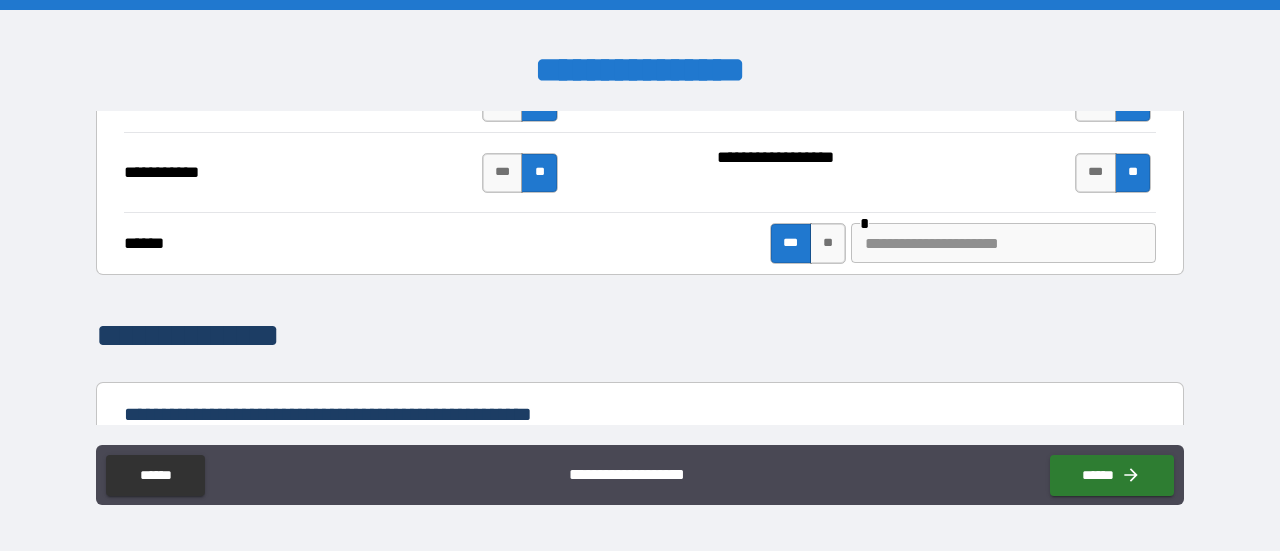 click at bounding box center (1003, 243) 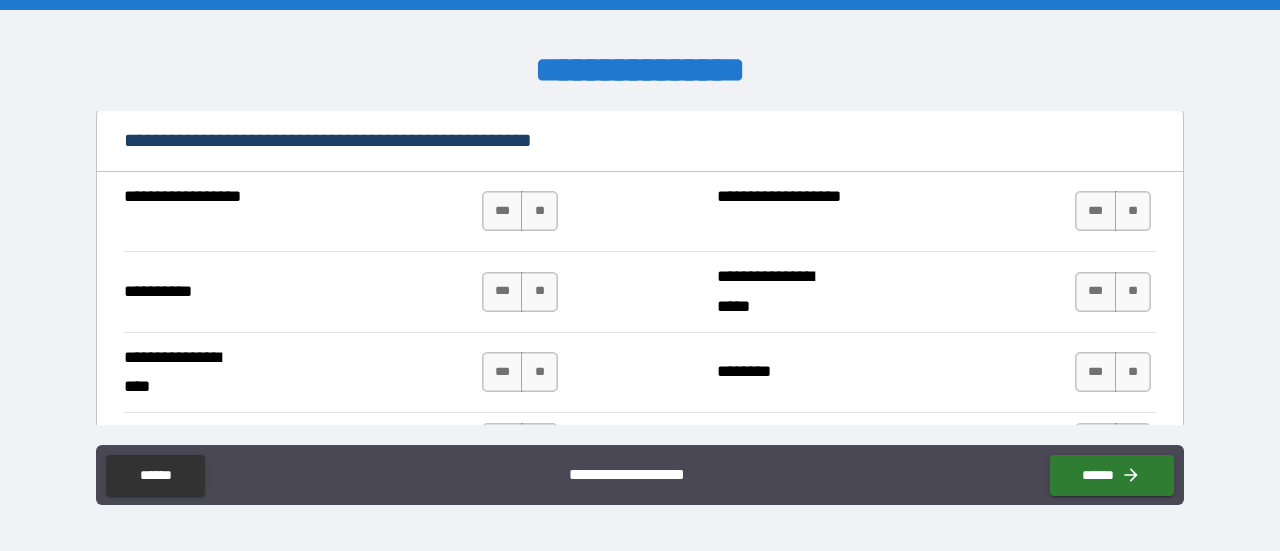 scroll, scrollTop: 1748, scrollLeft: 0, axis: vertical 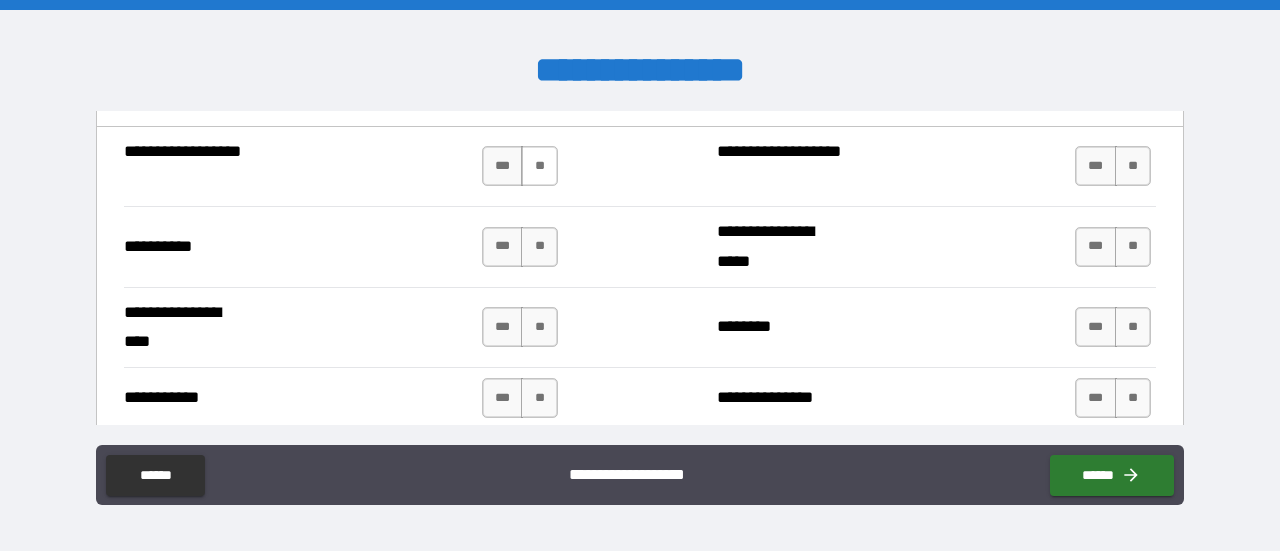 click on "**" at bounding box center (539, 166) 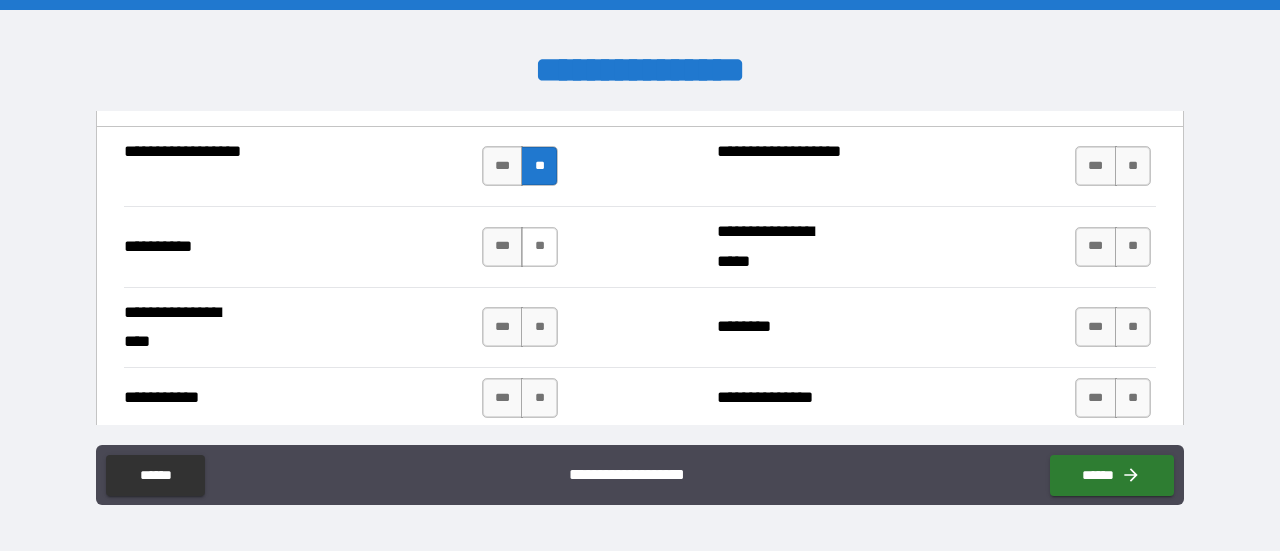 click on "**" at bounding box center [539, 247] 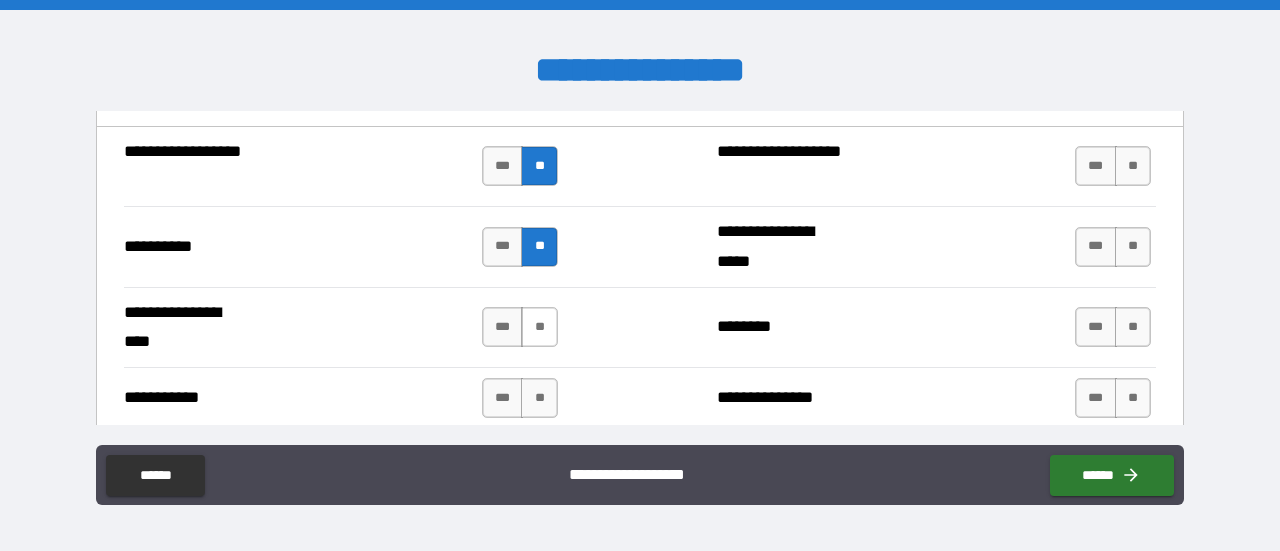 click on "**" at bounding box center [539, 327] 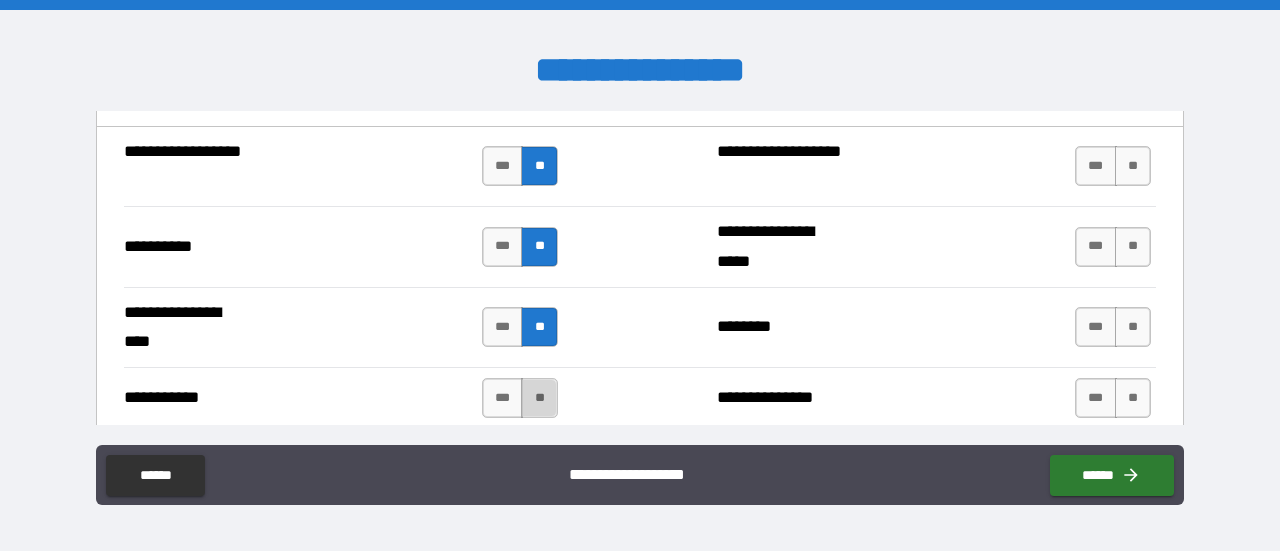 click on "**" at bounding box center (539, 398) 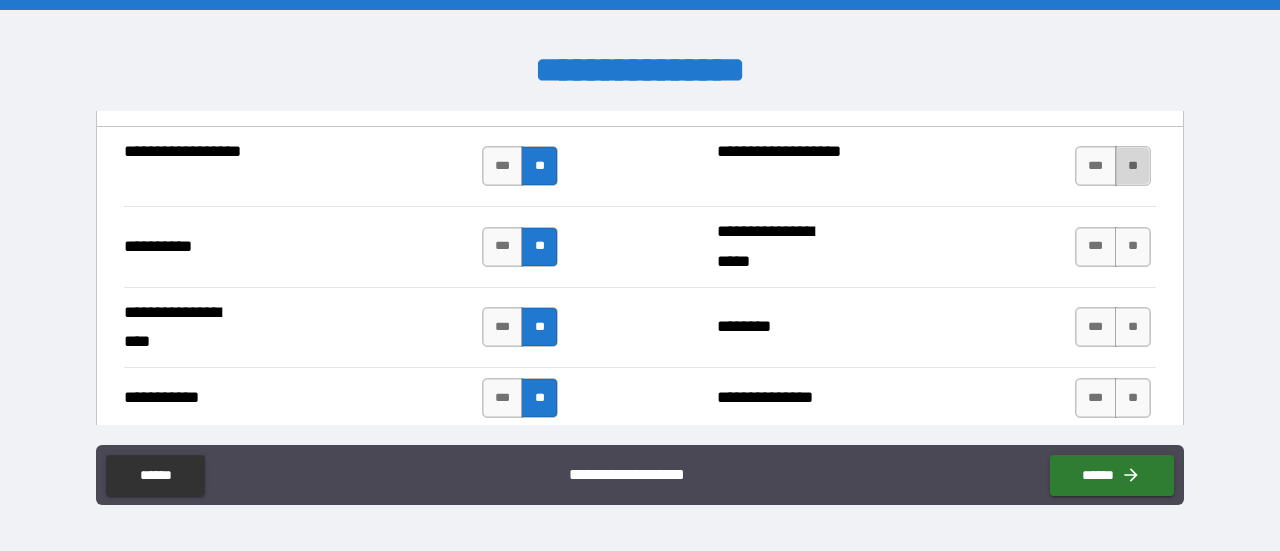 click on "**" at bounding box center [1133, 166] 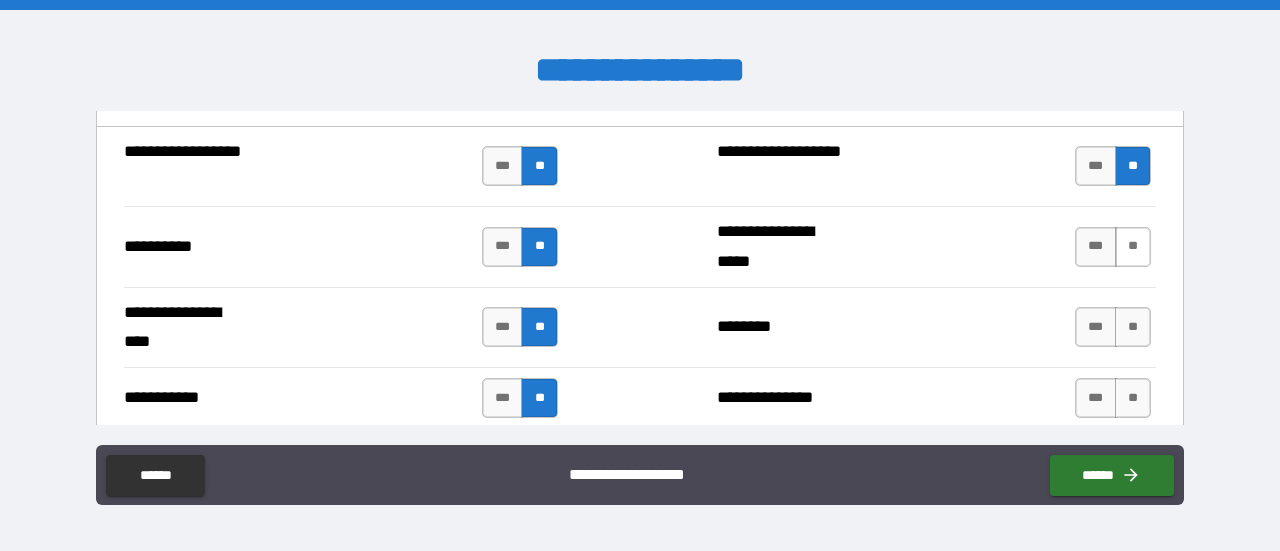 click on "**" at bounding box center (1133, 247) 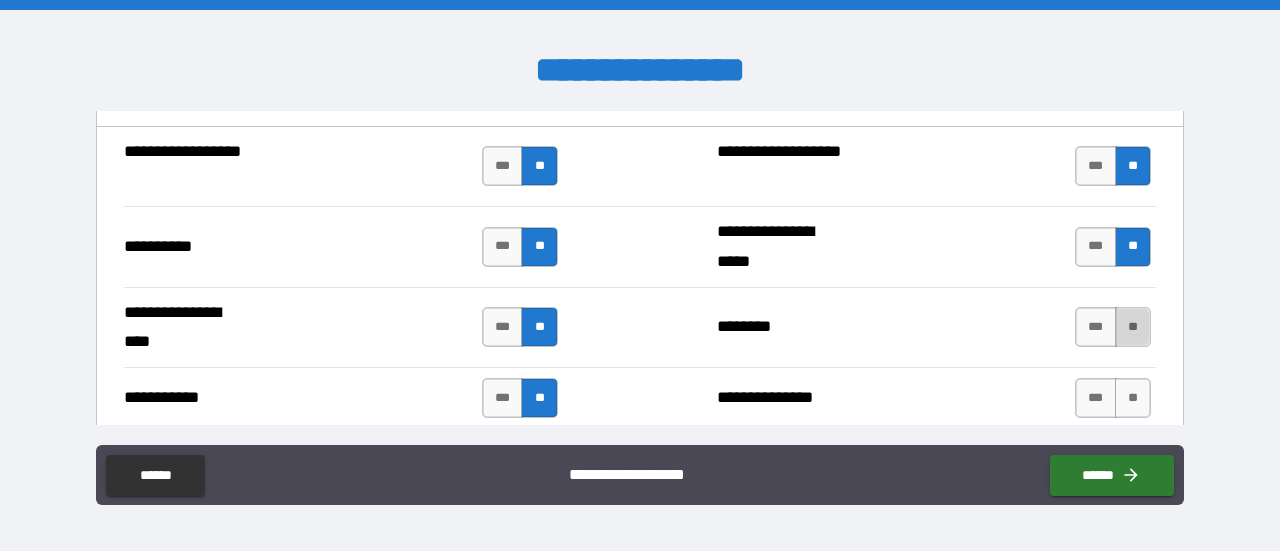 click on "**" at bounding box center [1133, 327] 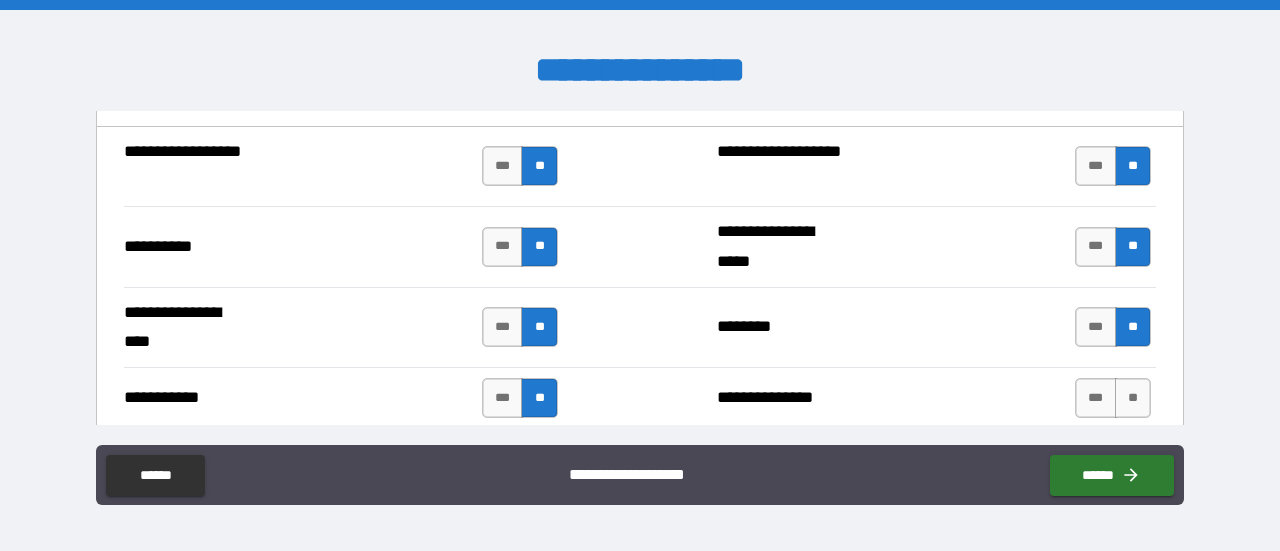 drag, startPoint x: 1124, startPoint y: 393, endPoint x: 1148, endPoint y: 367, distance: 35.383614 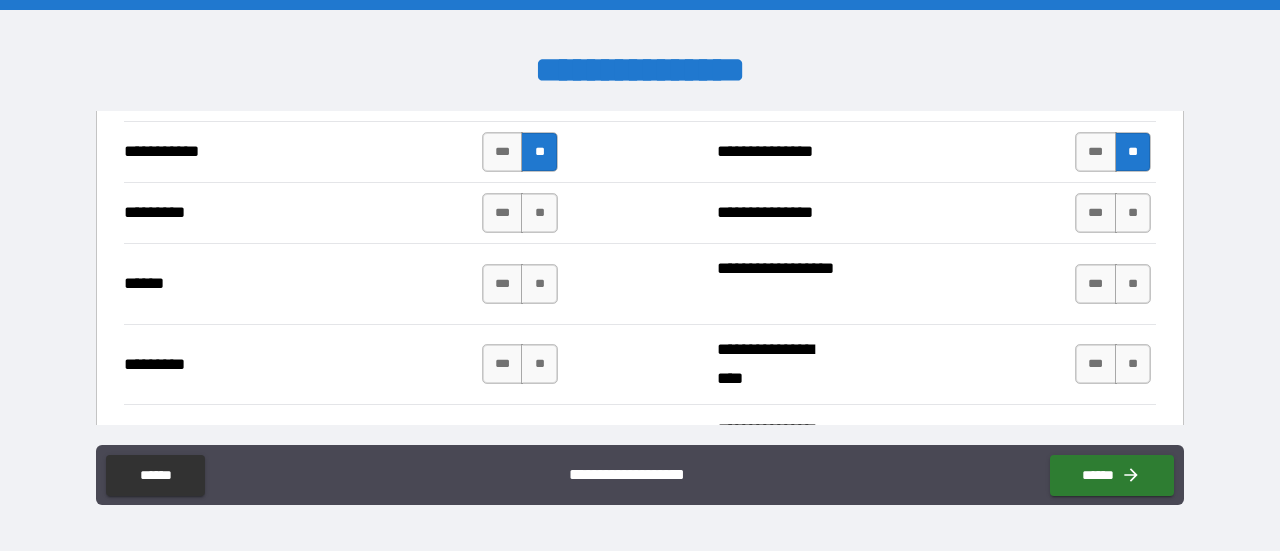 scroll, scrollTop: 2022, scrollLeft: 0, axis: vertical 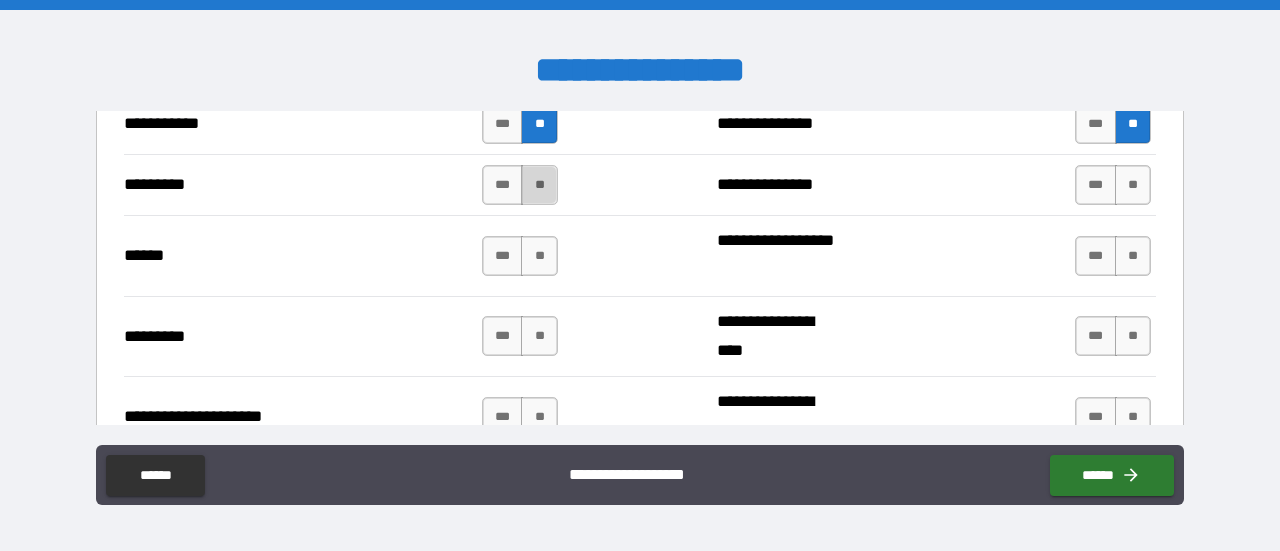 click on "**" at bounding box center (539, 185) 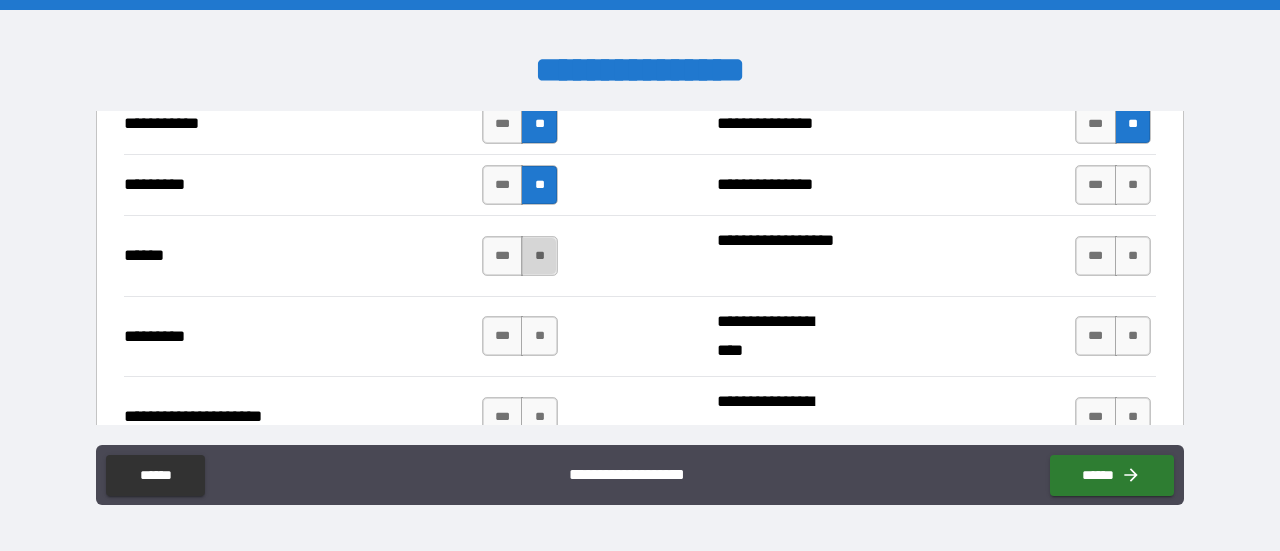 click on "**" at bounding box center (539, 256) 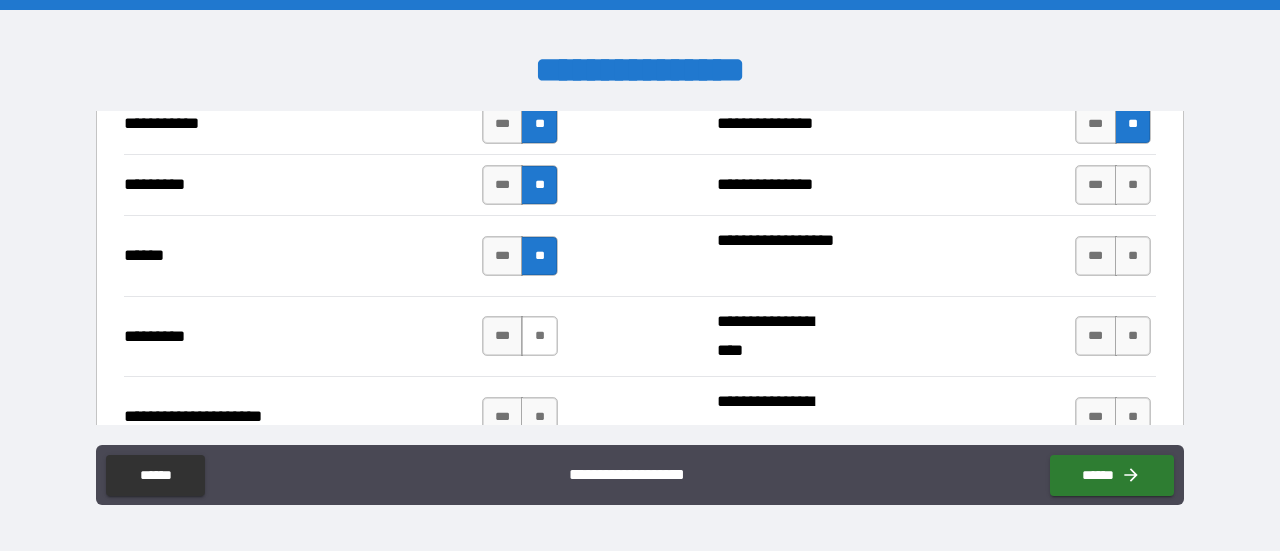 click on "**" at bounding box center (539, 336) 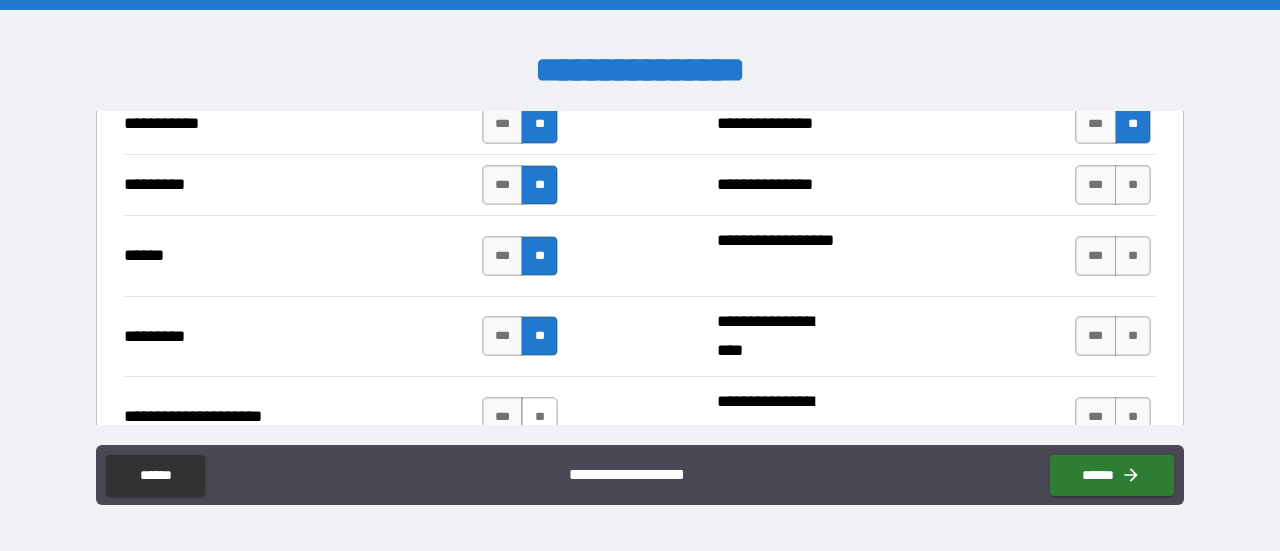 click on "**" at bounding box center (539, 417) 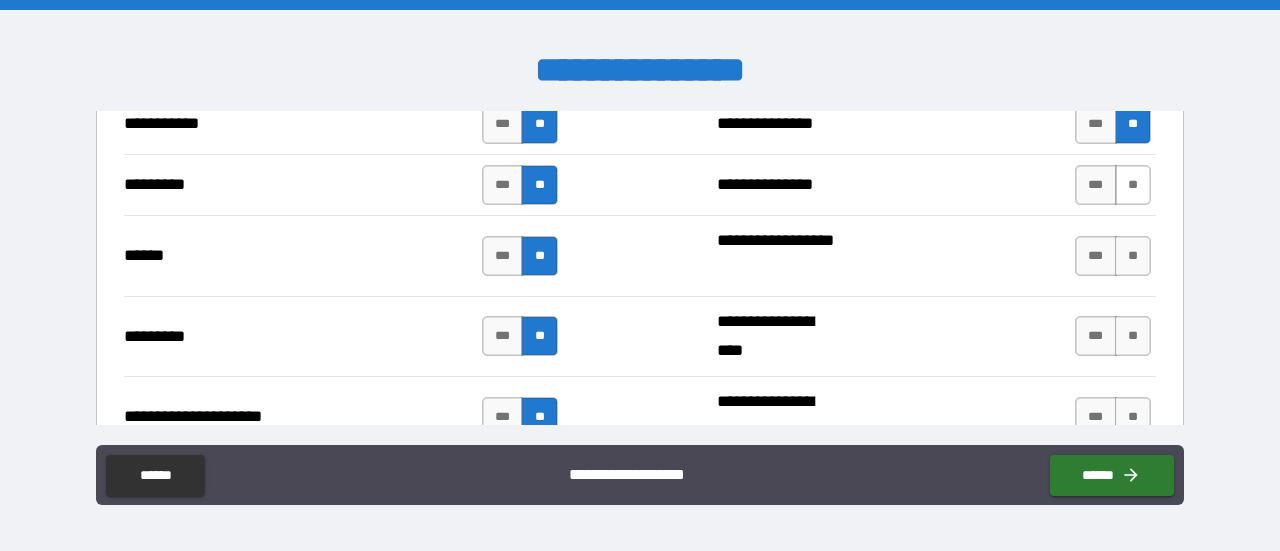 click on "**" at bounding box center (1133, 185) 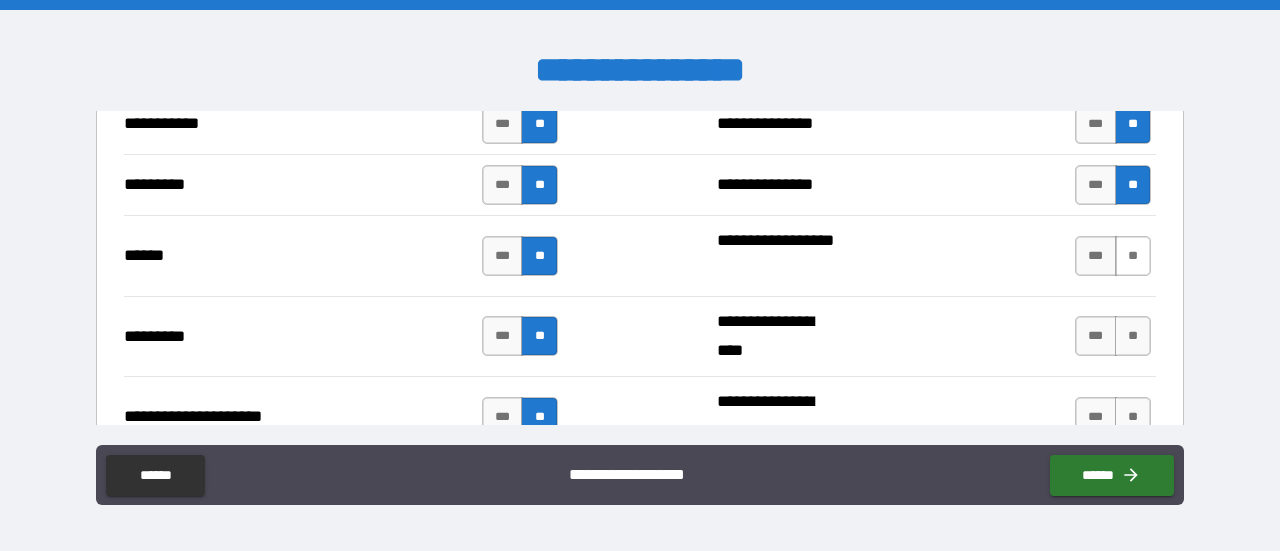 click on "**" at bounding box center (1133, 256) 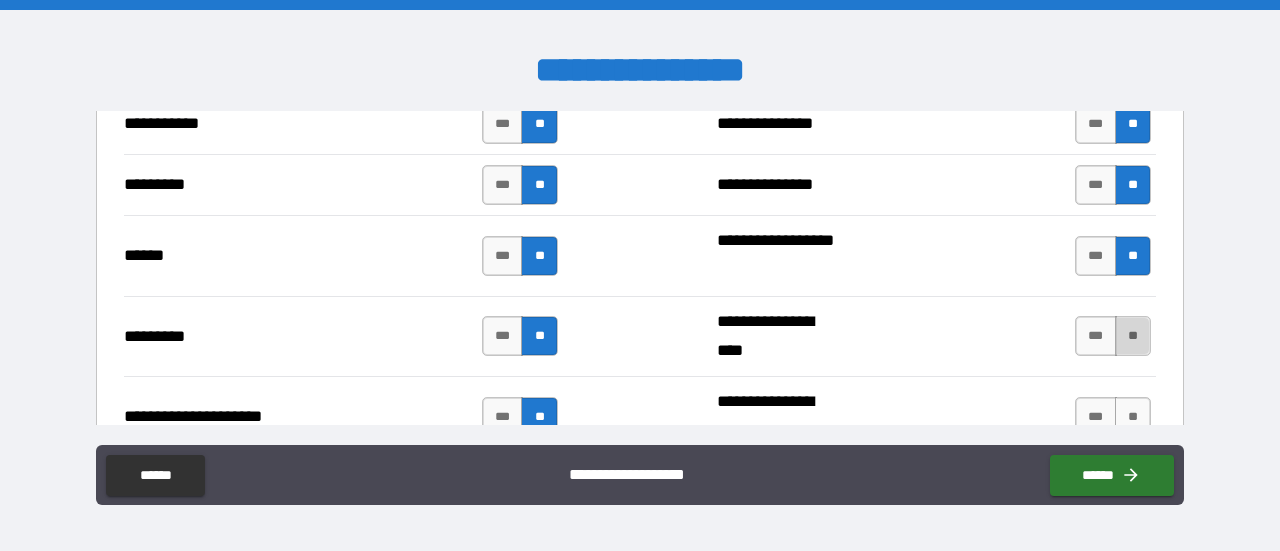 click on "**" at bounding box center (1133, 336) 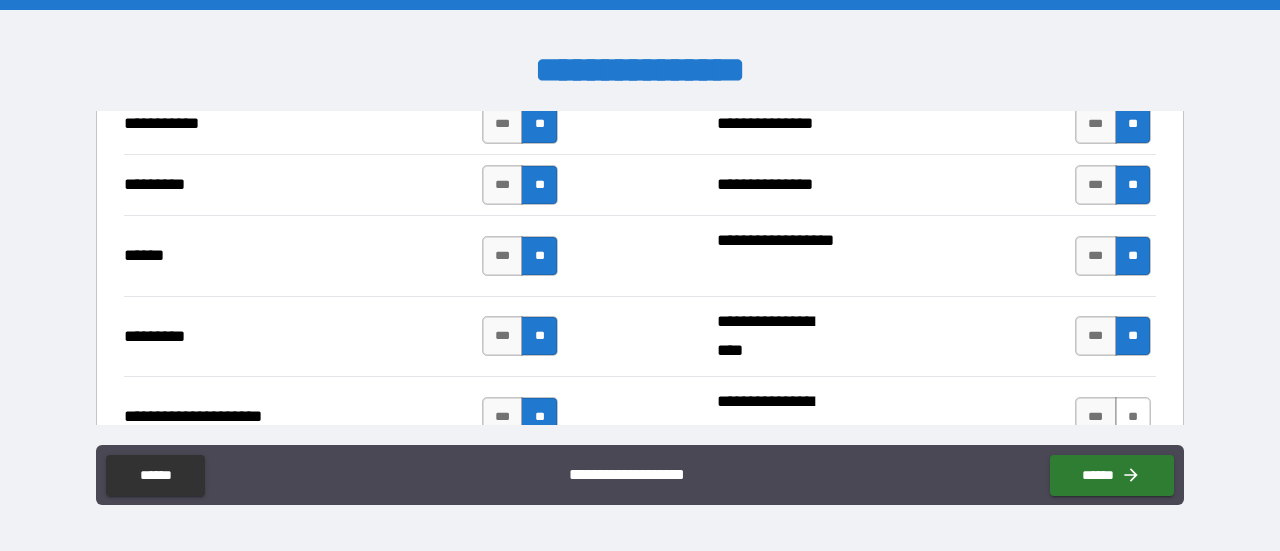 drag, startPoint x: 1116, startPoint y: 413, endPoint x: 1127, endPoint y: 390, distance: 25.495098 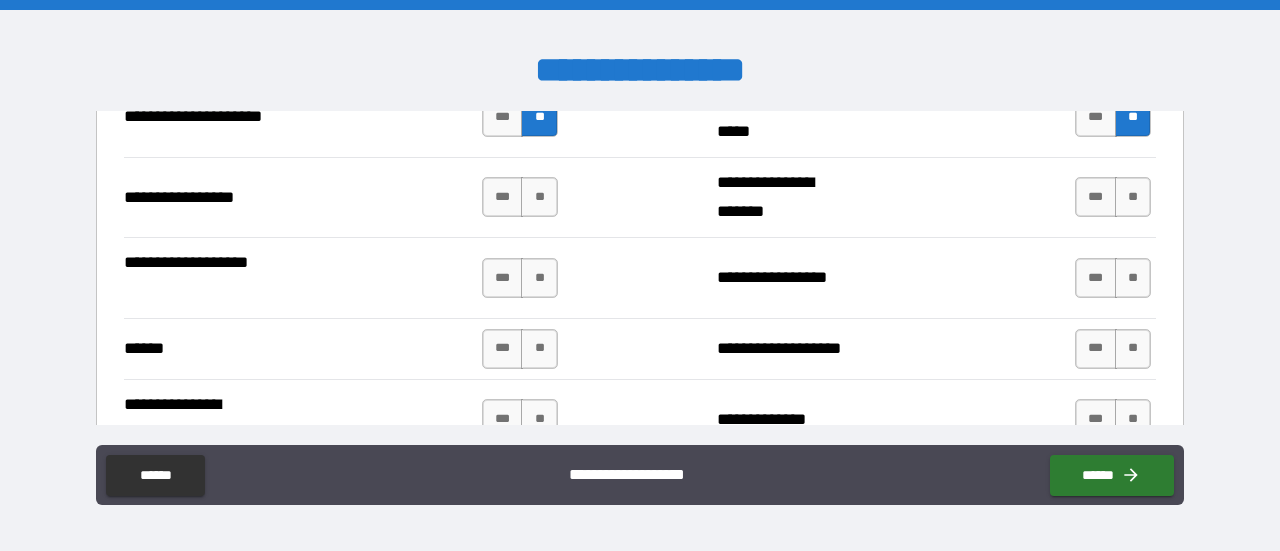 scroll, scrollTop: 2332, scrollLeft: 0, axis: vertical 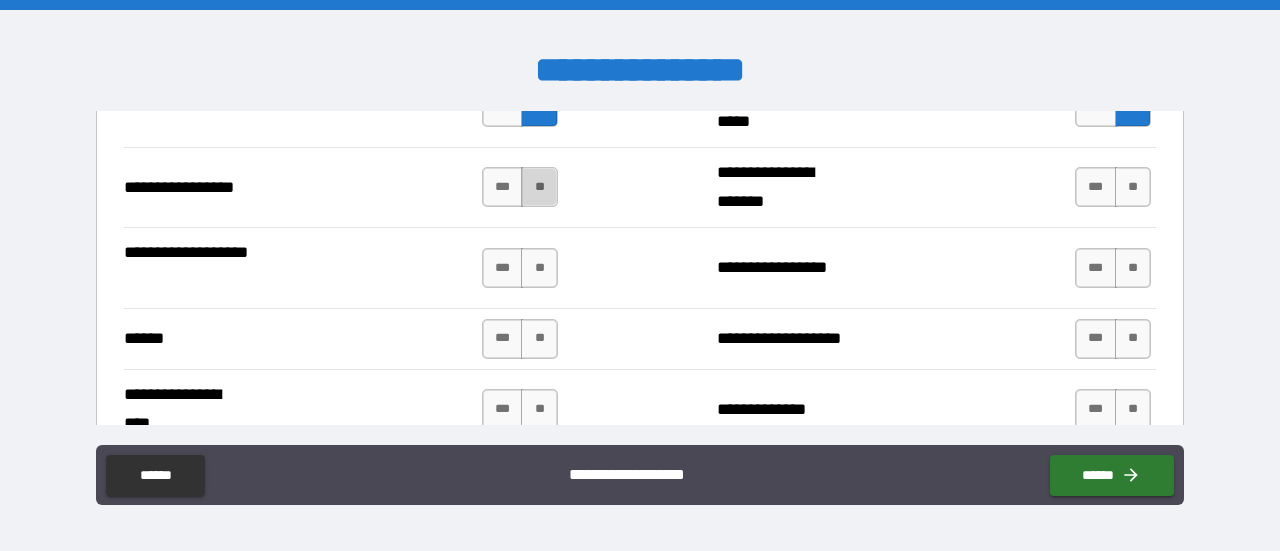 click on "**" at bounding box center [539, 187] 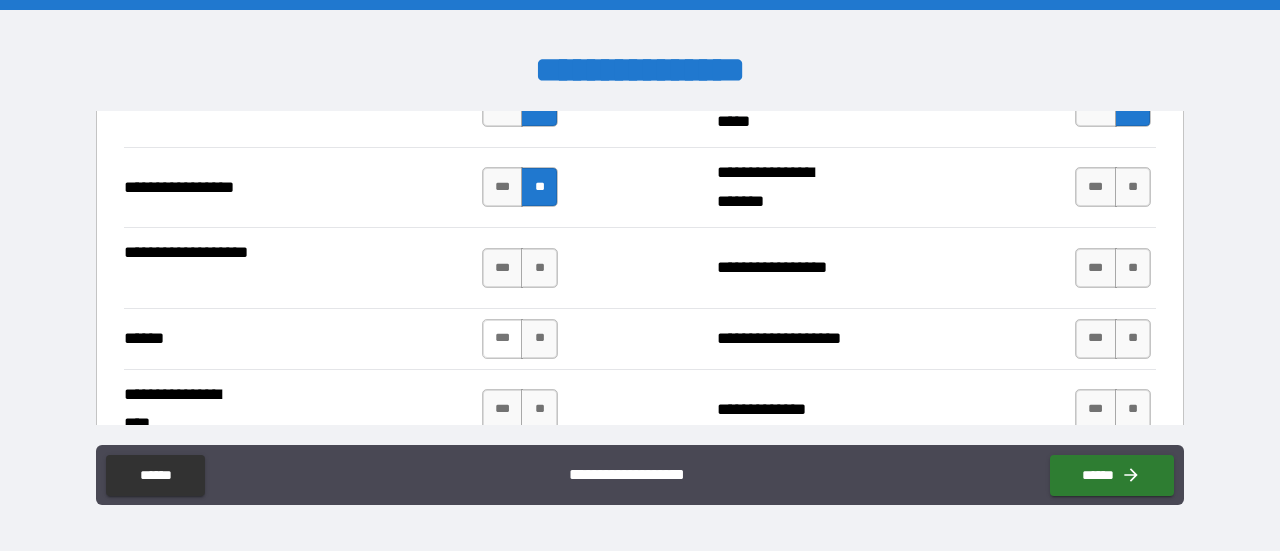 click on "***" at bounding box center (503, 339) 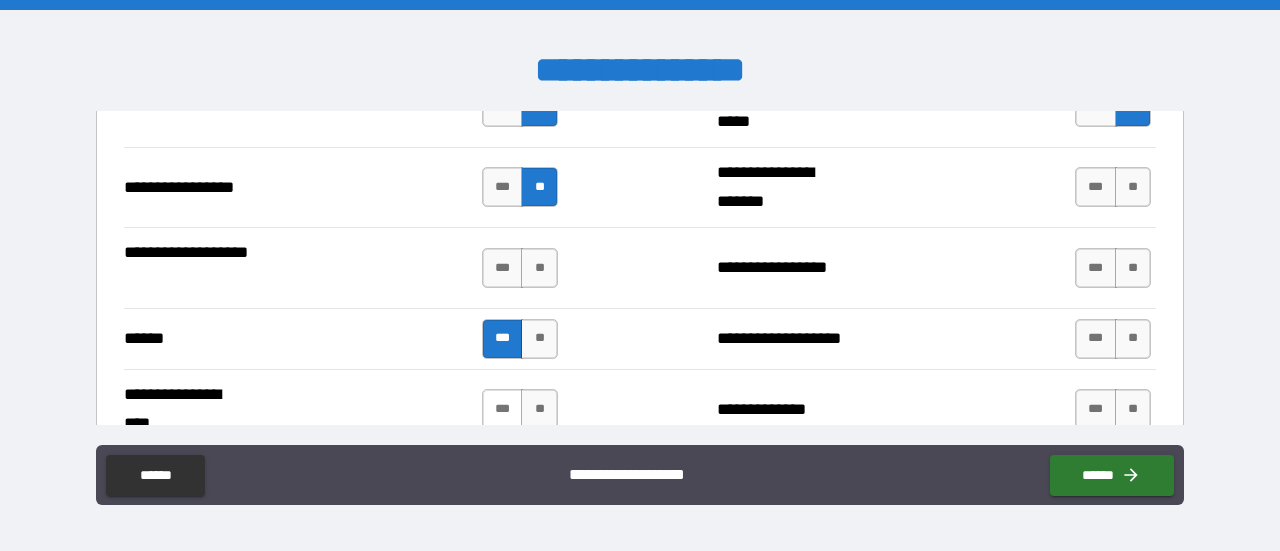 drag, startPoint x: 486, startPoint y: 395, endPoint x: 500, endPoint y: 395, distance: 14 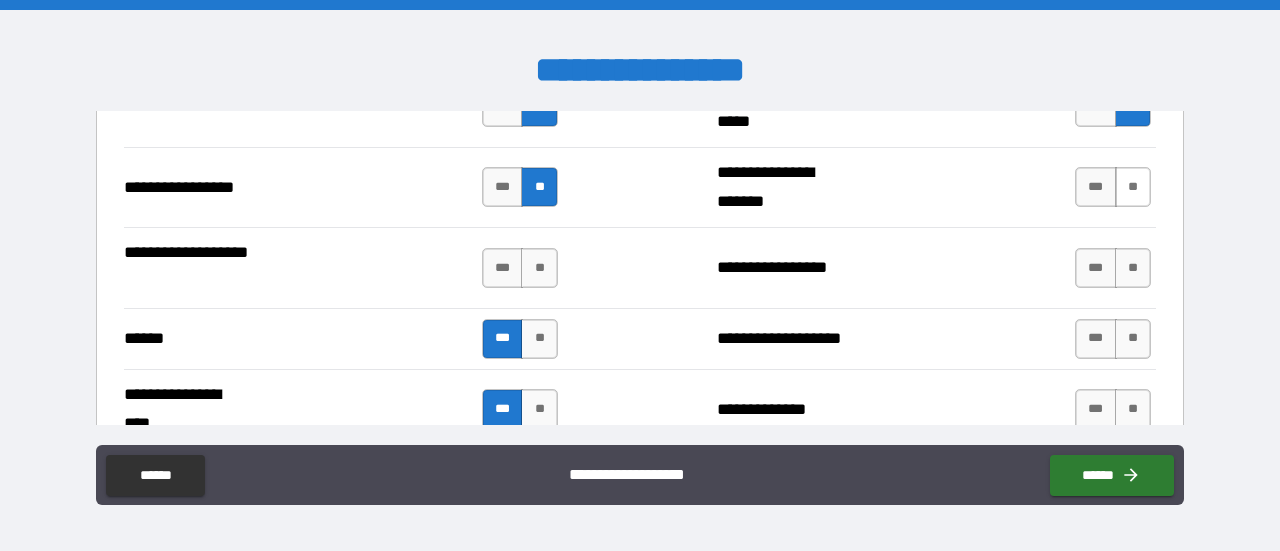 click on "**" at bounding box center (1133, 187) 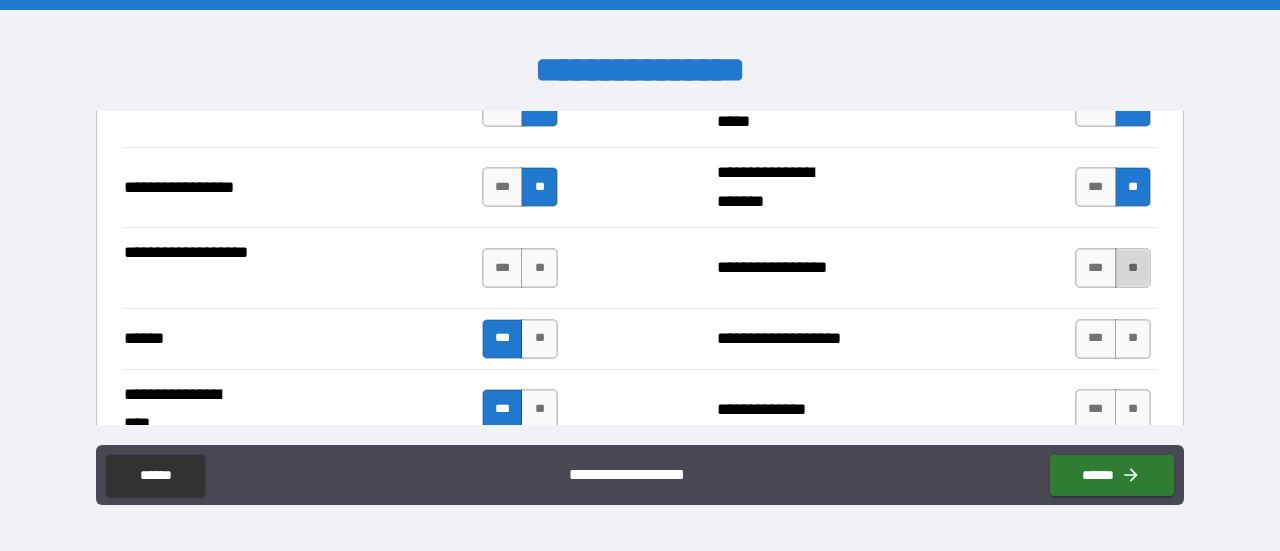 click on "**" at bounding box center [1133, 268] 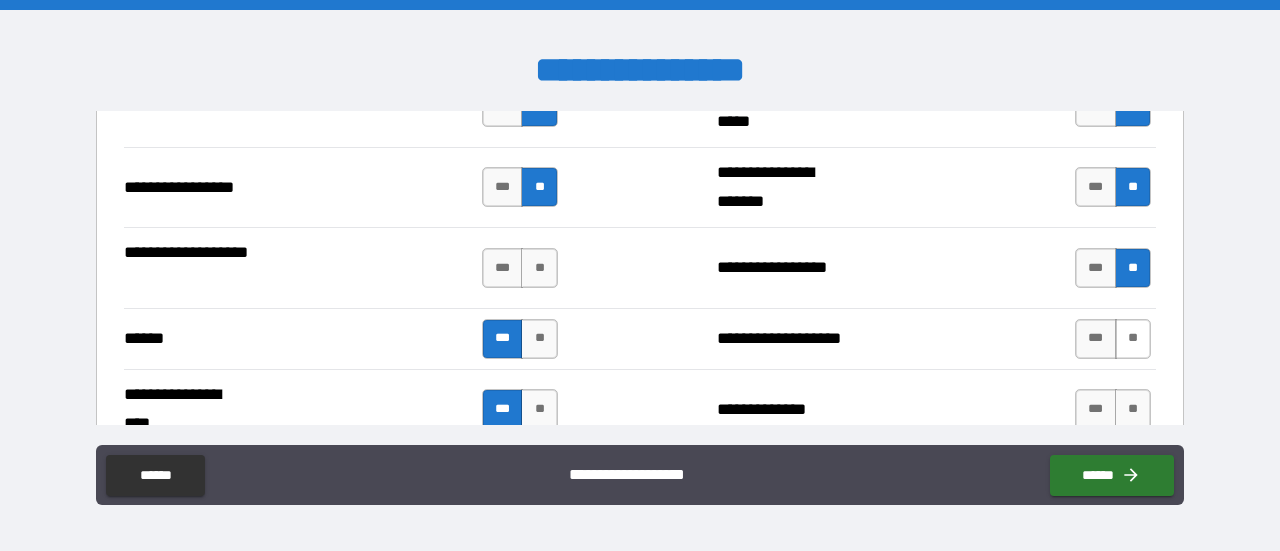 click on "**" at bounding box center (1133, 339) 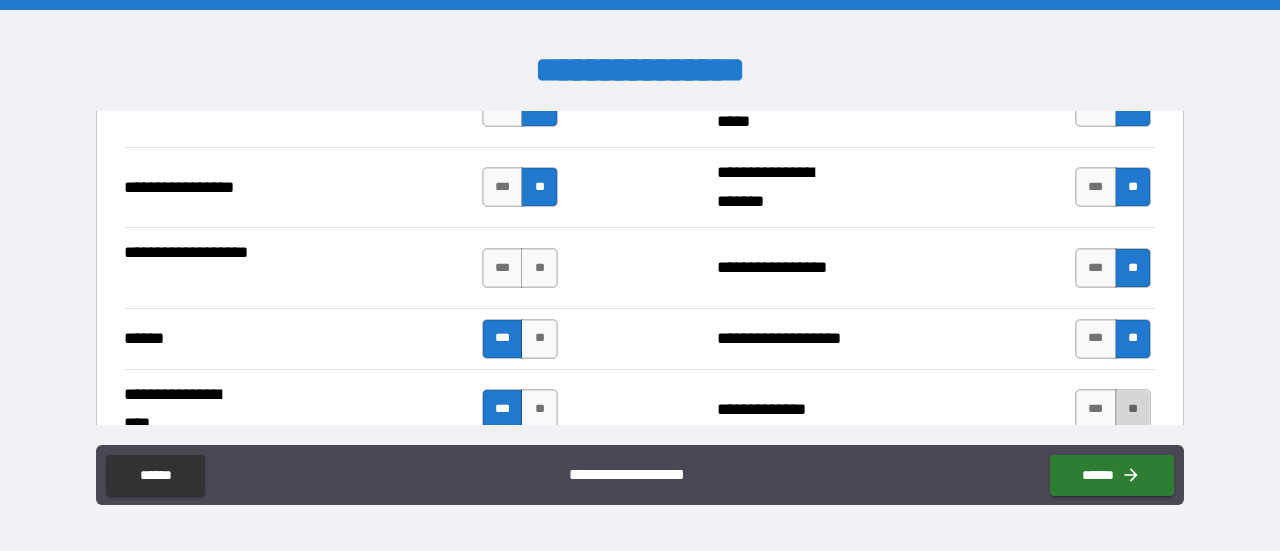 click on "**" at bounding box center [1133, 409] 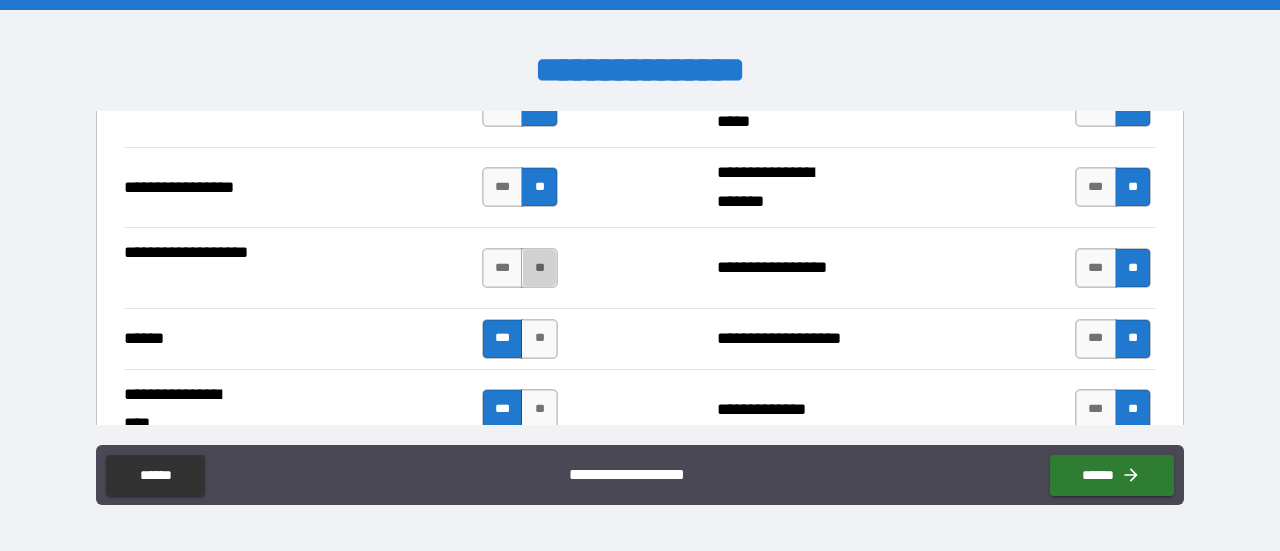 drag, startPoint x: 528, startPoint y: 261, endPoint x: 811, endPoint y: 269, distance: 283.11304 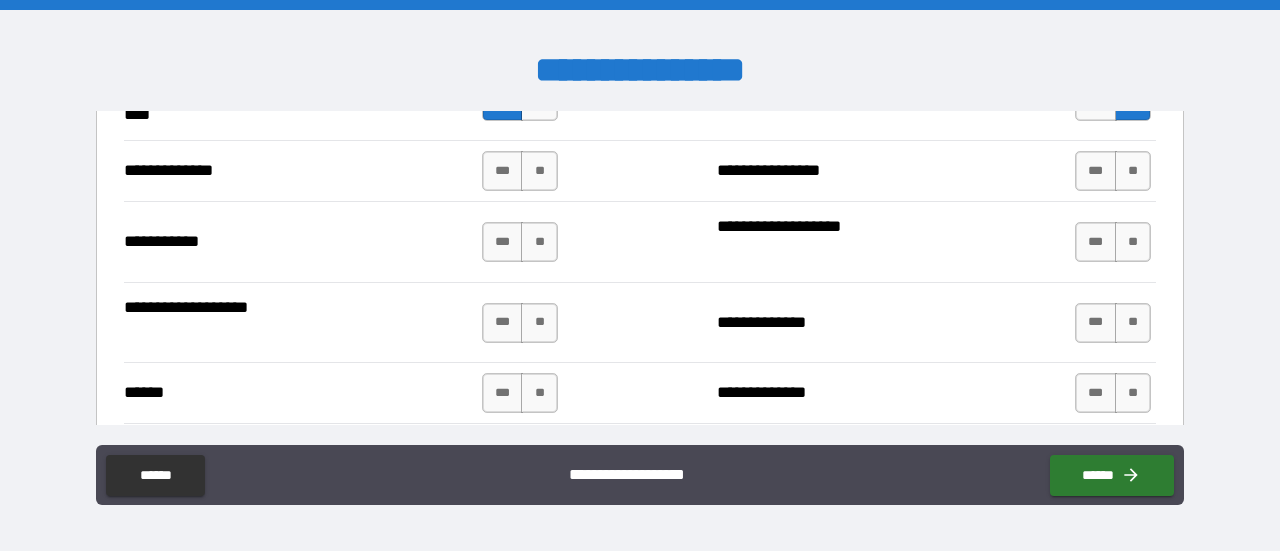 scroll, scrollTop: 2632, scrollLeft: 0, axis: vertical 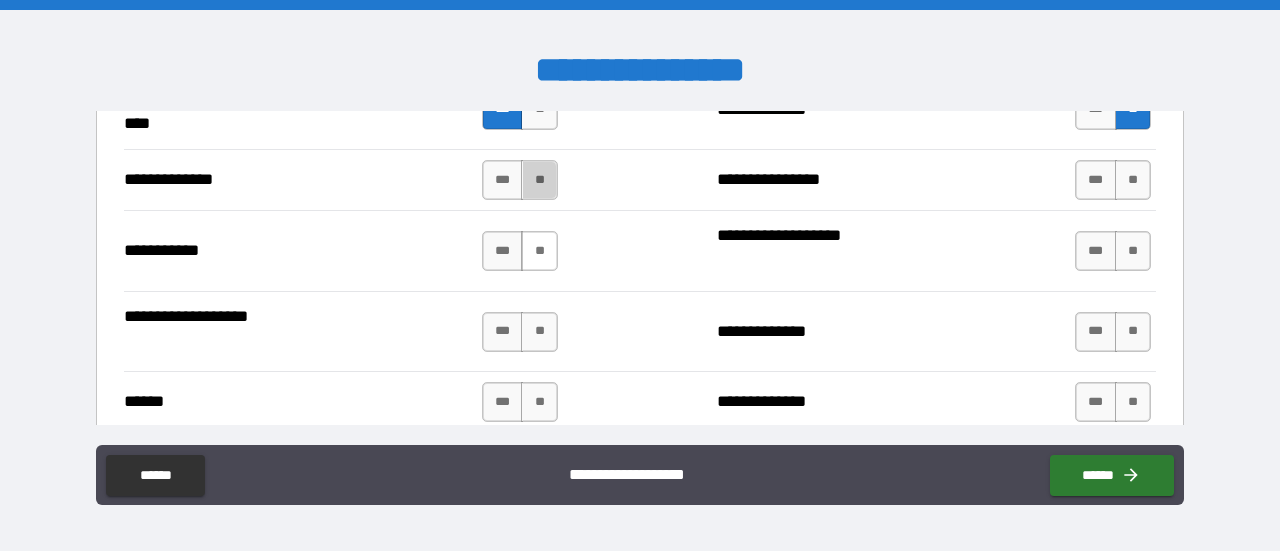drag, startPoint x: 532, startPoint y: 174, endPoint x: 518, endPoint y: 221, distance: 49.0408 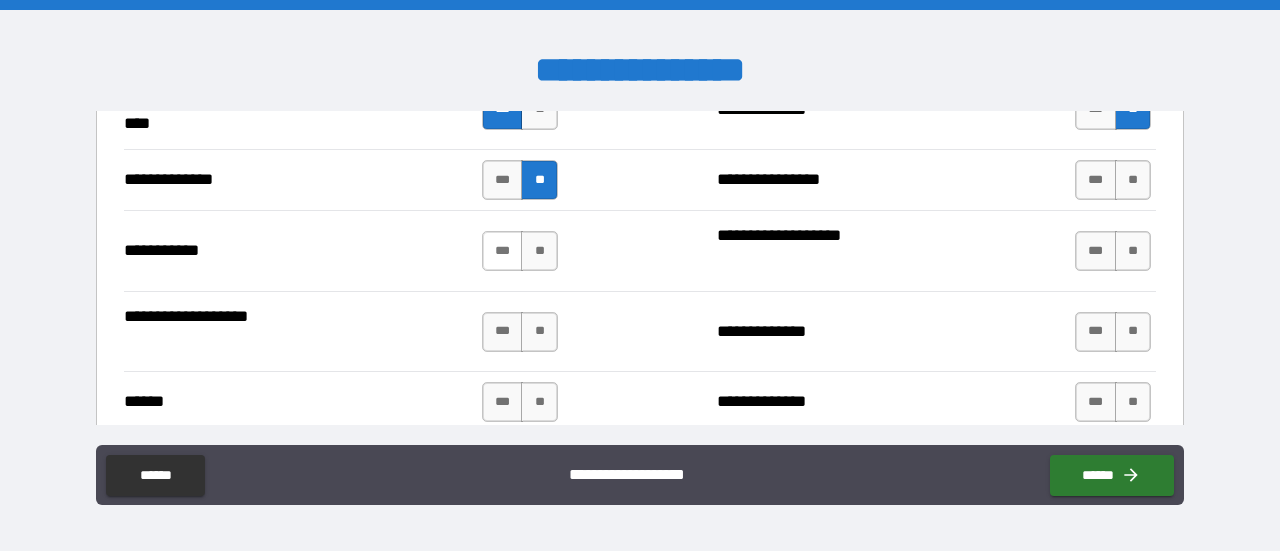 click on "***" at bounding box center (503, 251) 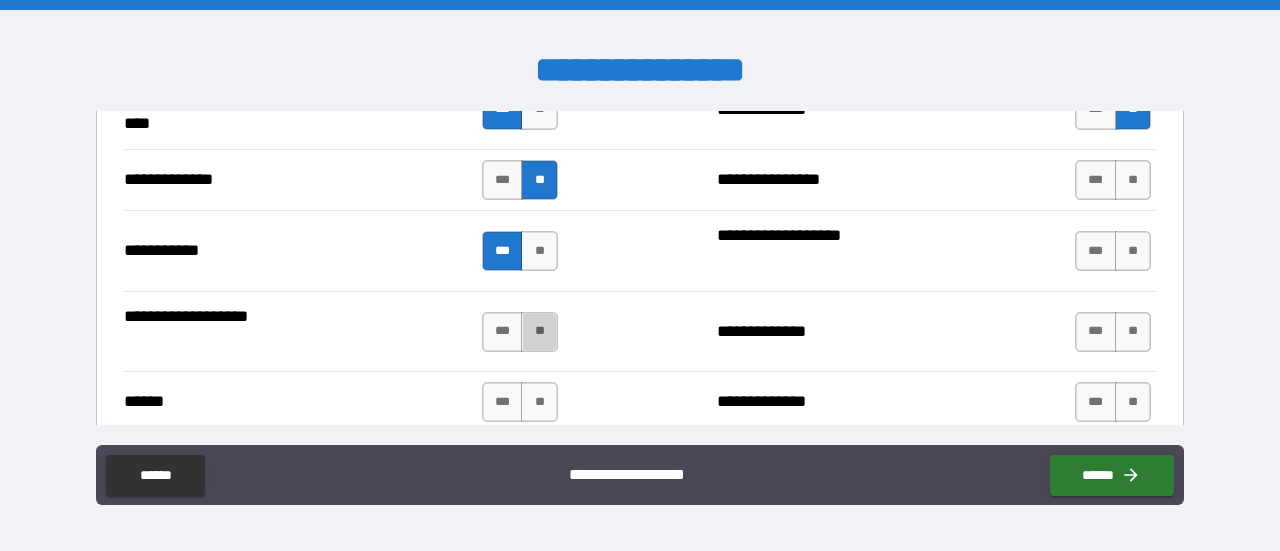 drag, startPoint x: 534, startPoint y: 316, endPoint x: 523, endPoint y: 354, distance: 39.56008 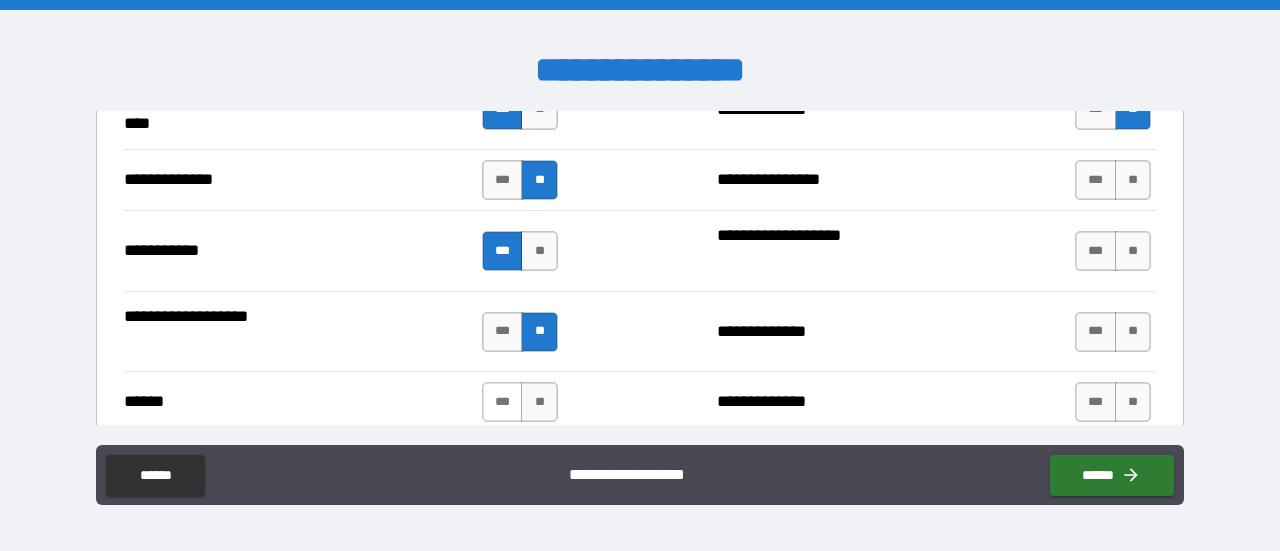 click on "***" at bounding box center [503, 402] 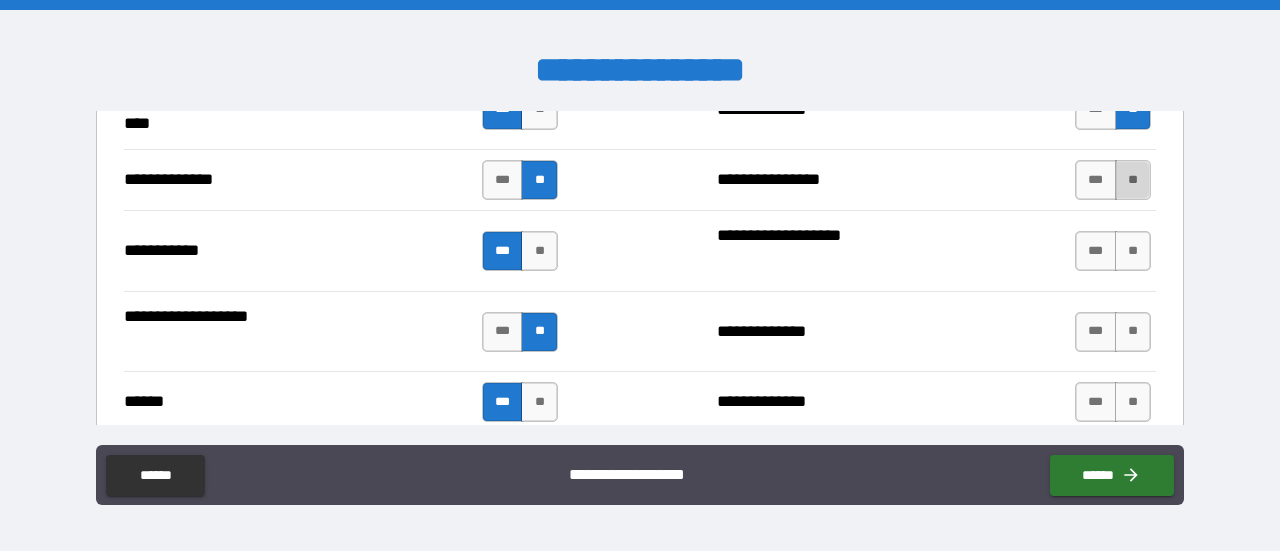 click on "**" at bounding box center (1133, 180) 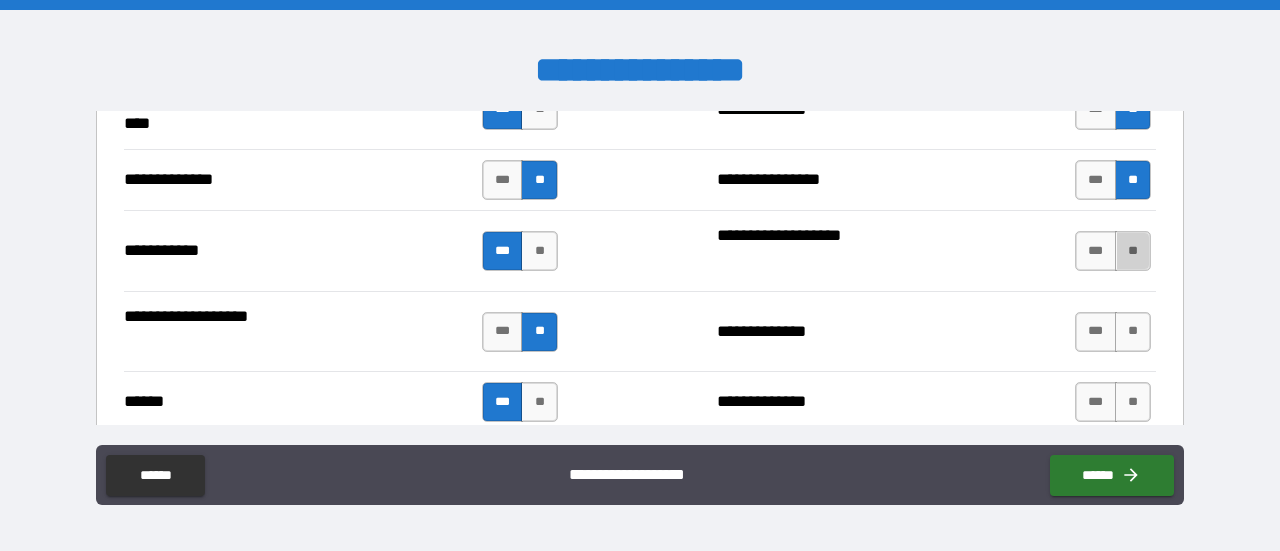 drag, startPoint x: 1124, startPoint y: 241, endPoint x: 1121, endPoint y: 276, distance: 35.128338 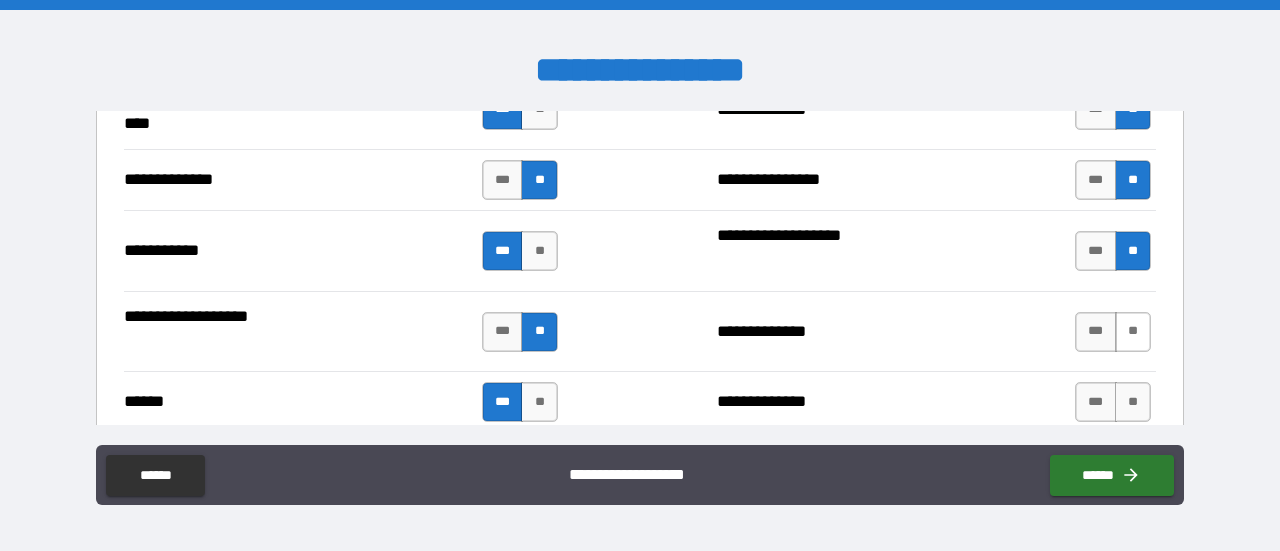 click on "**" at bounding box center [1133, 332] 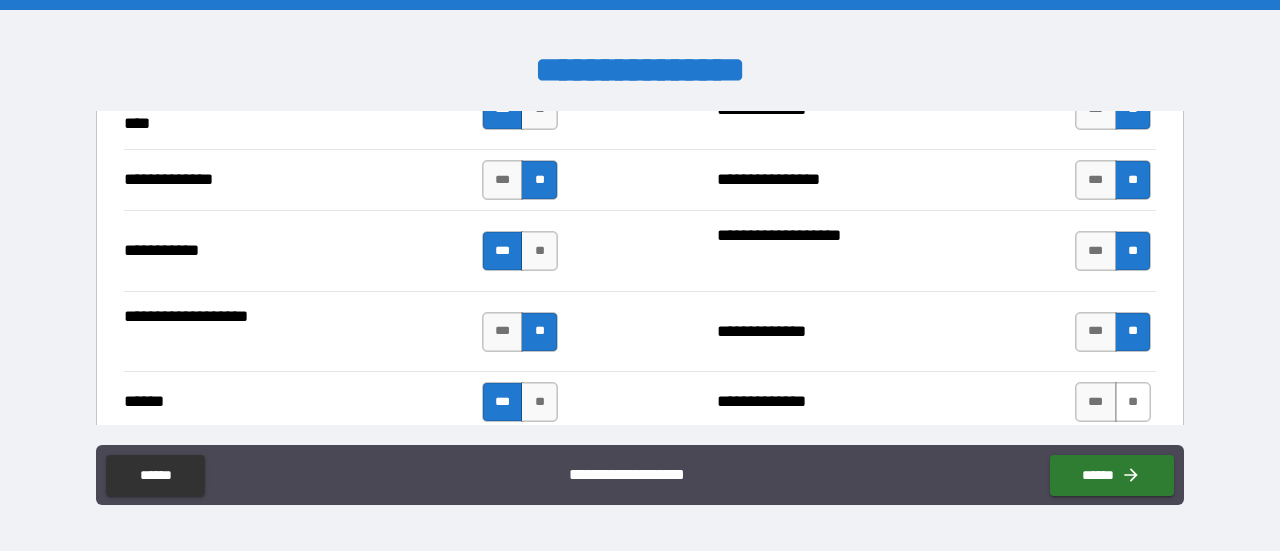 click on "**" at bounding box center (1133, 402) 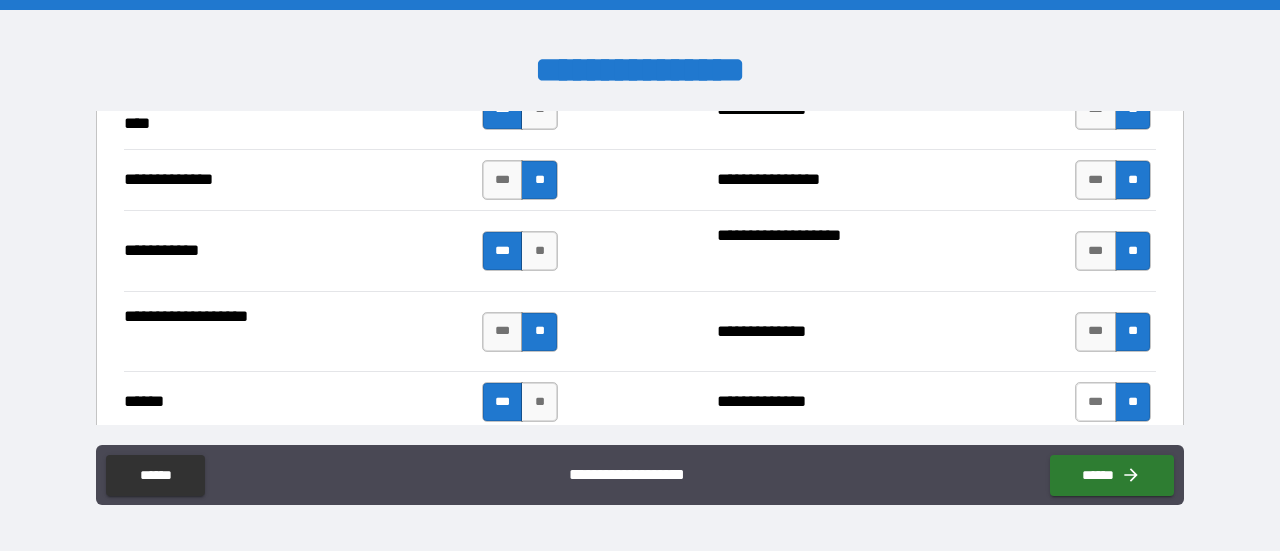 click on "***" at bounding box center [1096, 402] 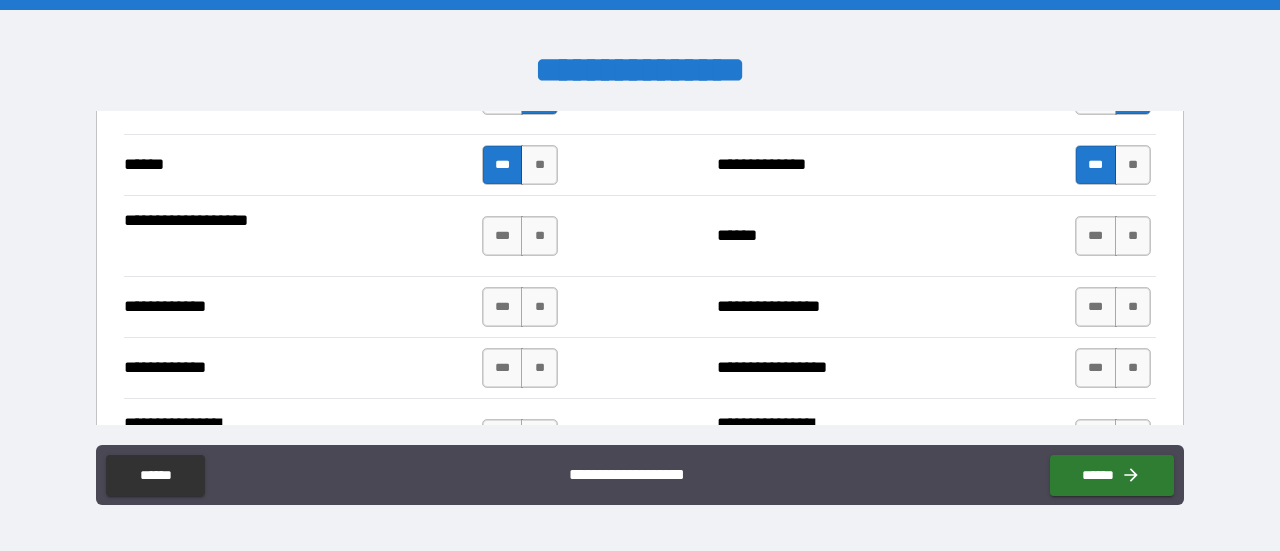 scroll, scrollTop: 2932, scrollLeft: 0, axis: vertical 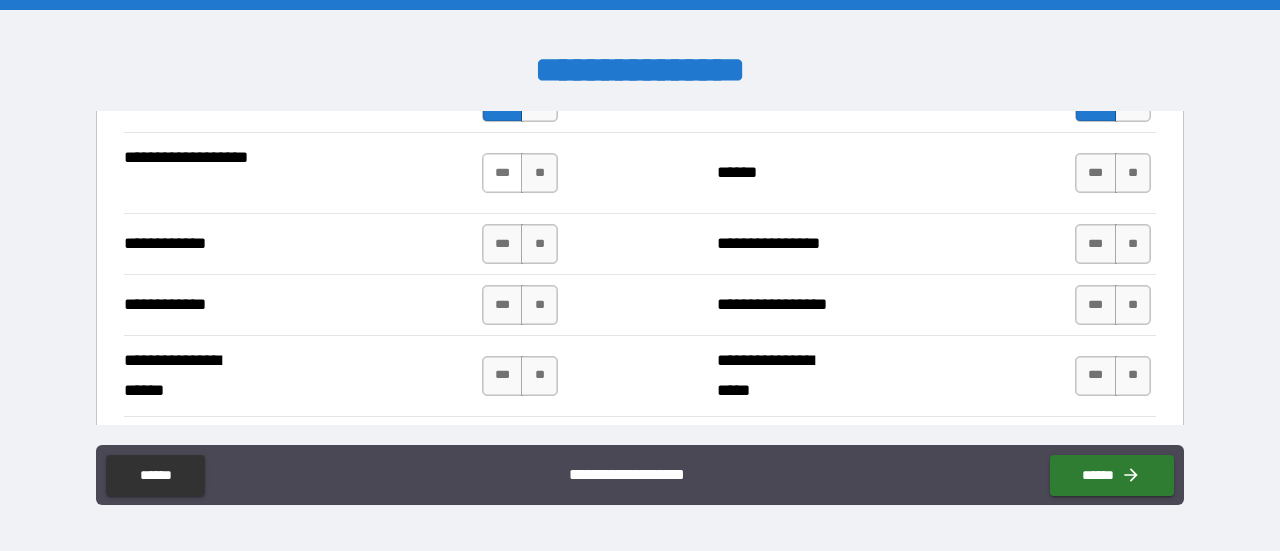 click on "***" at bounding box center [503, 173] 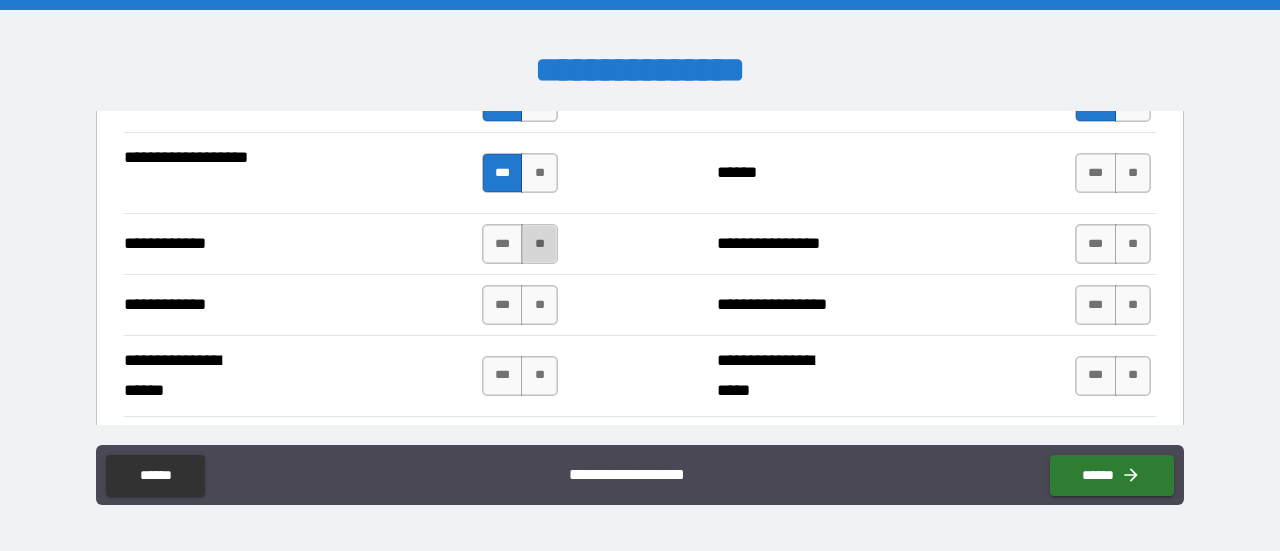 drag, startPoint x: 533, startPoint y: 239, endPoint x: 539, endPoint y: 304, distance: 65.27634 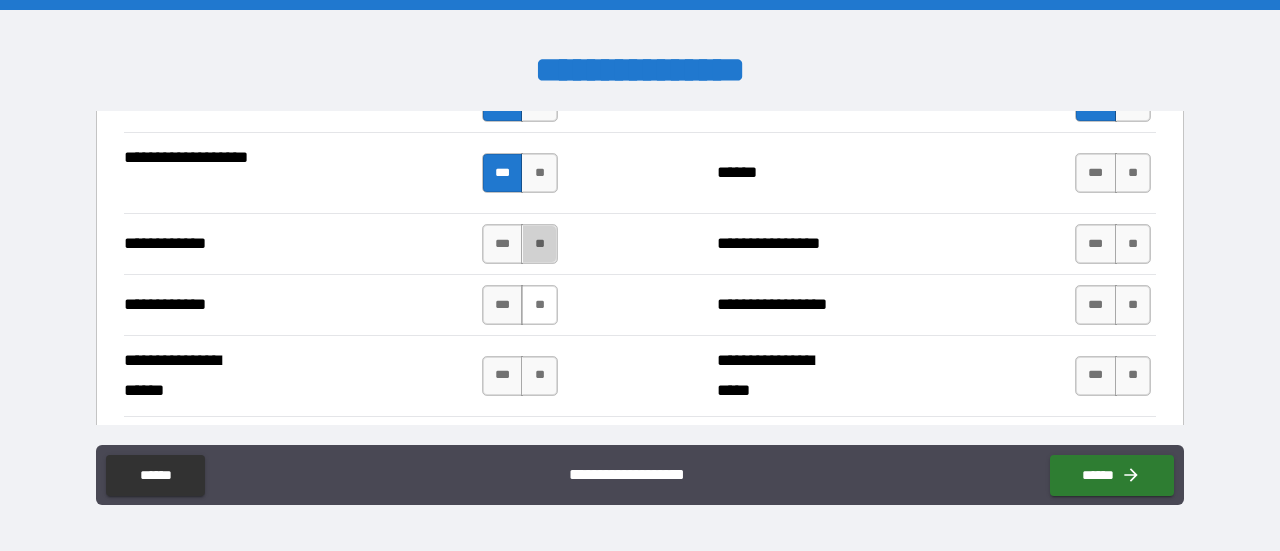 click on "**" at bounding box center (539, 244) 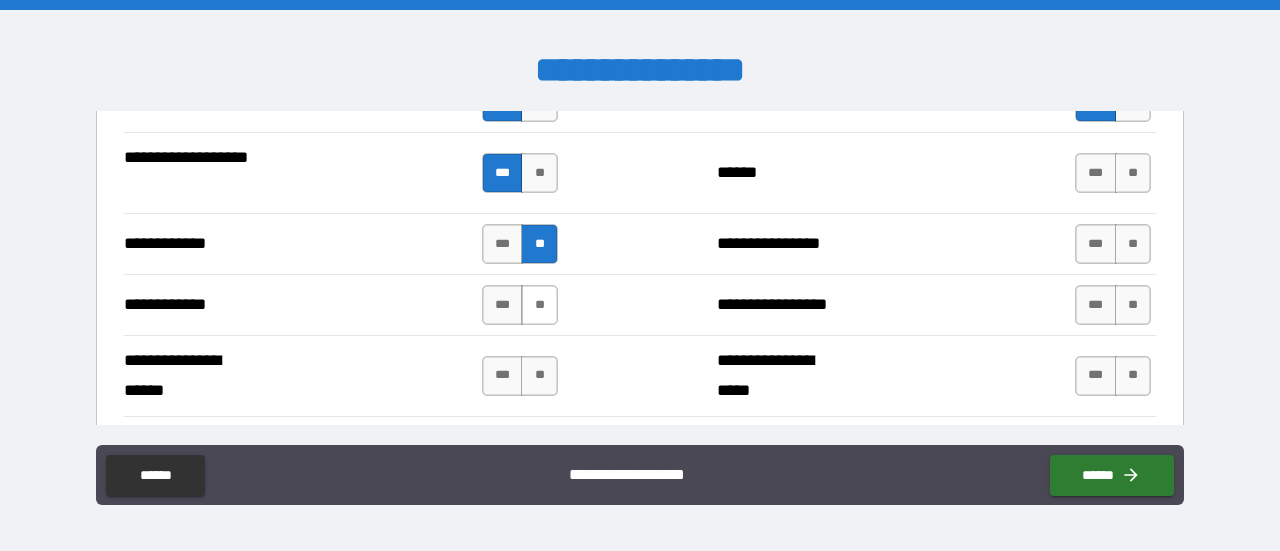 click on "**" at bounding box center [539, 305] 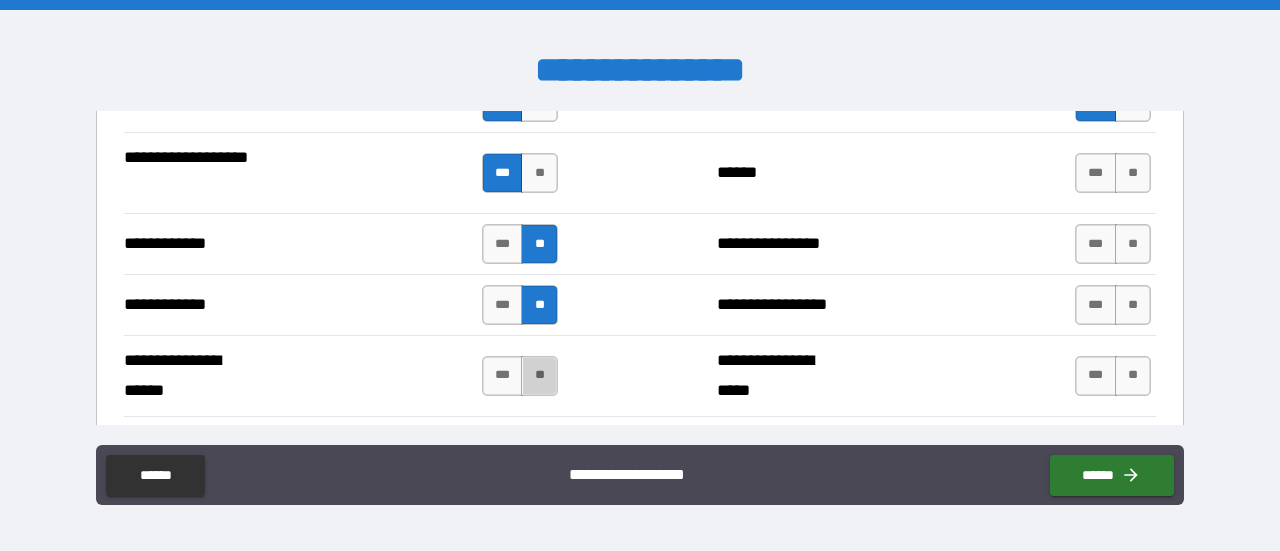 drag, startPoint x: 544, startPoint y: 360, endPoint x: 592, endPoint y: 368, distance: 48.6621 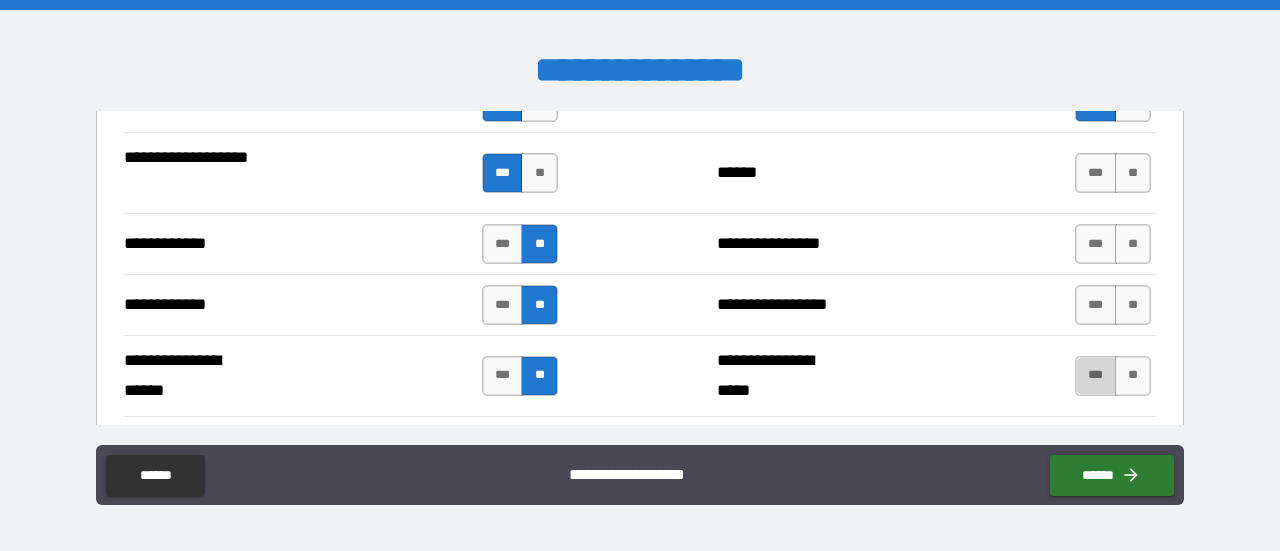 drag, startPoint x: 1084, startPoint y: 361, endPoint x: 1098, endPoint y: 351, distance: 17.20465 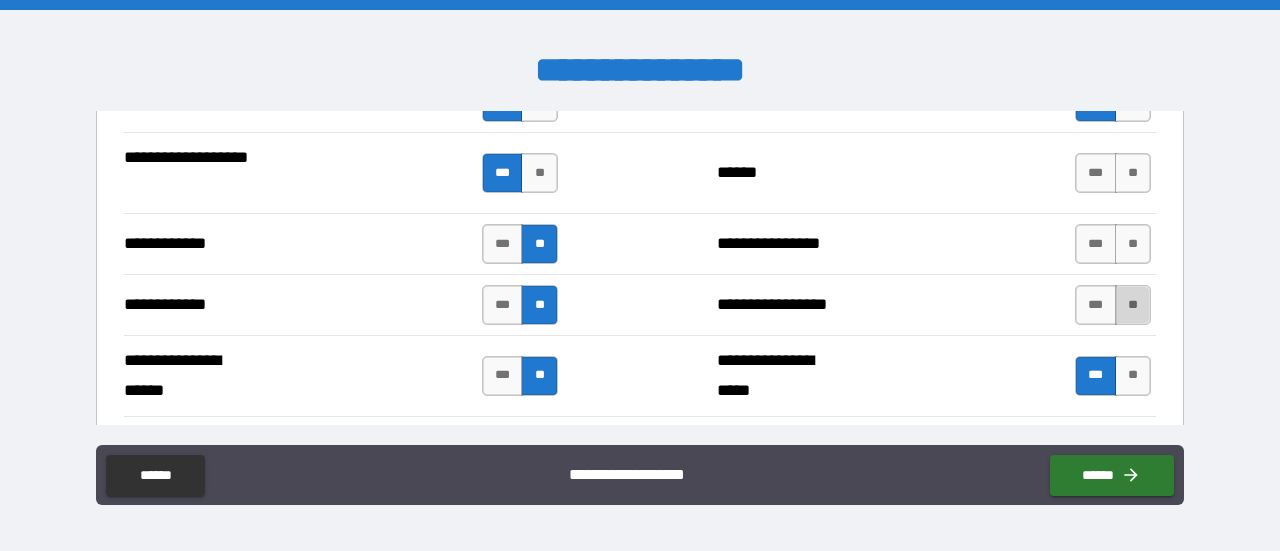 click on "**" at bounding box center [1133, 305] 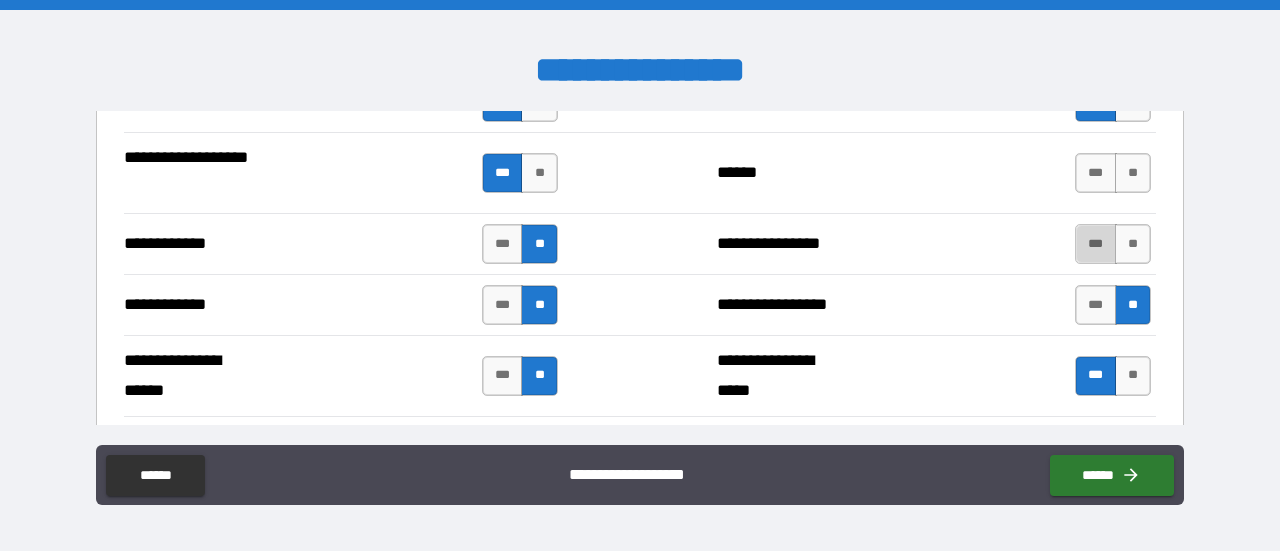click on "***" at bounding box center [1096, 244] 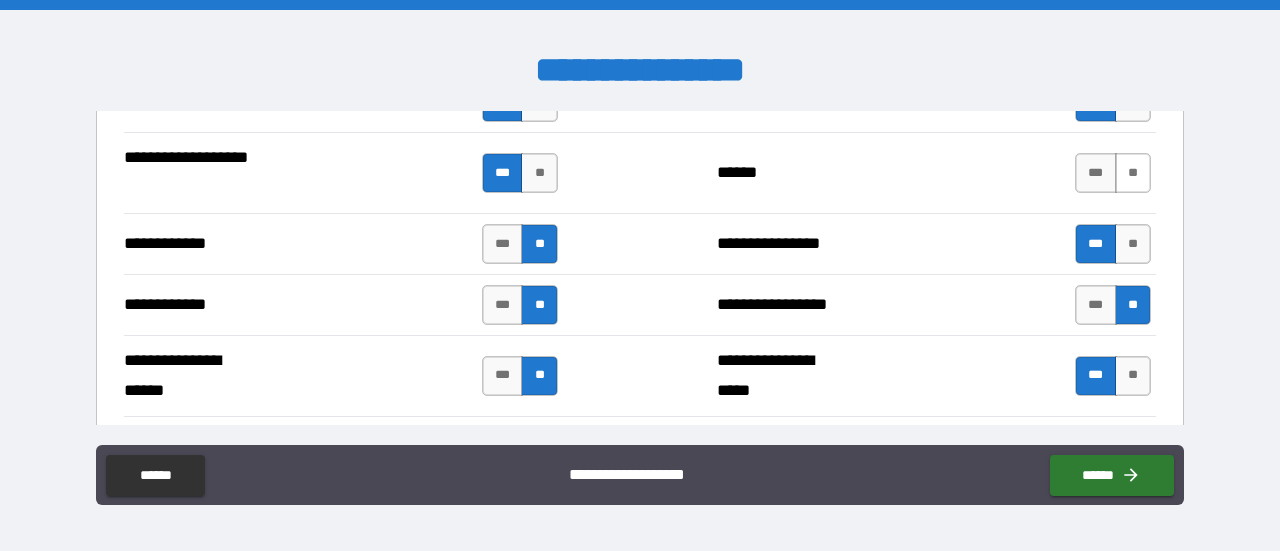 click on "**" at bounding box center (1133, 173) 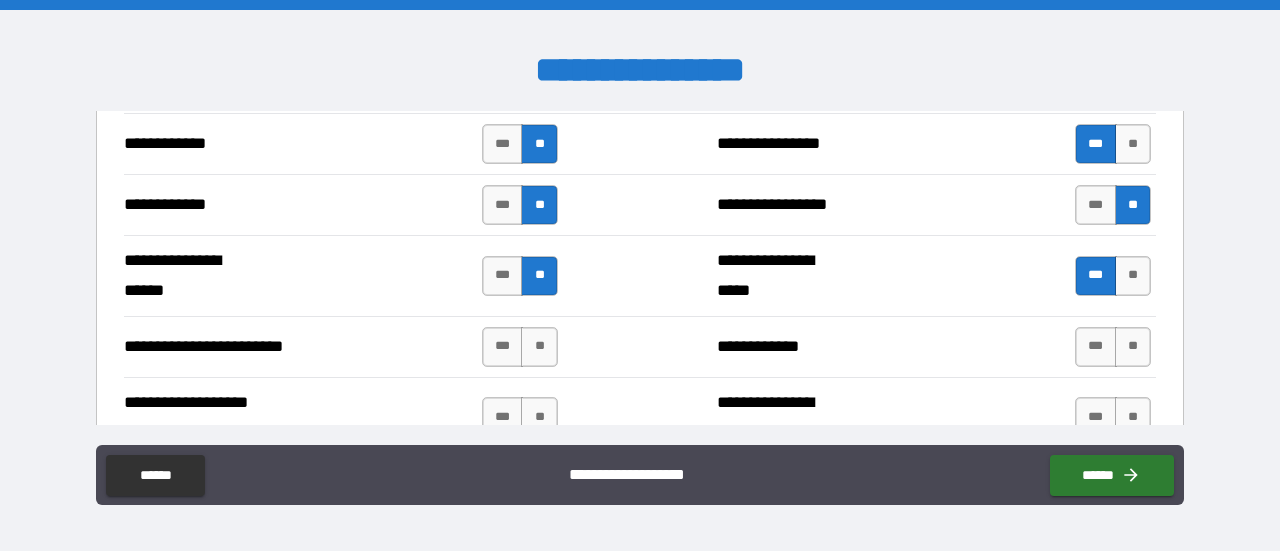 scroll, scrollTop: 3132, scrollLeft: 0, axis: vertical 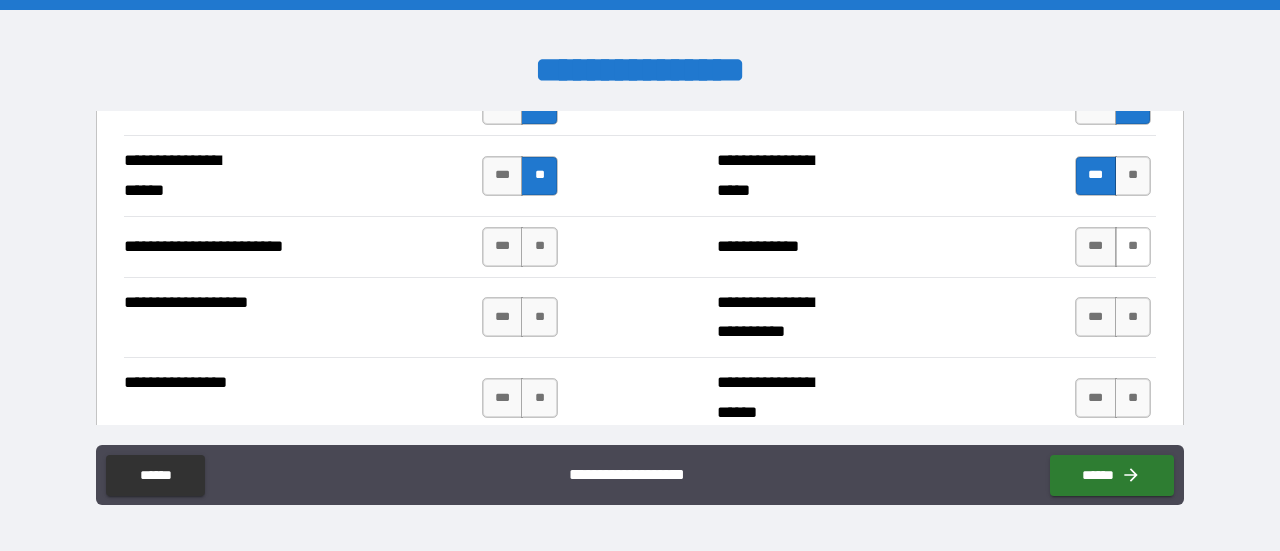 click on "**" at bounding box center (1133, 247) 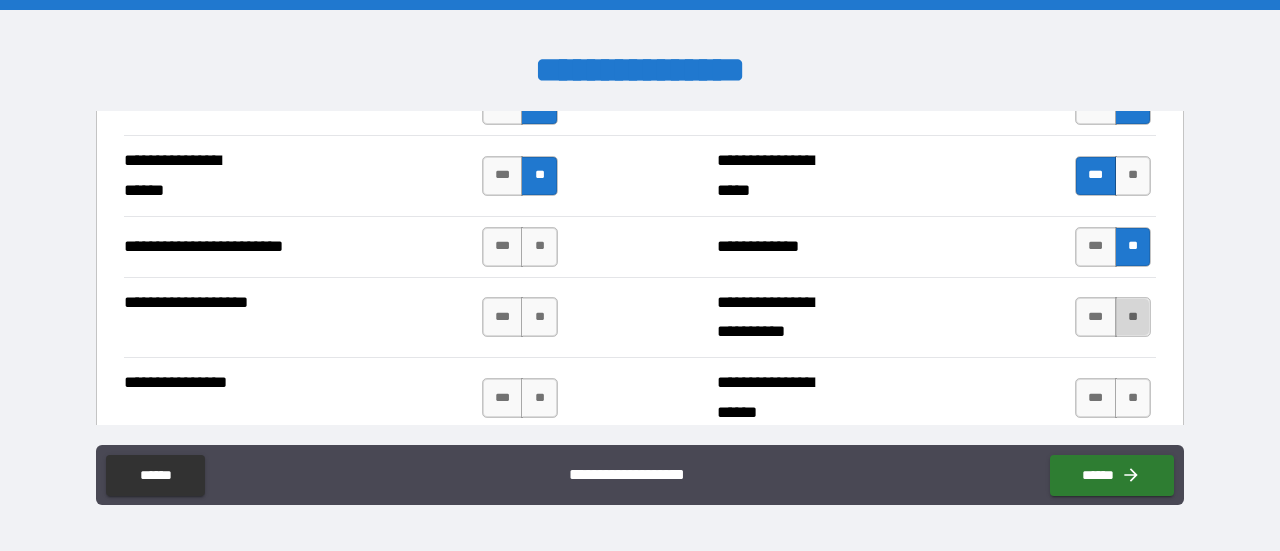 click on "**" at bounding box center (1133, 317) 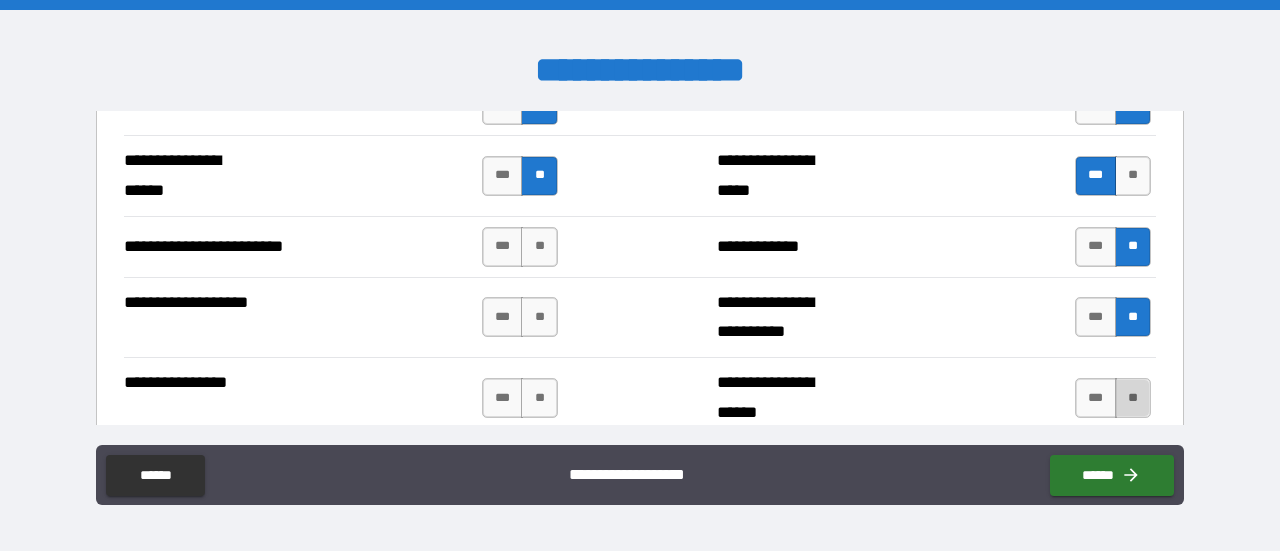 click on "**" at bounding box center [1133, 398] 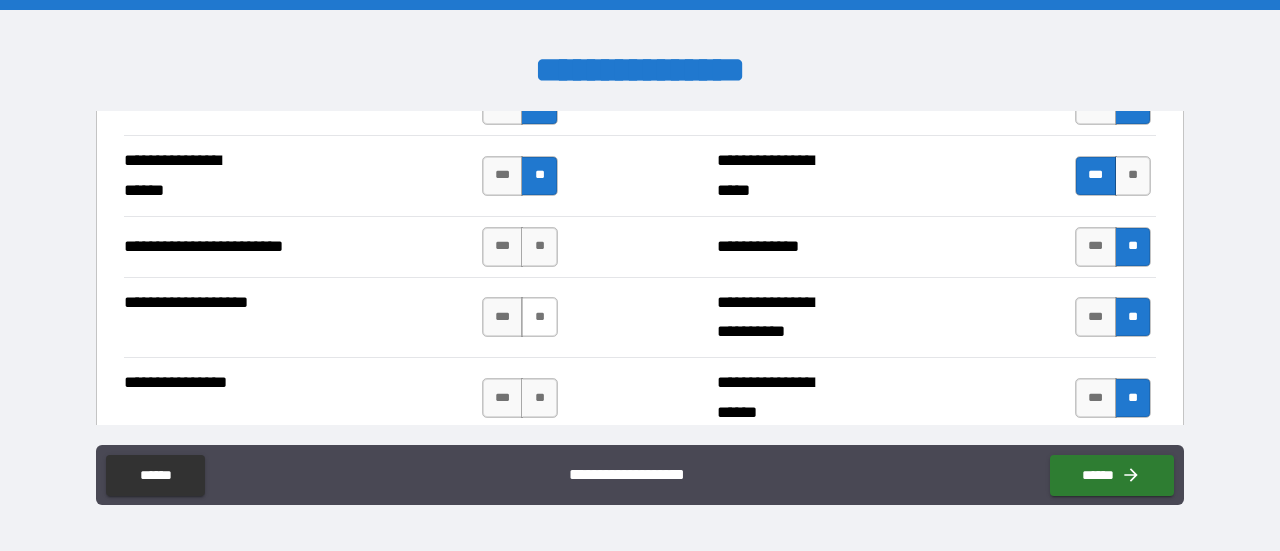drag, startPoint x: 547, startPoint y: 231, endPoint x: 538, endPoint y: 304, distance: 73.552704 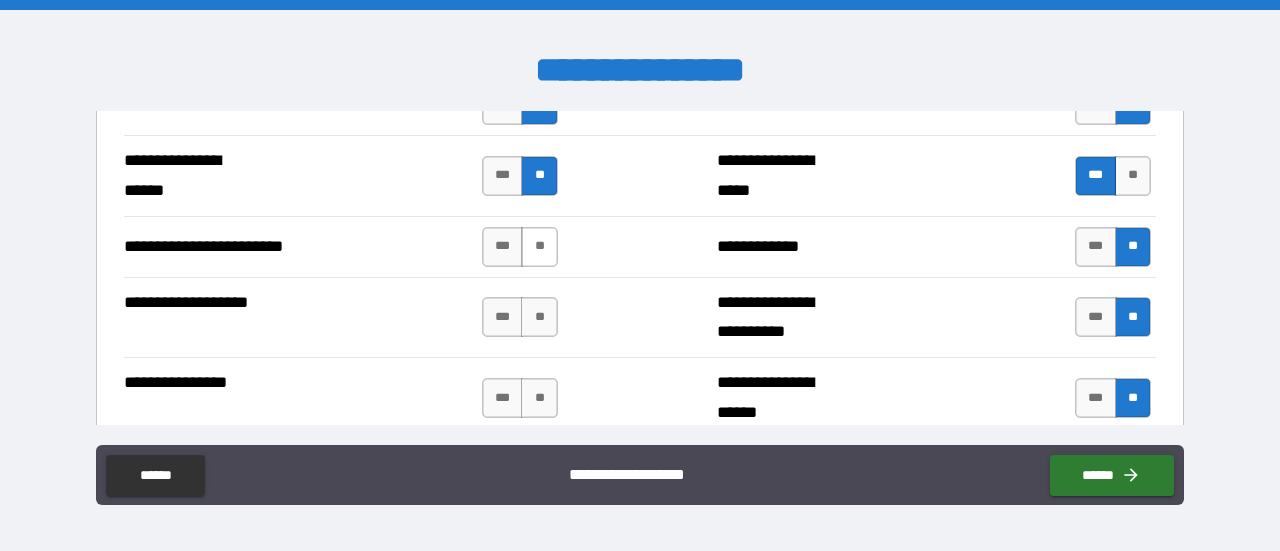 click on "**" at bounding box center [539, 247] 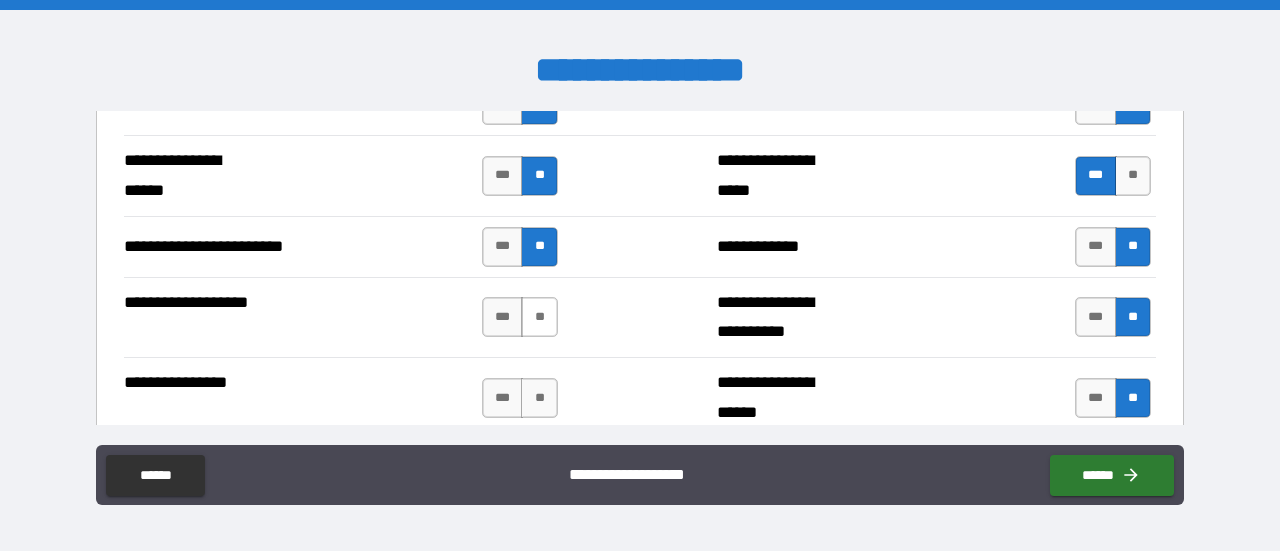 click on "**" at bounding box center [539, 317] 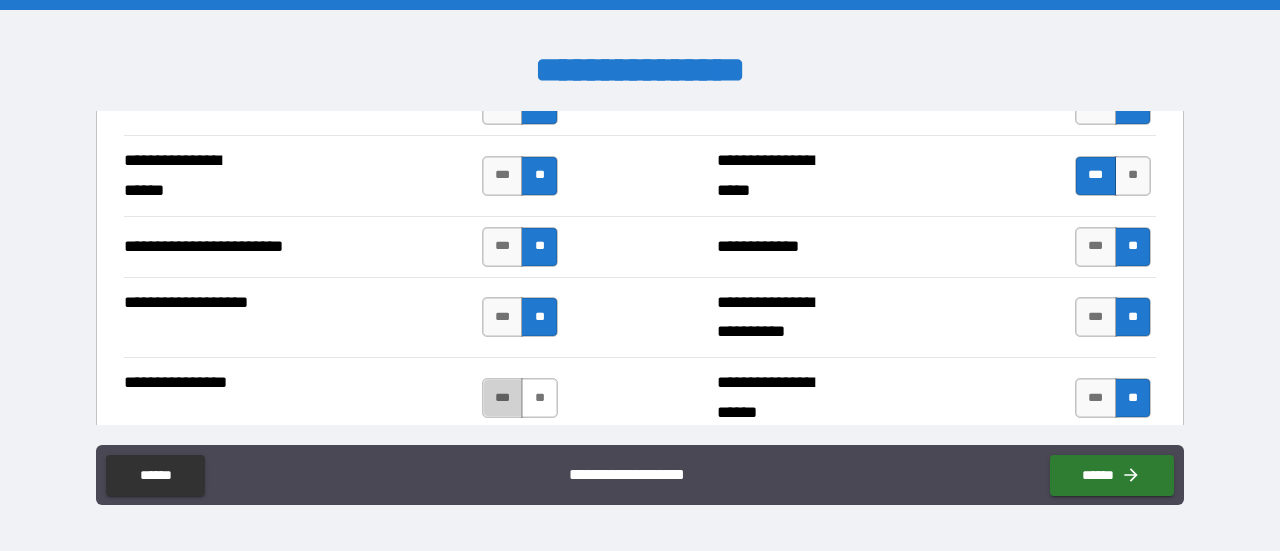drag, startPoint x: 498, startPoint y: 381, endPoint x: 526, endPoint y: 379, distance: 28.071337 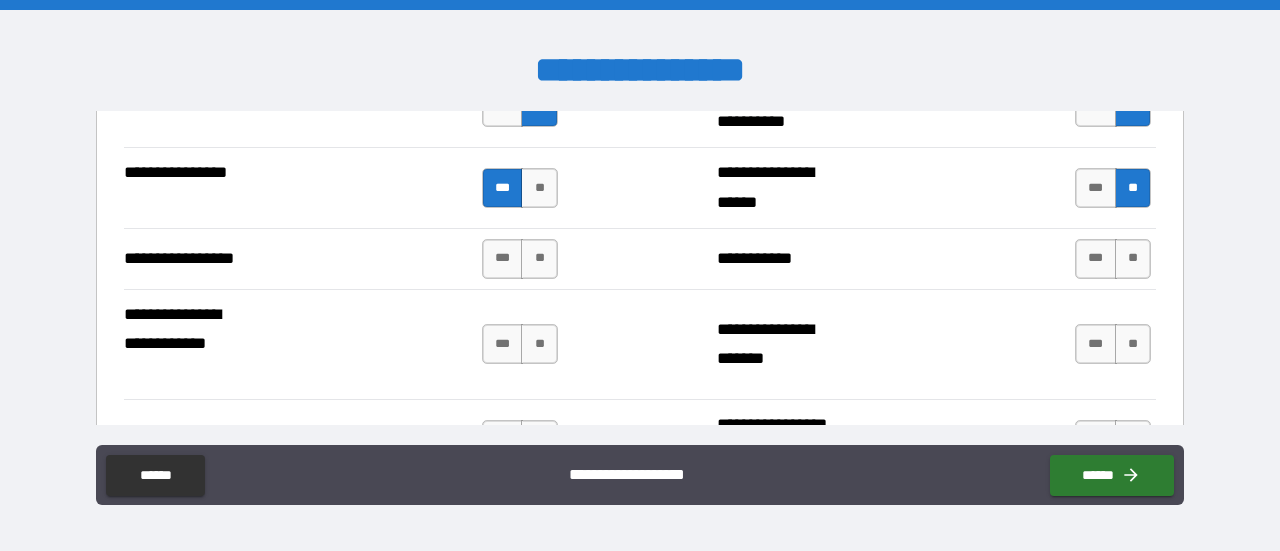 scroll, scrollTop: 3406, scrollLeft: 0, axis: vertical 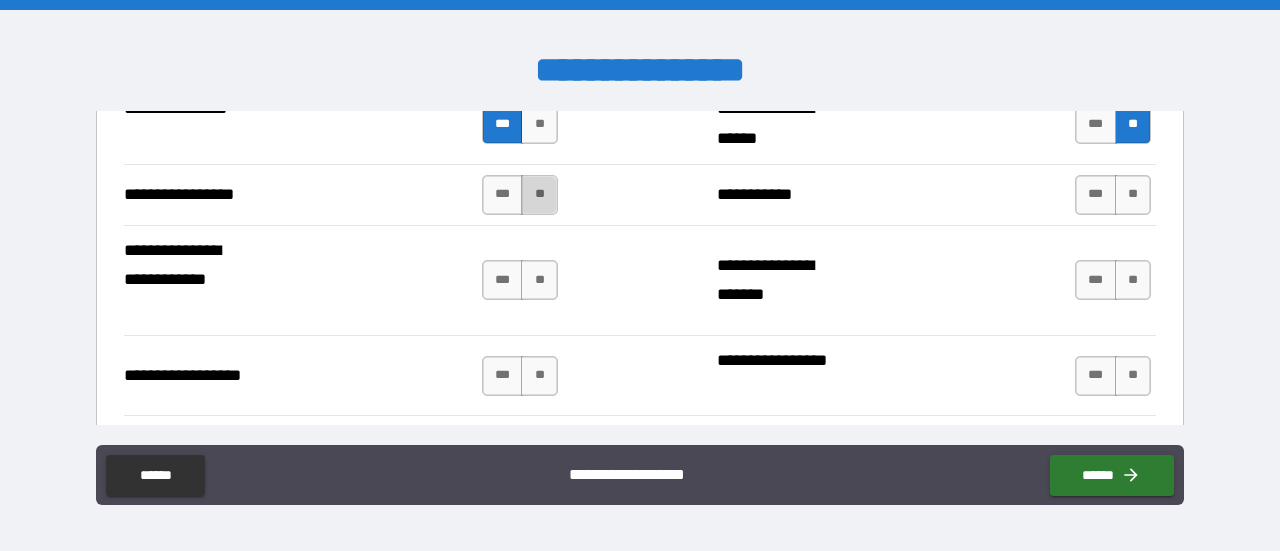 click on "**" at bounding box center (539, 195) 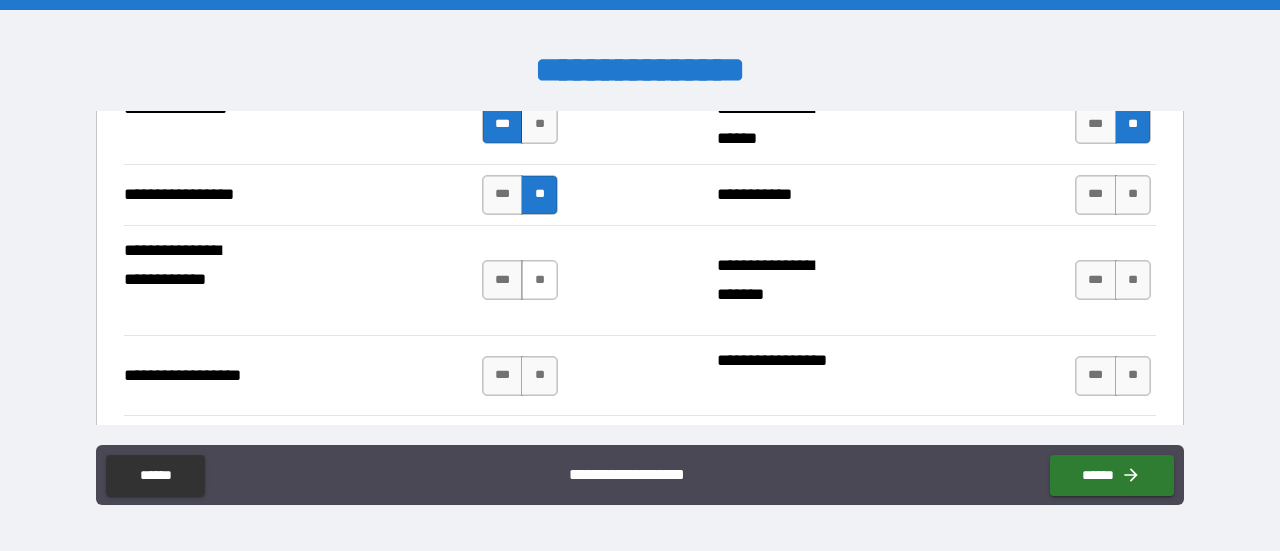 click on "**" at bounding box center [539, 280] 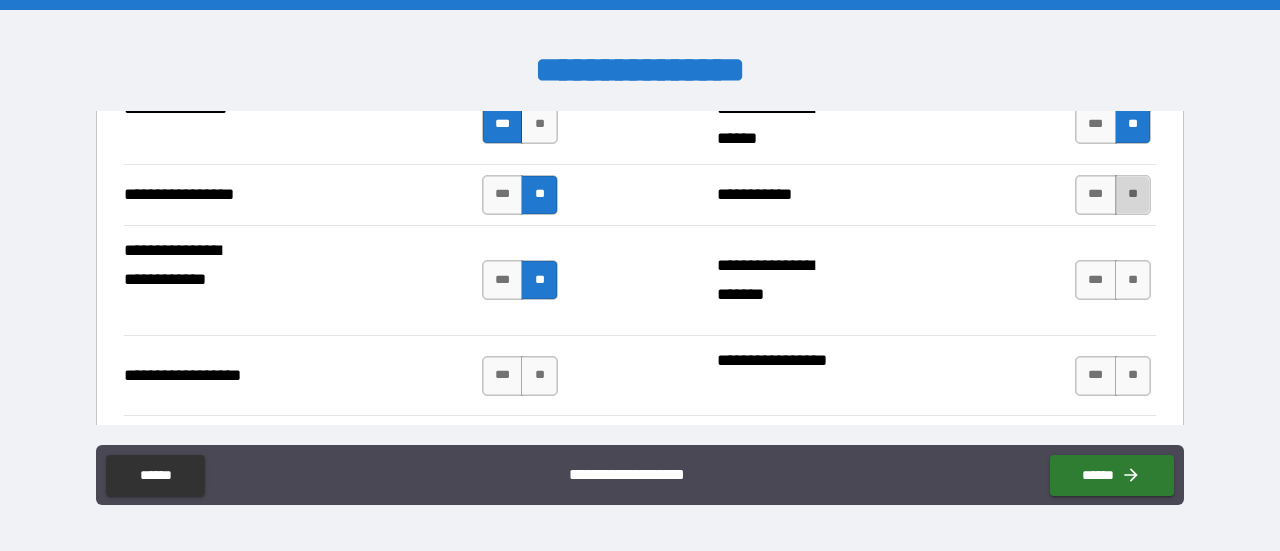 drag, startPoint x: 1123, startPoint y: 173, endPoint x: 1124, endPoint y: 187, distance: 14.035668 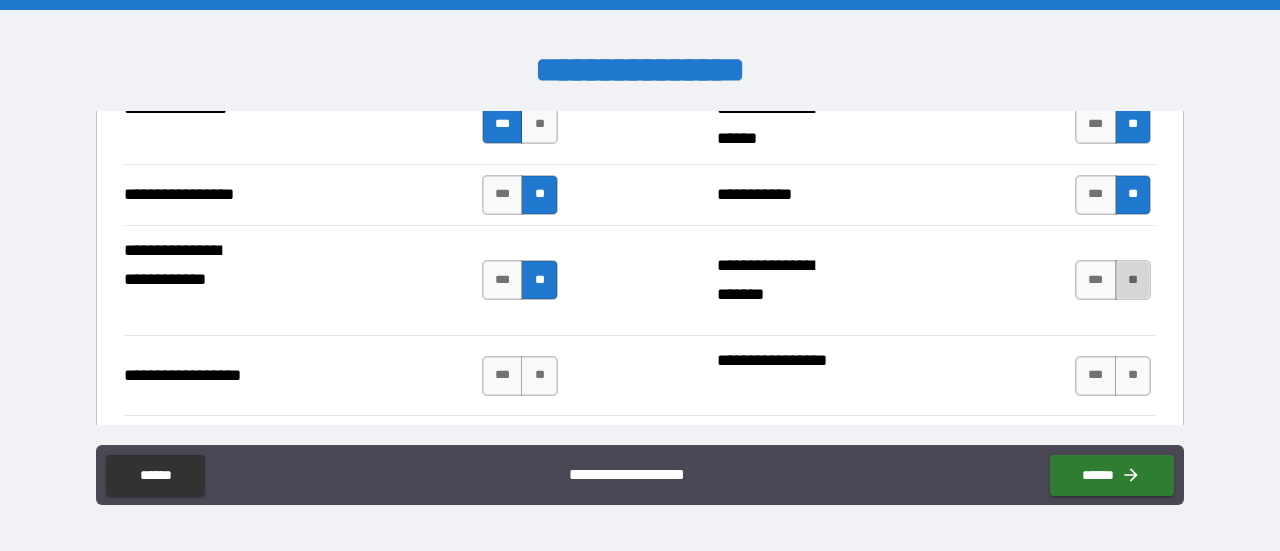 click on "**" at bounding box center [1133, 280] 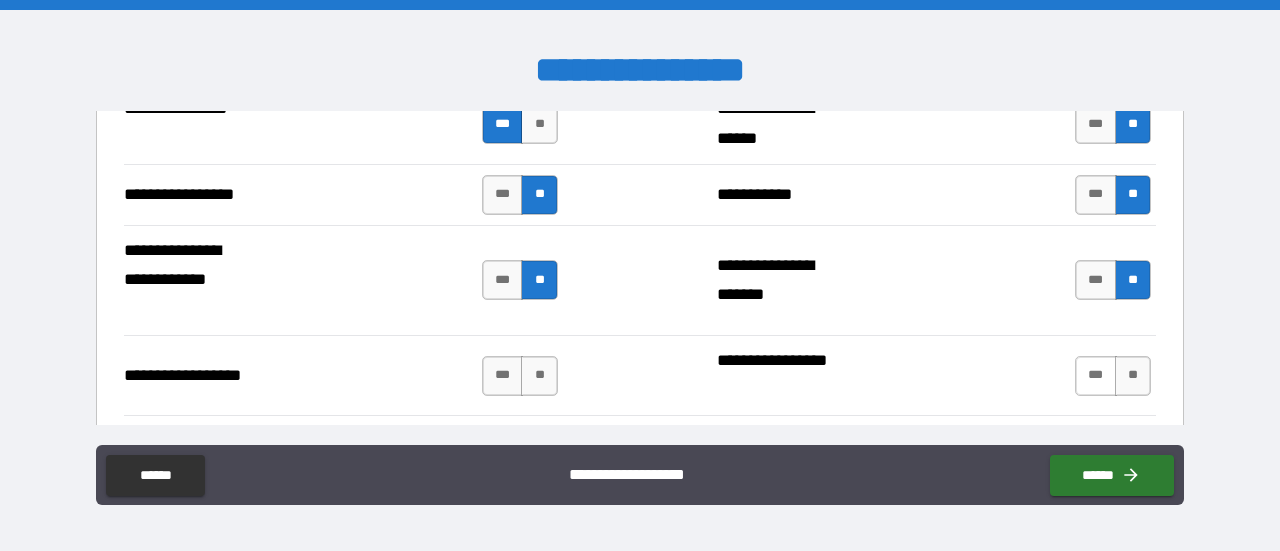 click on "***" at bounding box center [1096, 376] 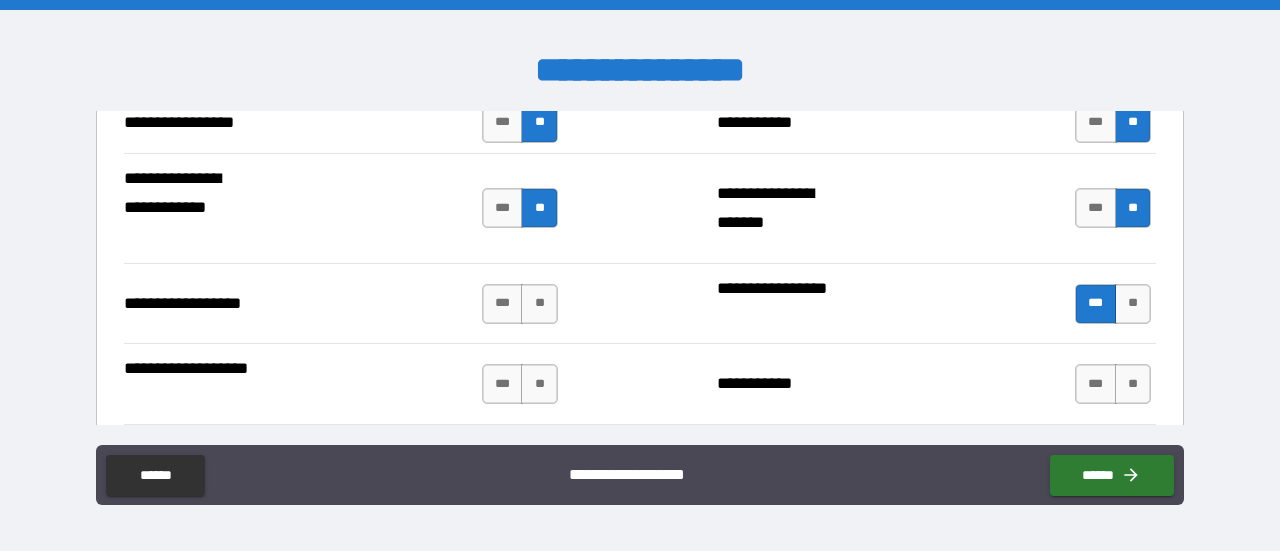 scroll, scrollTop: 3561, scrollLeft: 0, axis: vertical 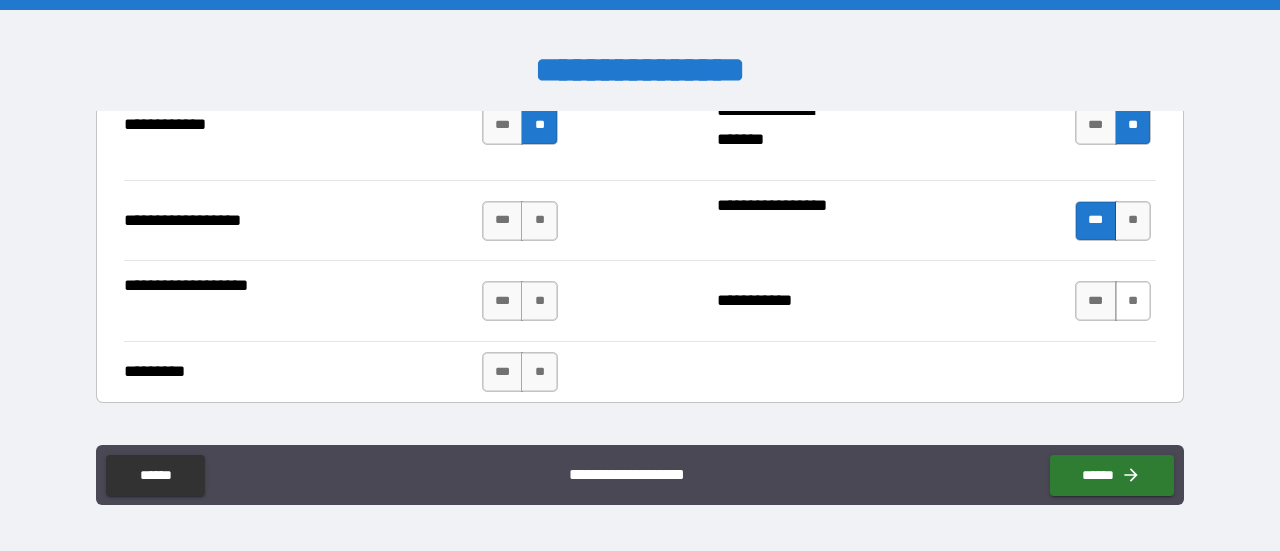 click on "**" at bounding box center (1133, 301) 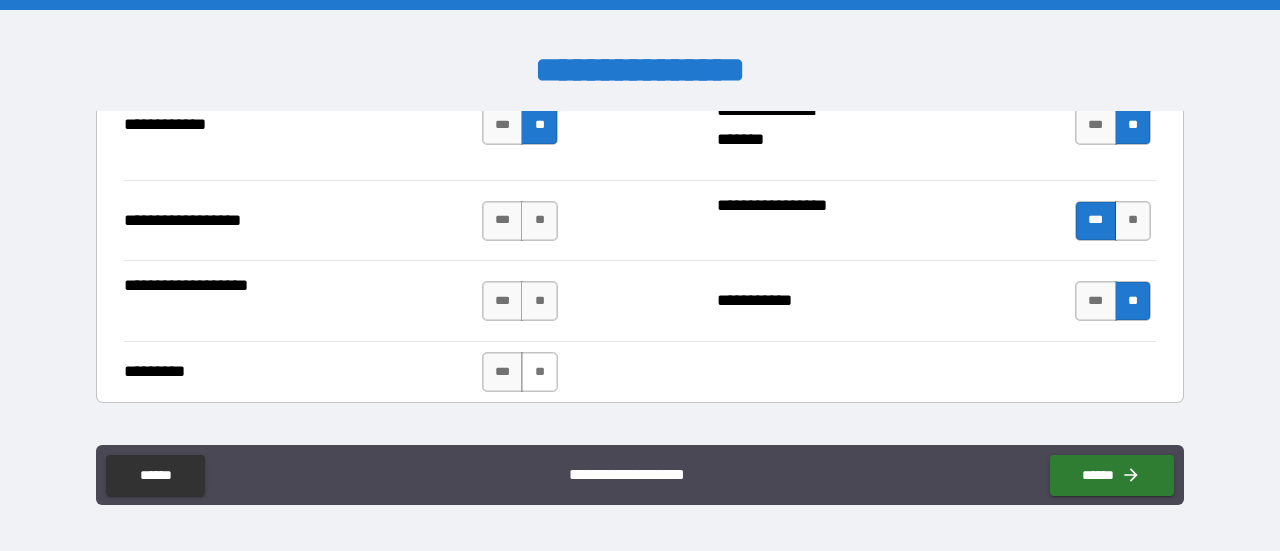 click on "**" at bounding box center (539, 372) 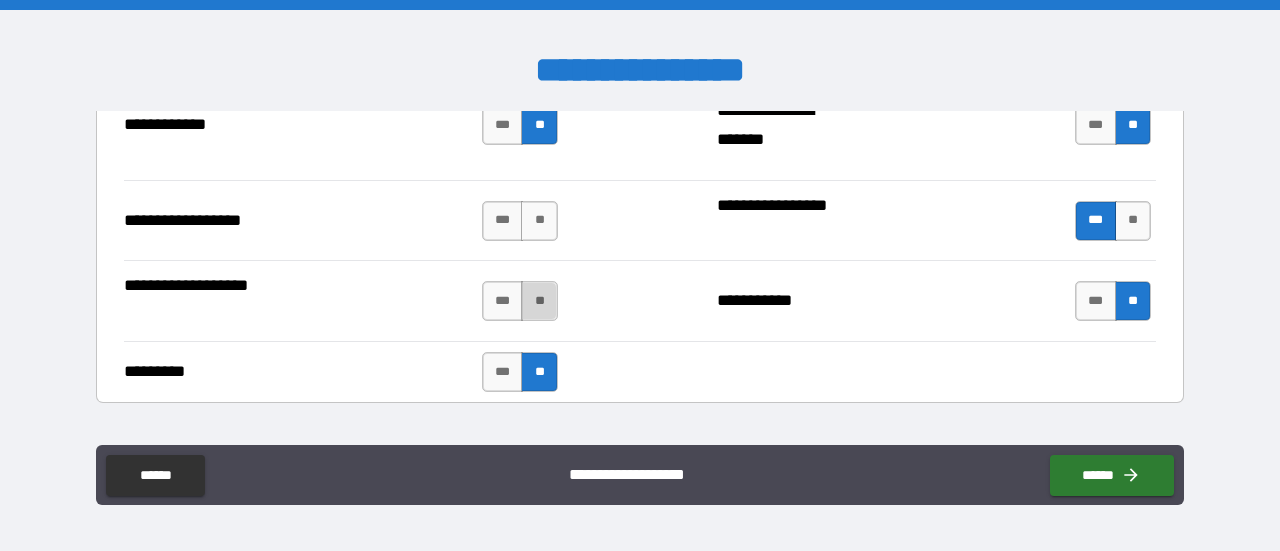 click on "**" at bounding box center (539, 301) 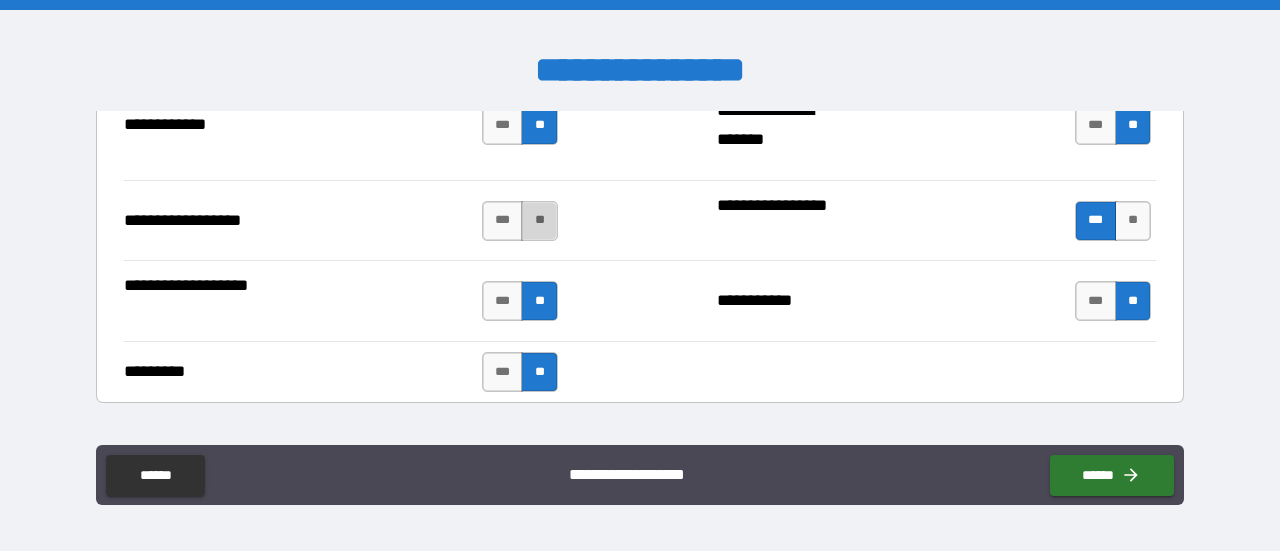click on "**" at bounding box center (539, 221) 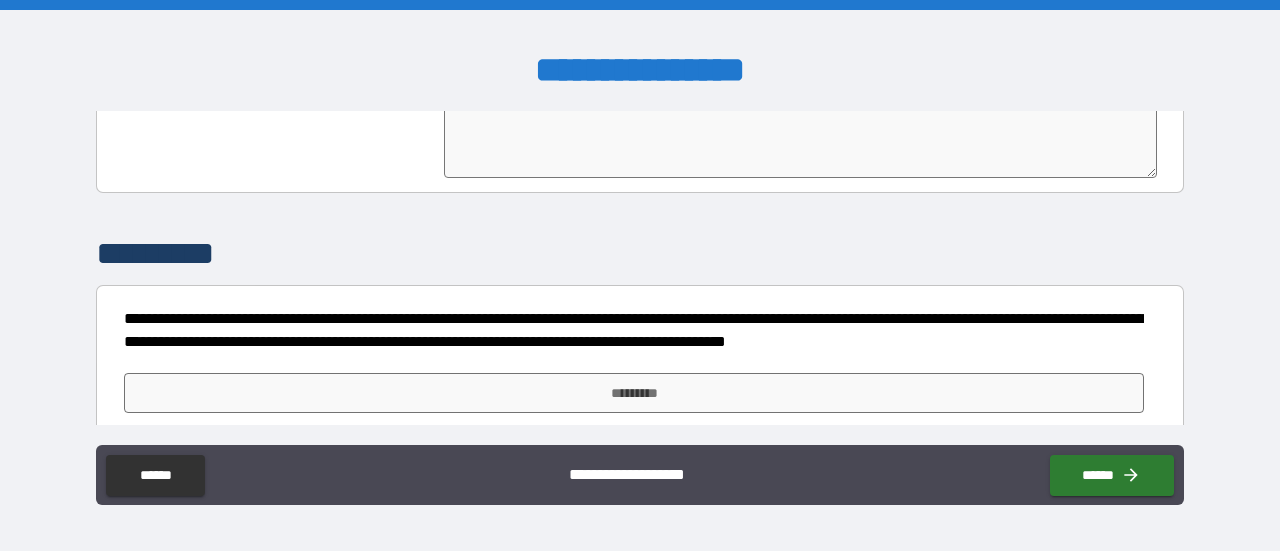 scroll, scrollTop: 3870, scrollLeft: 0, axis: vertical 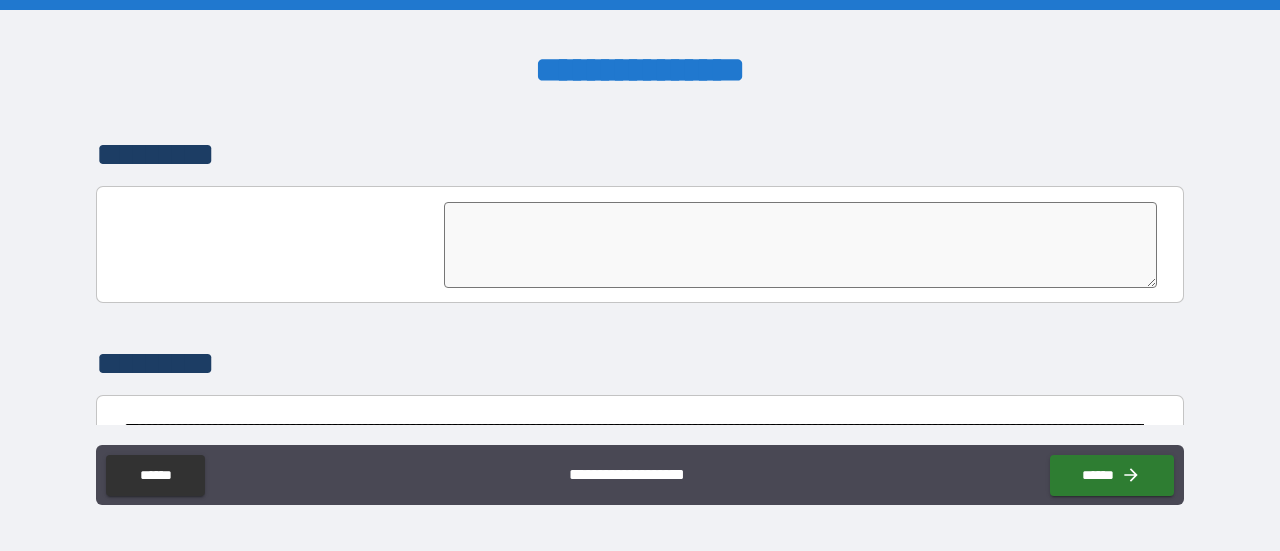 click at bounding box center (800, 245) 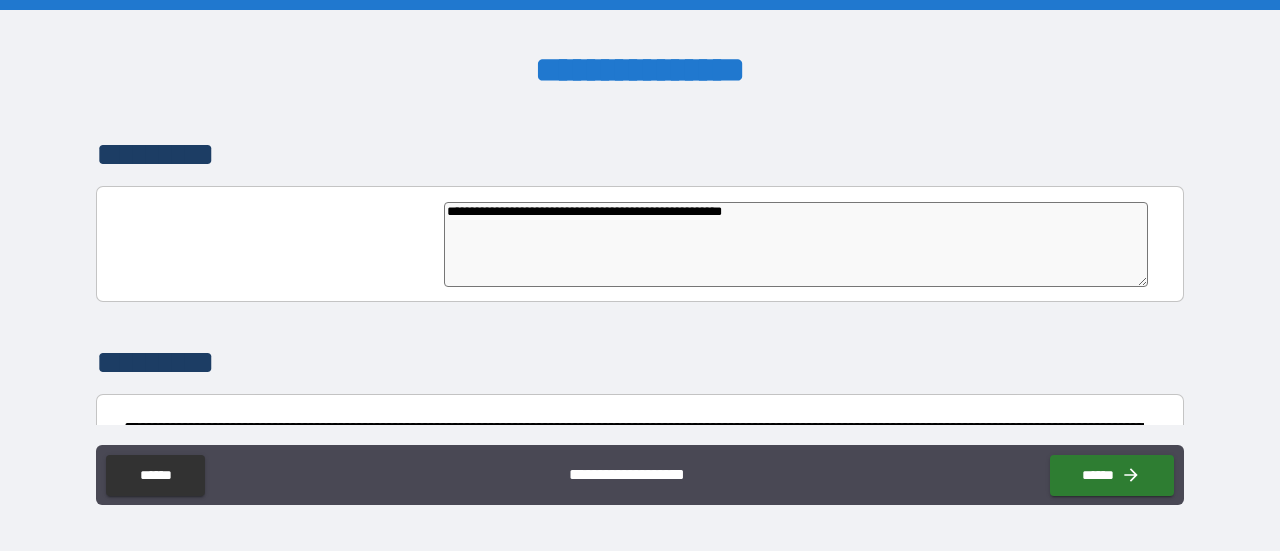 click on "**********" at bounding box center [634, 439] 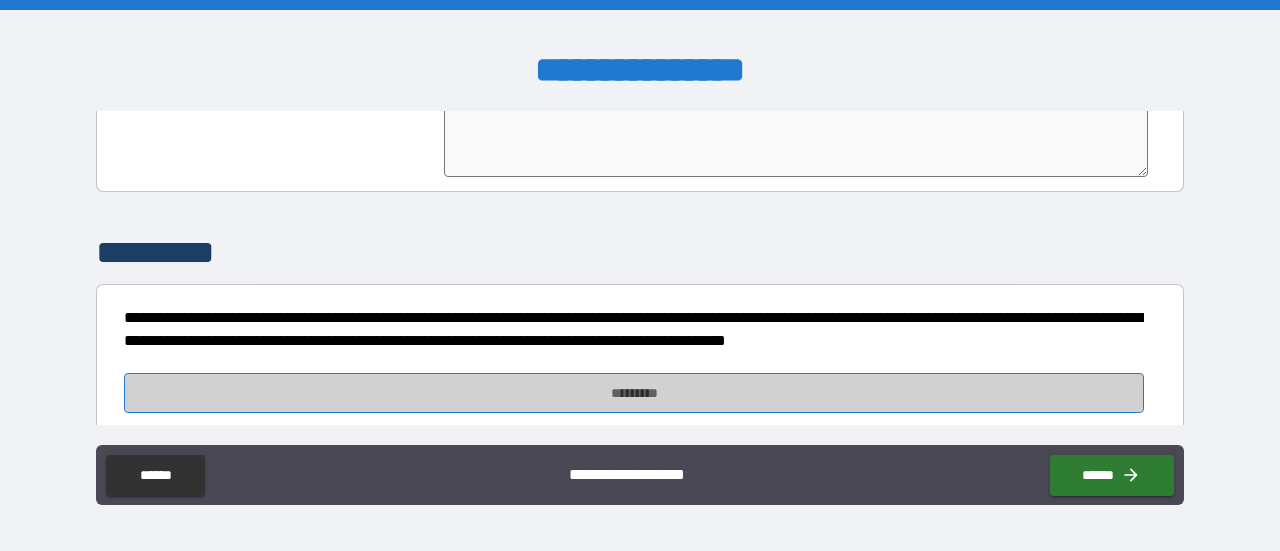 click on "*********" at bounding box center [634, 393] 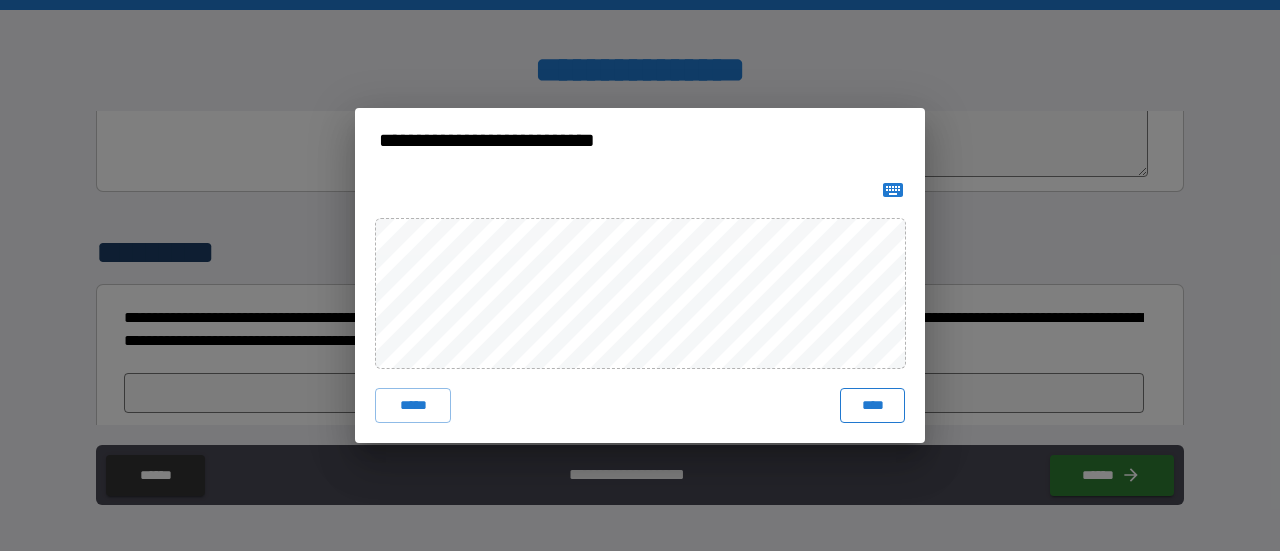 click on "****" at bounding box center (872, 406) 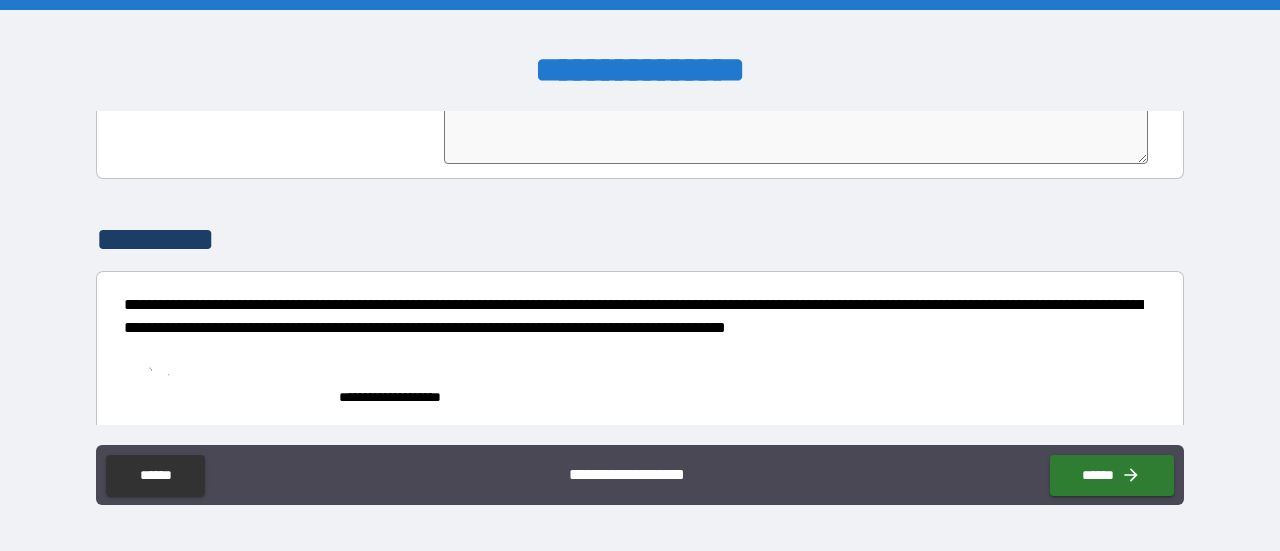 scroll, scrollTop: 3996, scrollLeft: 0, axis: vertical 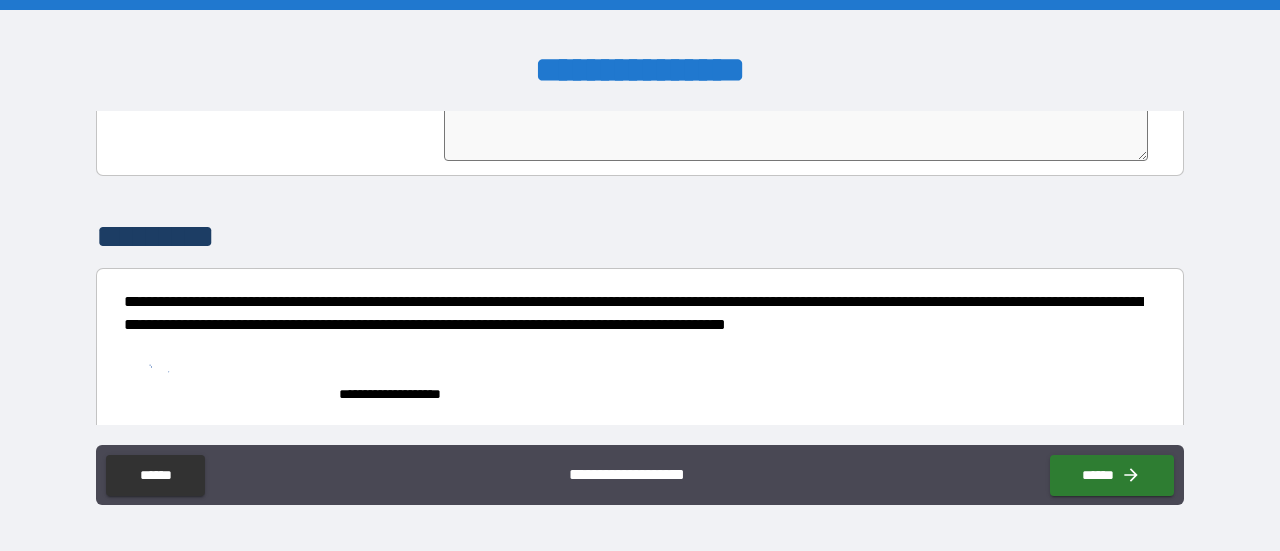 click on "**********" at bounding box center [640, 385] 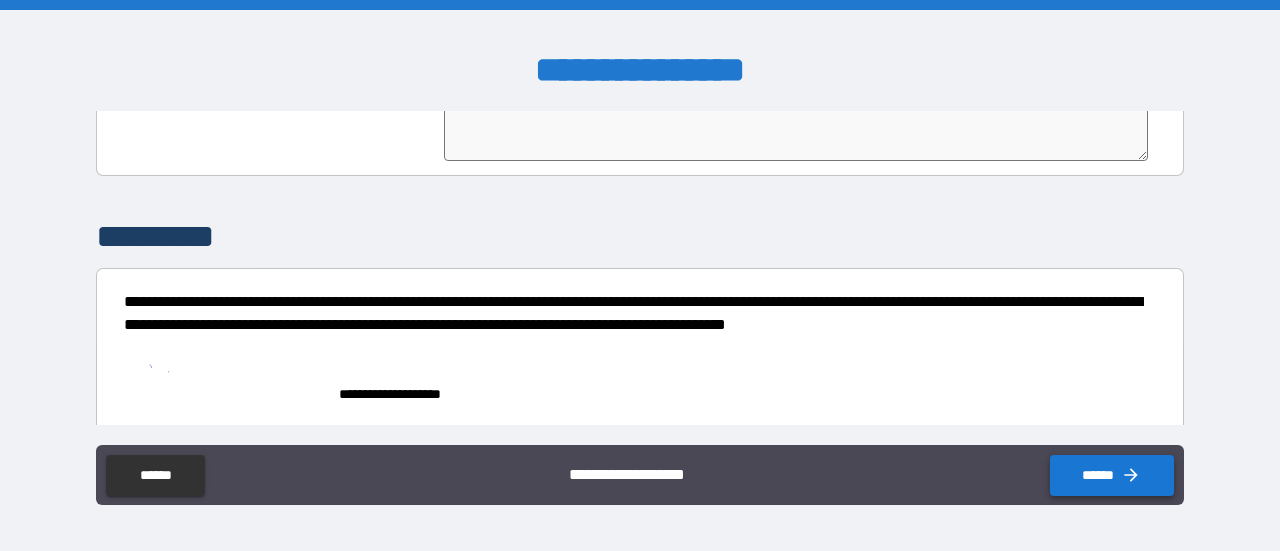 click on "******" at bounding box center (1112, 475) 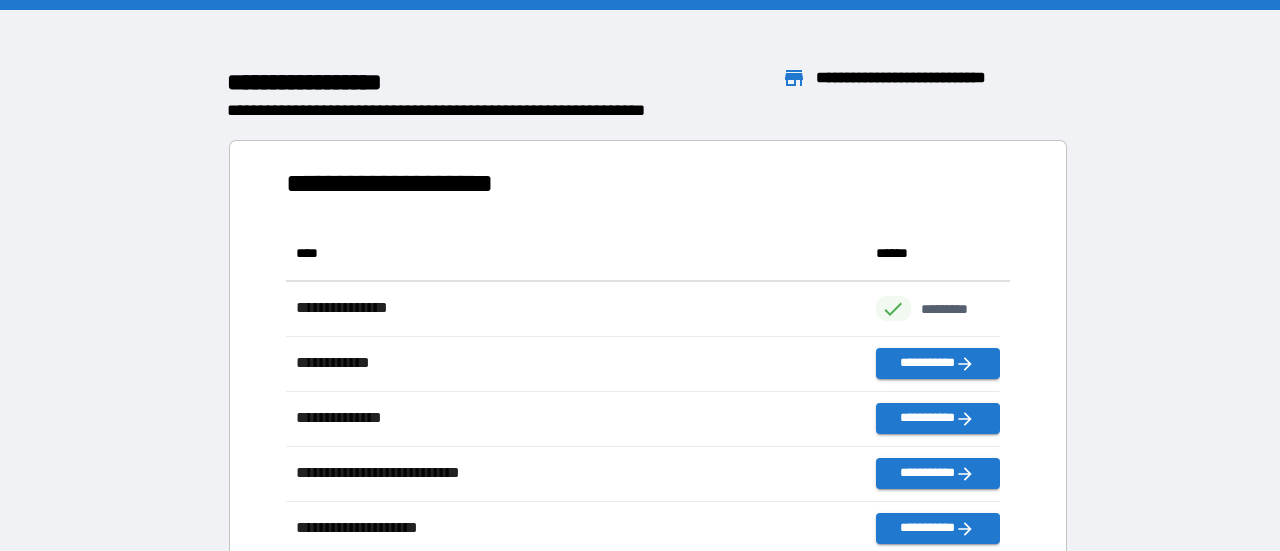 scroll, scrollTop: 16, scrollLeft: 16, axis: both 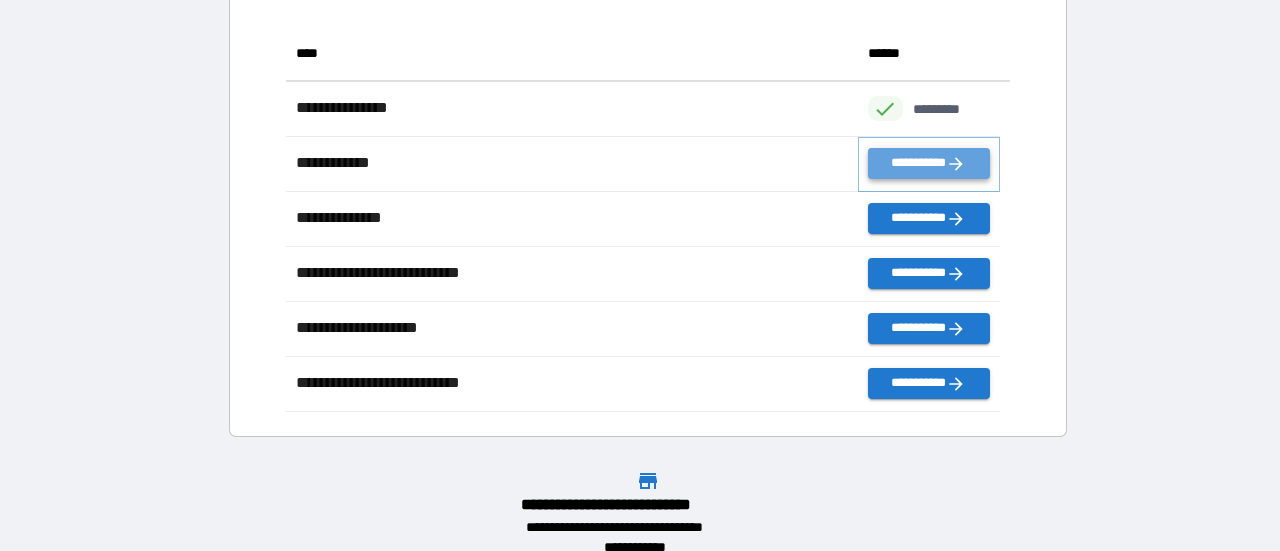 click on "**********" at bounding box center (929, 163) 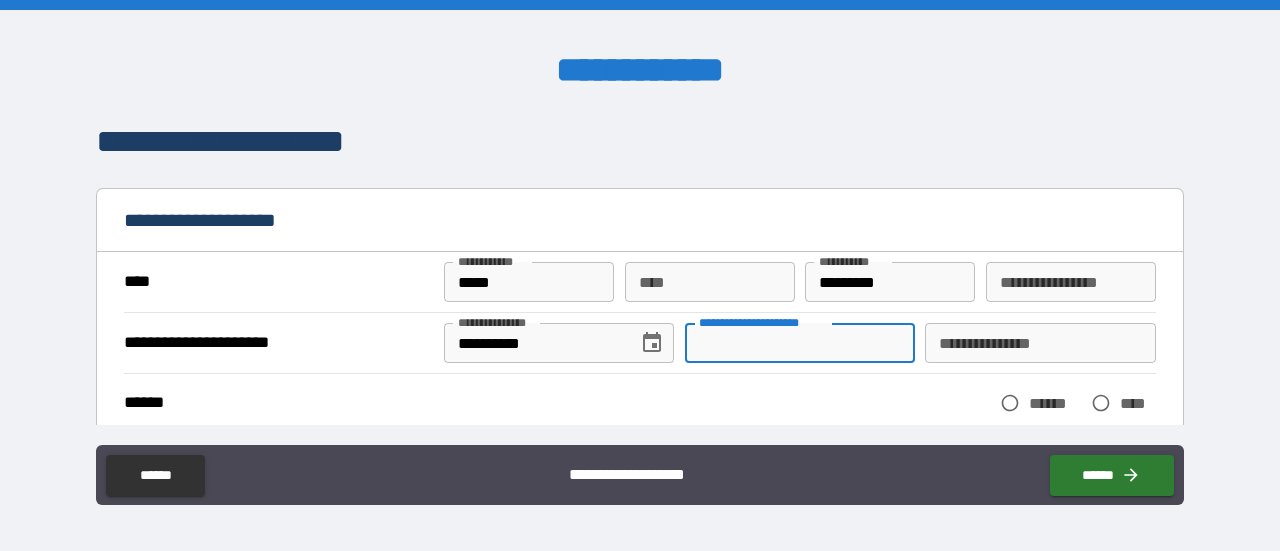 click on "**********" at bounding box center (800, 343) 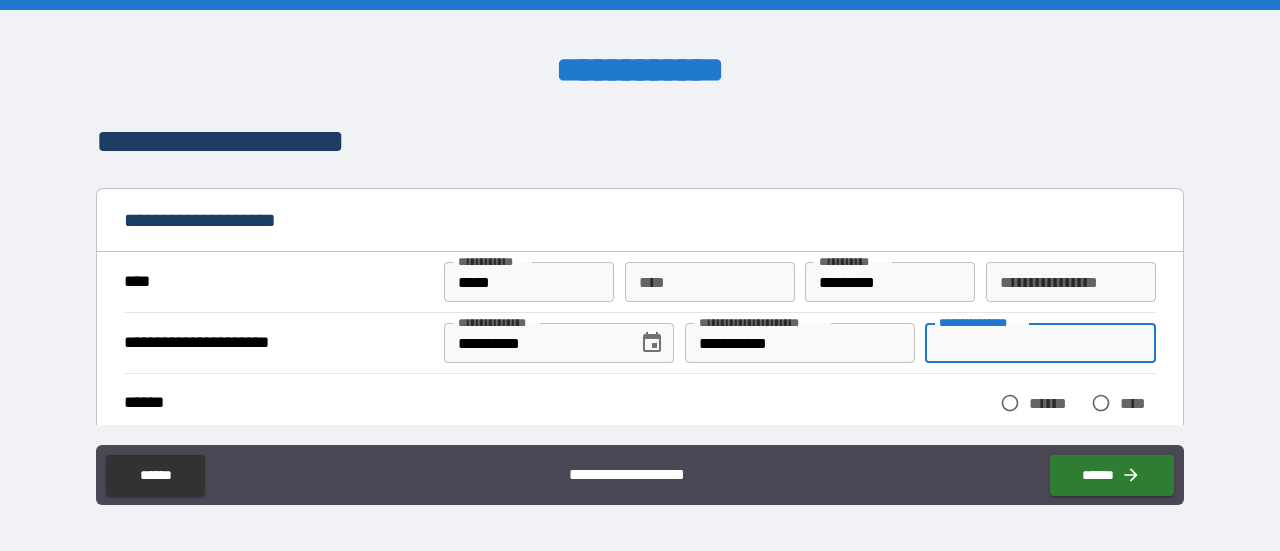 click on "**********" at bounding box center [1040, 343] 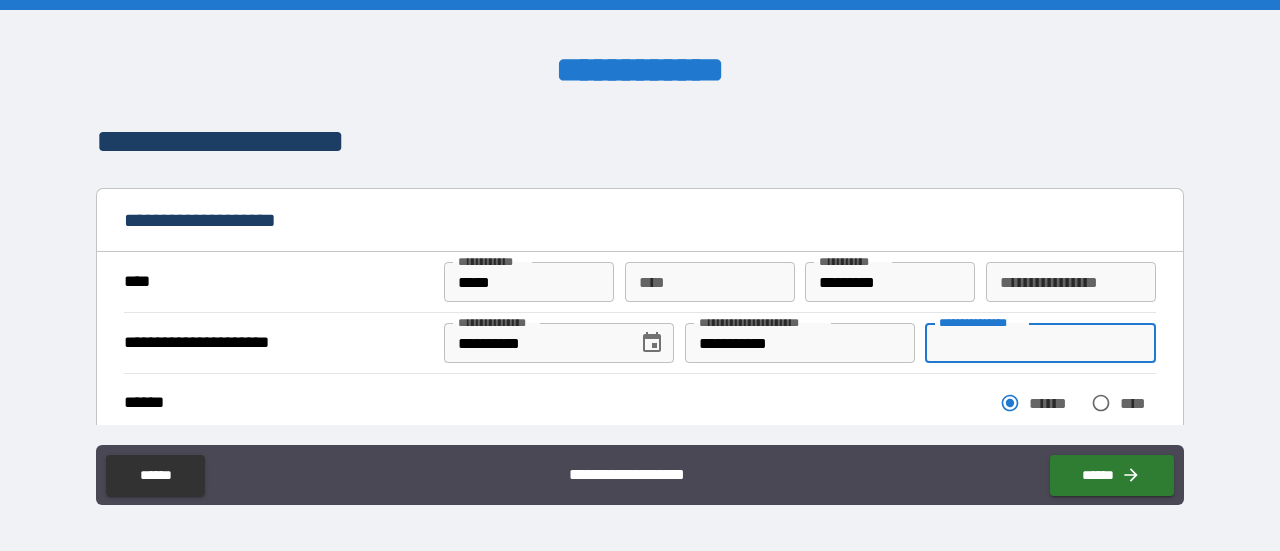 click on "**********" at bounding box center [1040, 343] 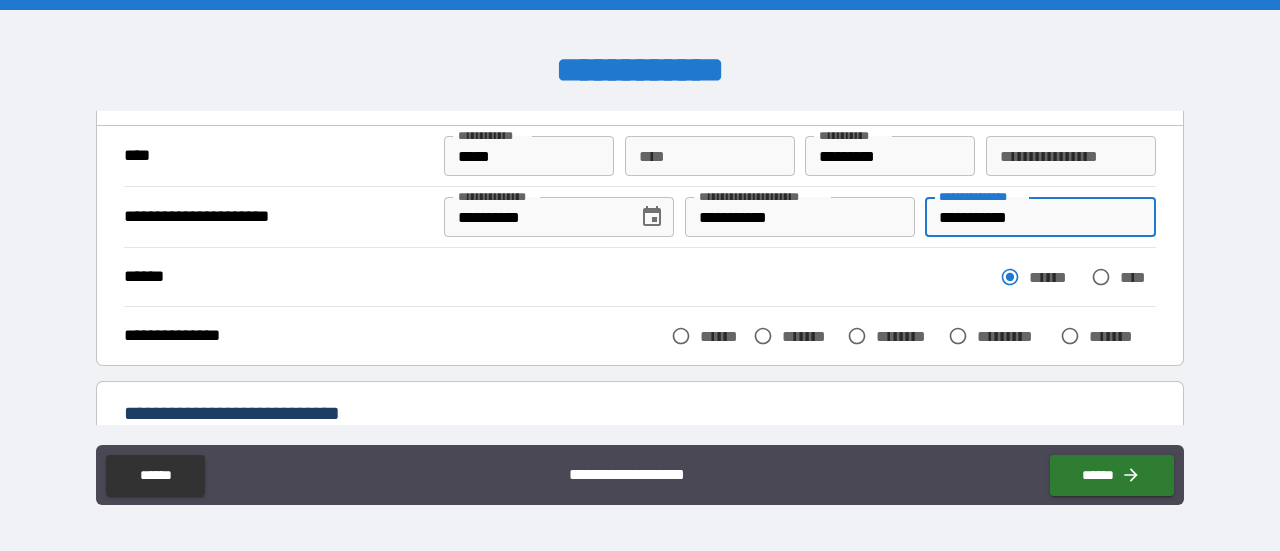 scroll, scrollTop: 100, scrollLeft: 0, axis: vertical 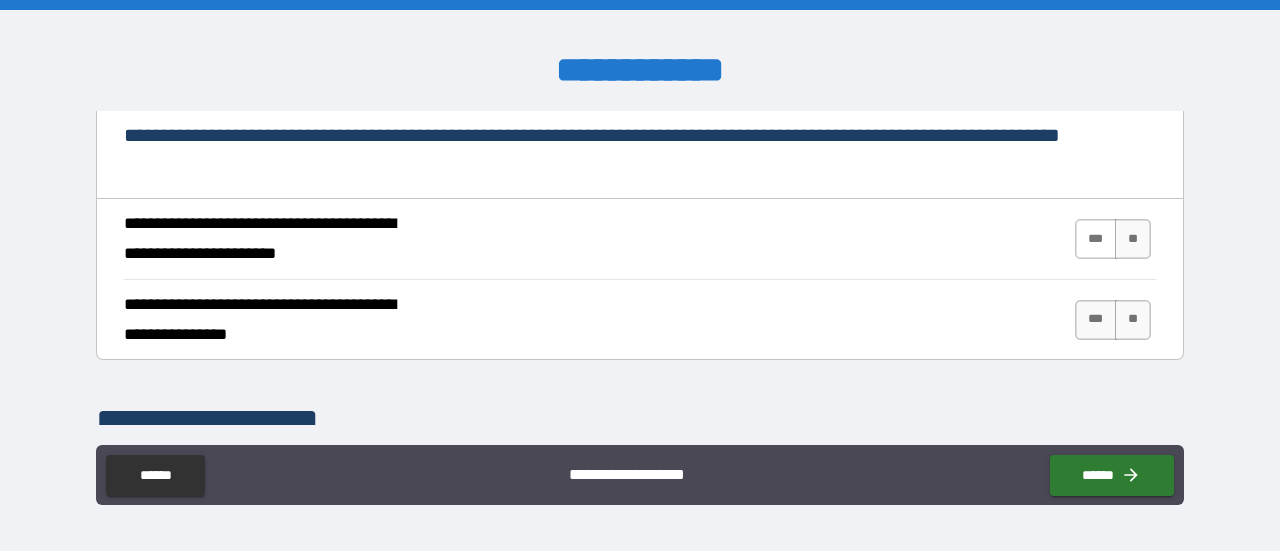 click on "***" at bounding box center (1096, 239) 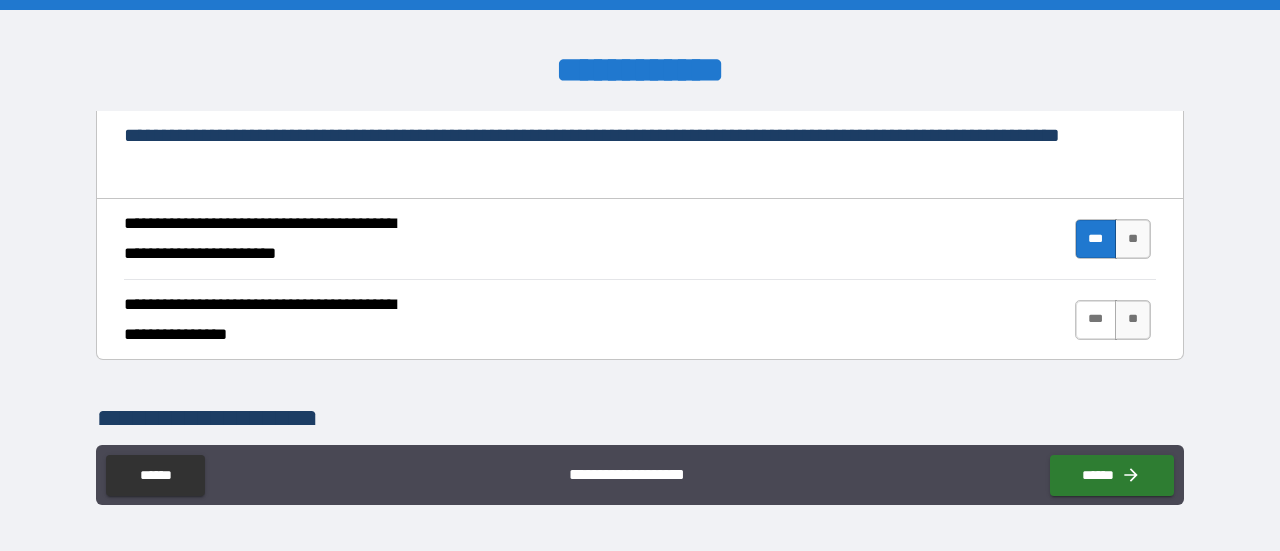 click on "***" at bounding box center (1096, 320) 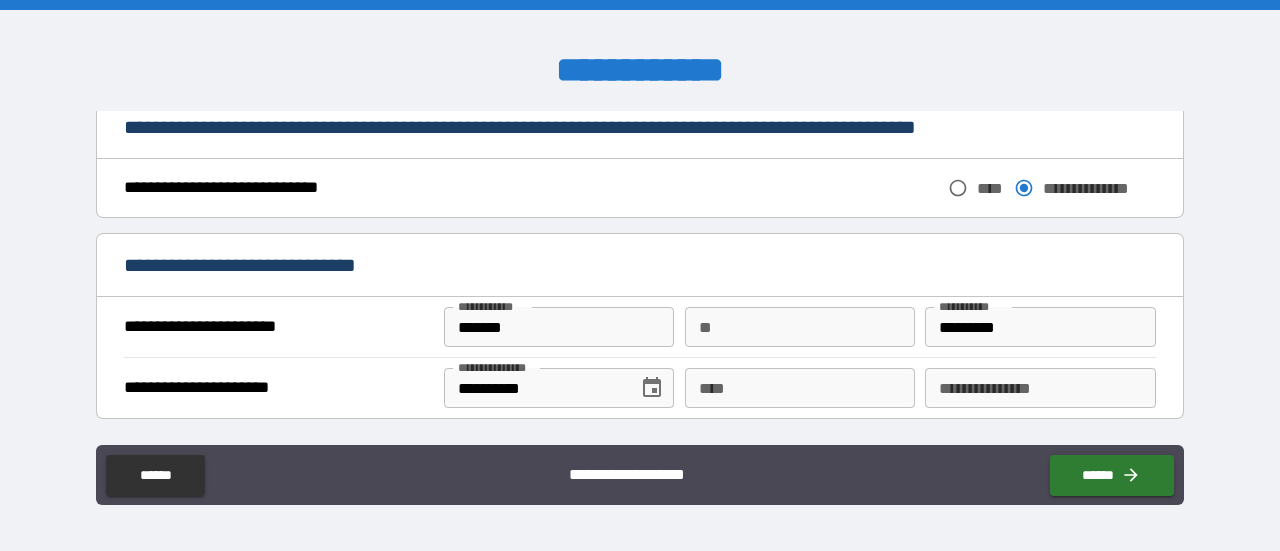 scroll, scrollTop: 1164, scrollLeft: 0, axis: vertical 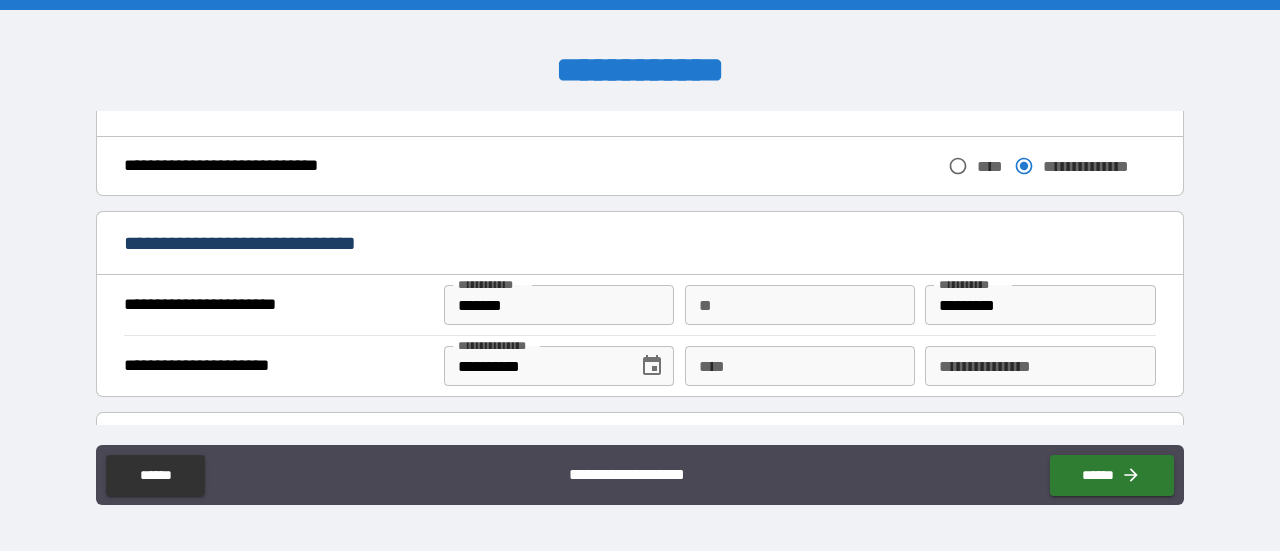 drag, startPoint x: 1164, startPoint y: 269, endPoint x: 1162, endPoint y: 303, distance: 34.058773 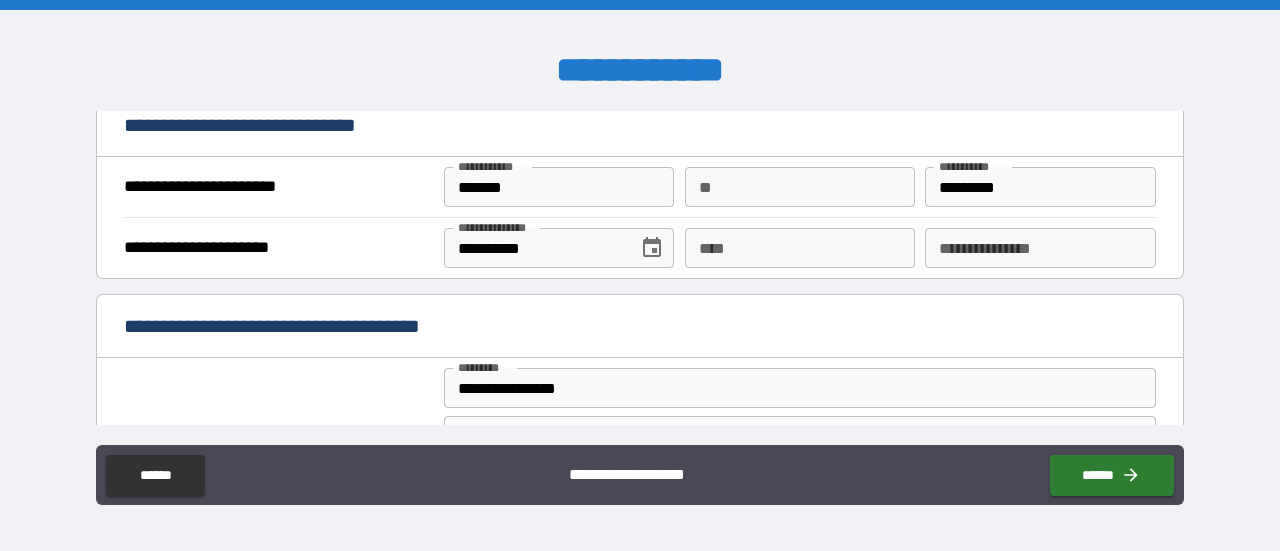 scroll, scrollTop: 1112, scrollLeft: 0, axis: vertical 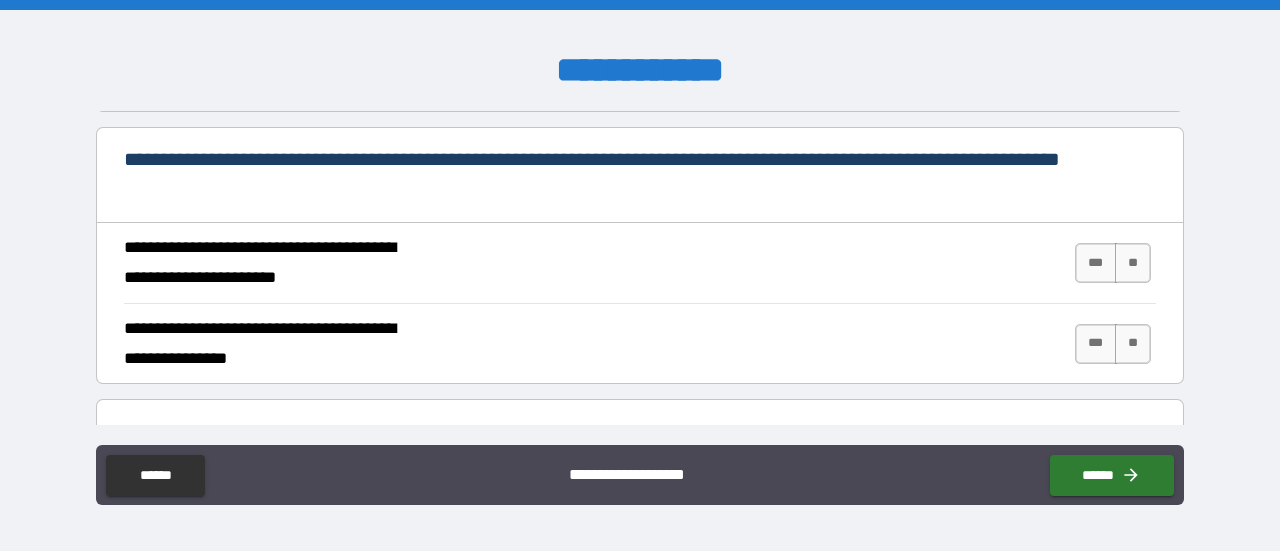 drag, startPoint x: 1084, startPoint y: 253, endPoint x: 1090, endPoint y: 301, distance: 48.373547 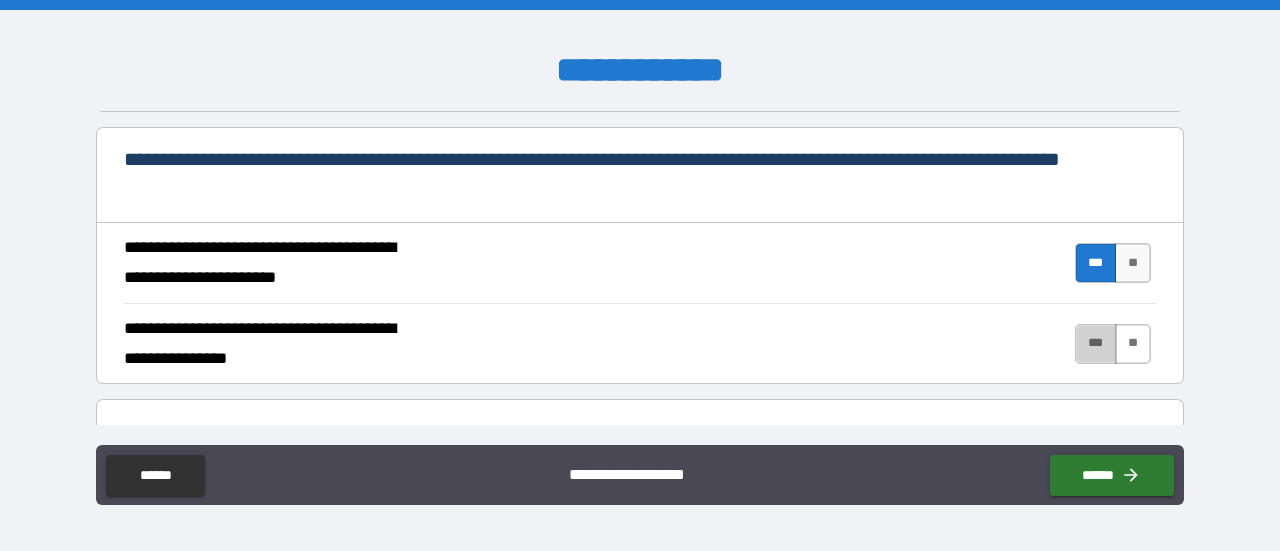 drag, startPoint x: 1085, startPoint y: 331, endPoint x: 1126, endPoint y: 338, distance: 41.59327 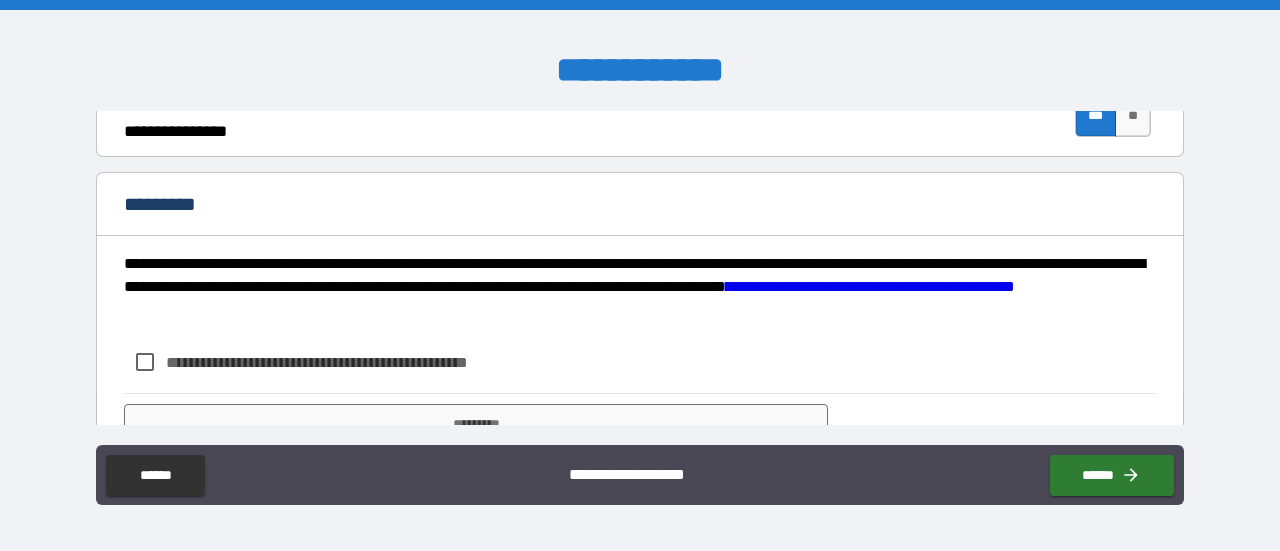 scroll, scrollTop: 2120, scrollLeft: 0, axis: vertical 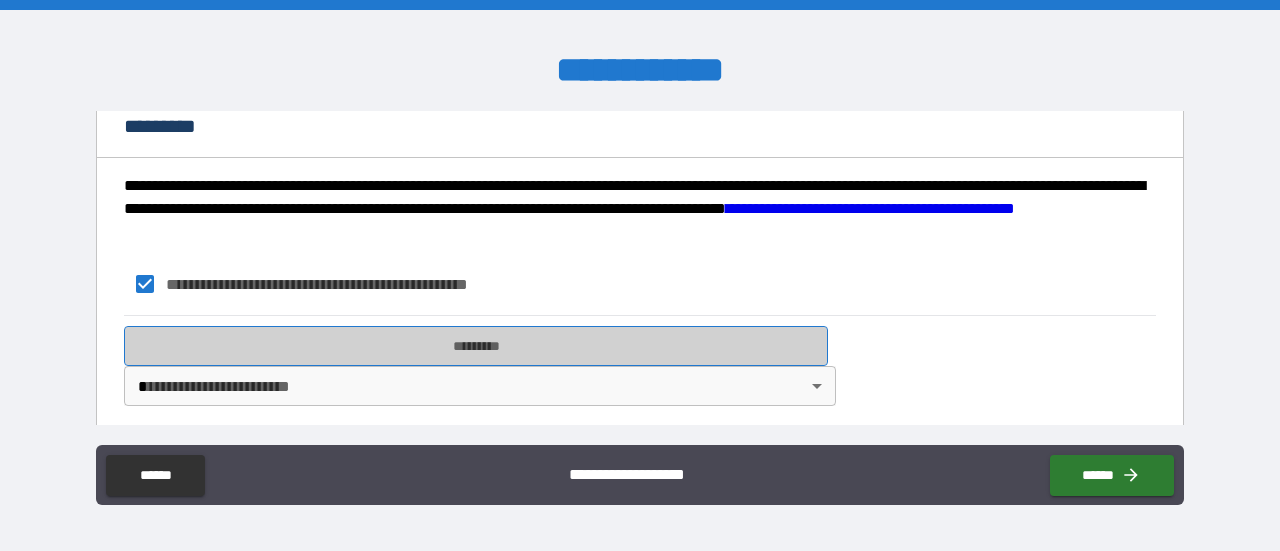 click on "*********" at bounding box center [476, 346] 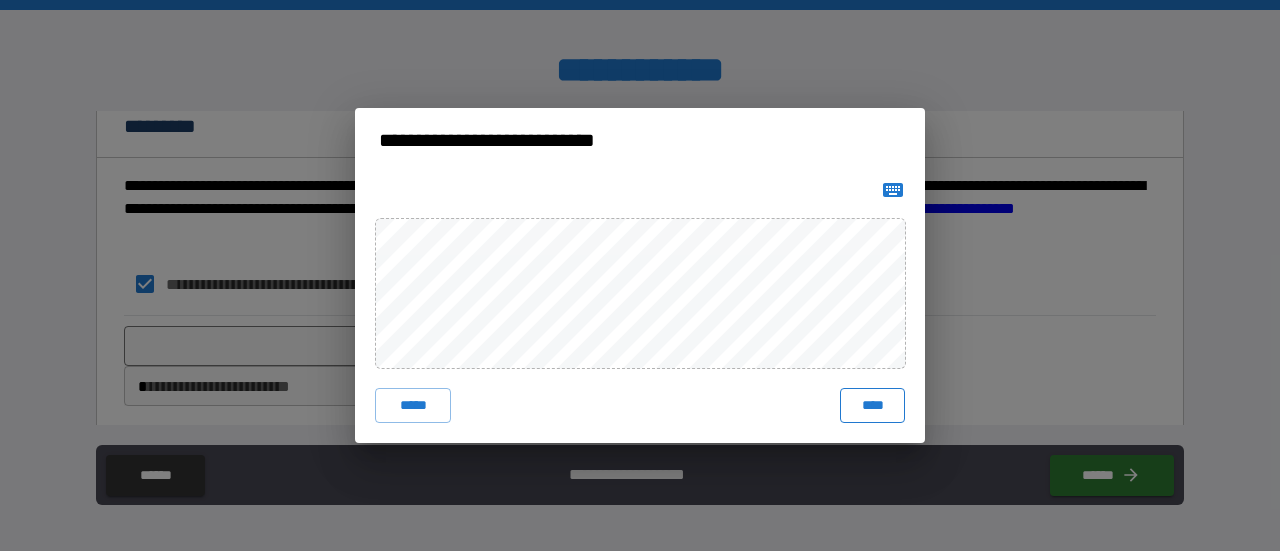 click on "****" at bounding box center (872, 406) 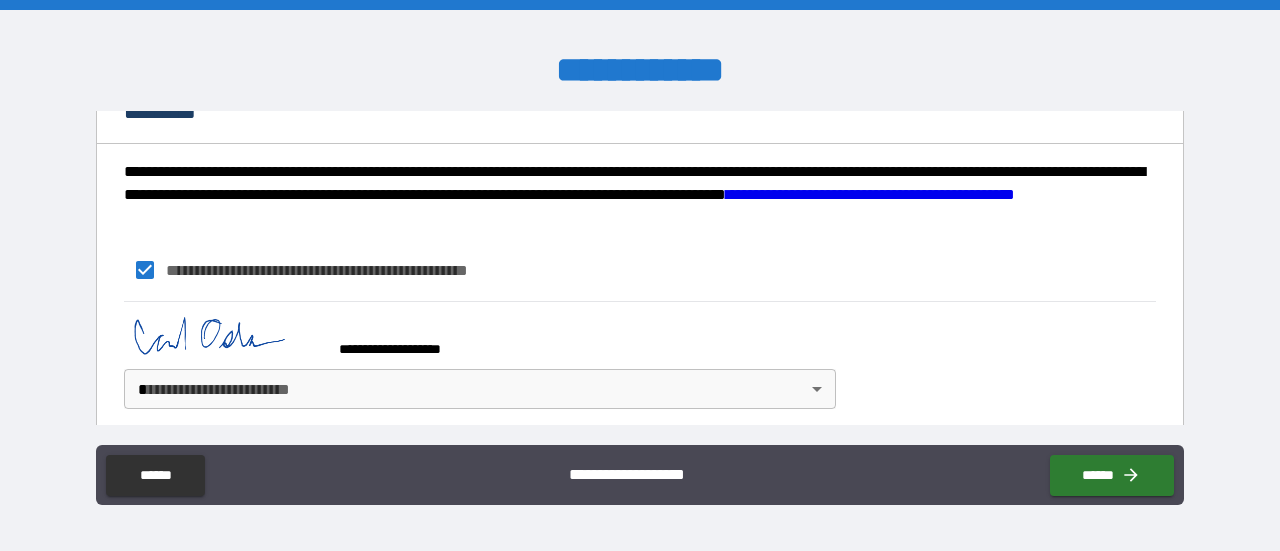 scroll, scrollTop: 2137, scrollLeft: 0, axis: vertical 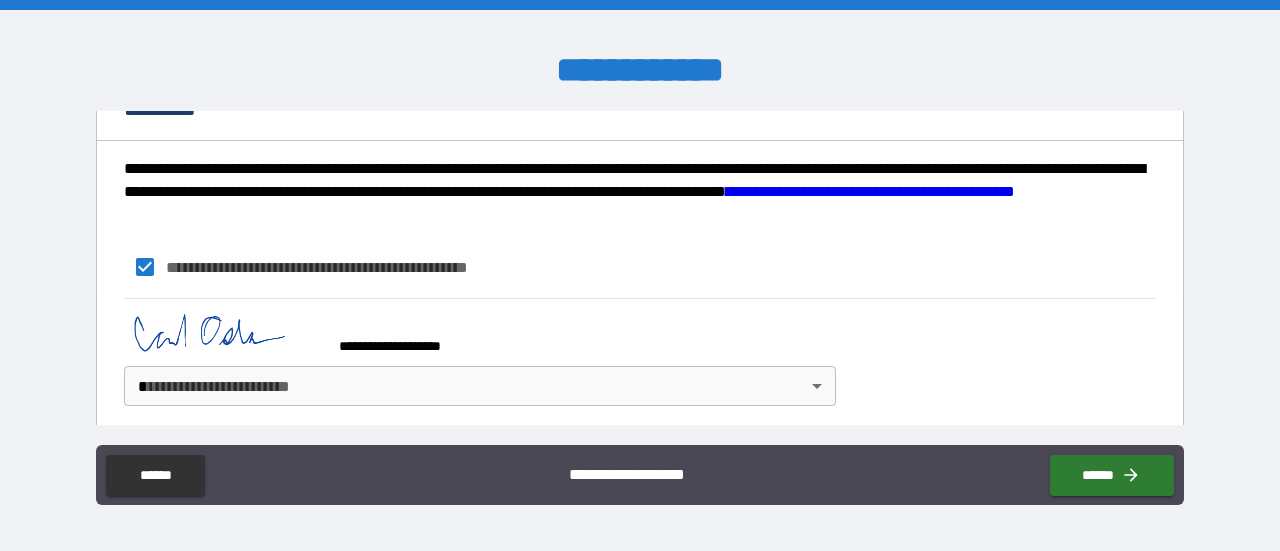 click on "**********" at bounding box center (640, 275) 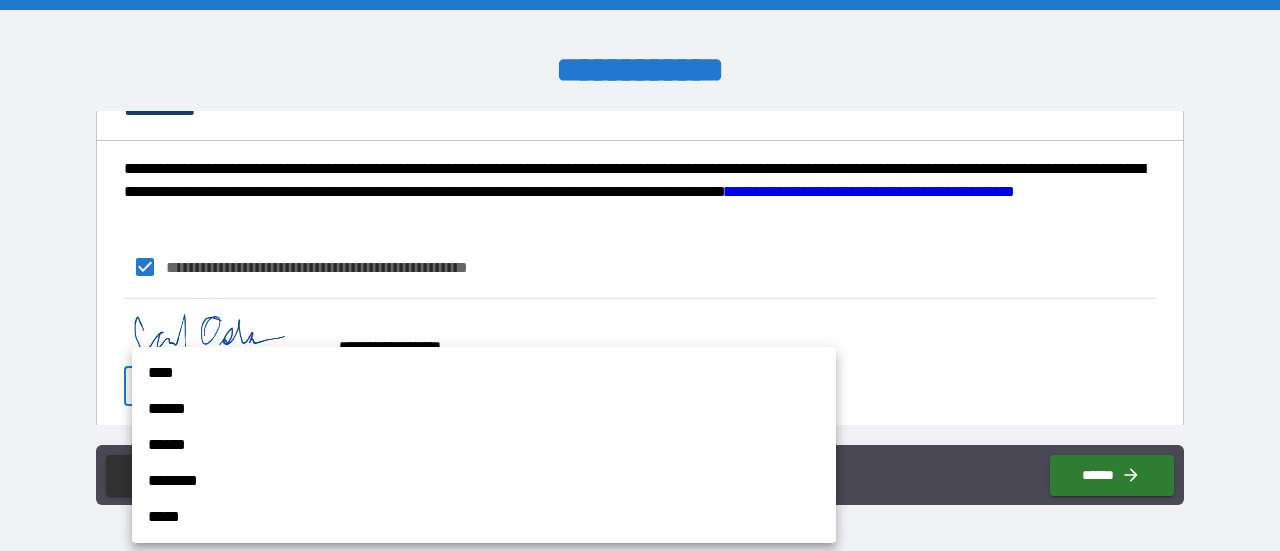 click on "****" at bounding box center [484, 373] 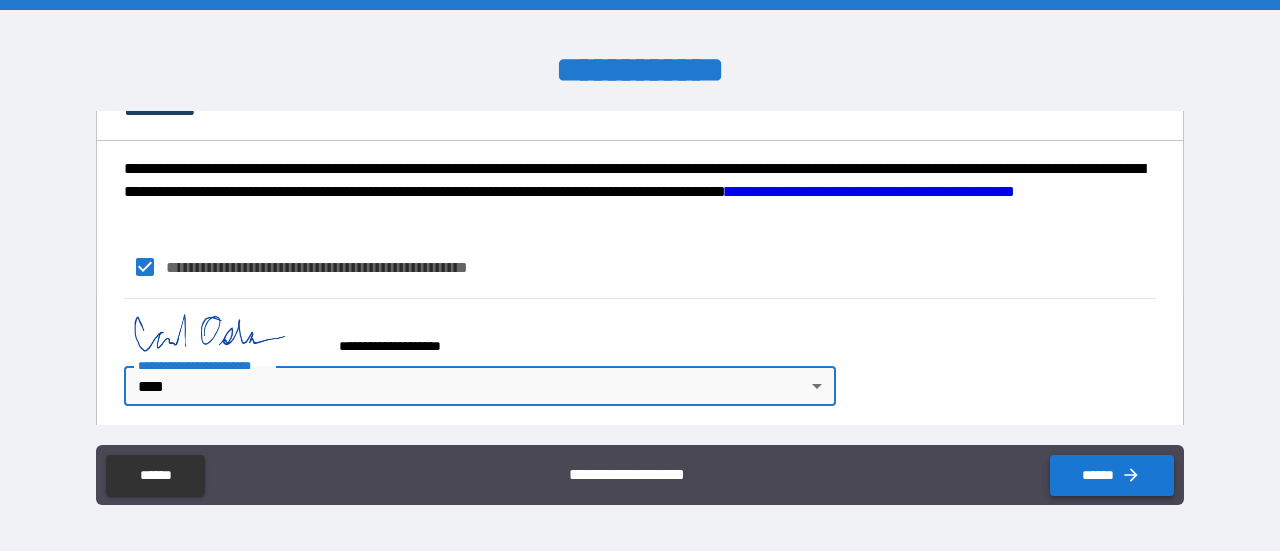 click 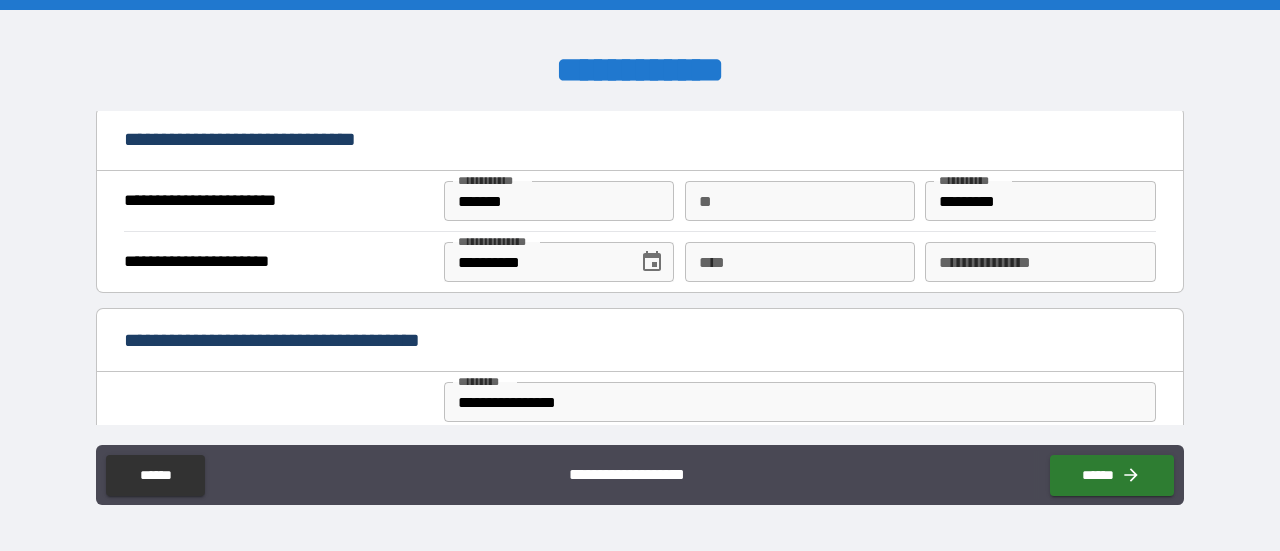 scroll, scrollTop: 1237, scrollLeft: 0, axis: vertical 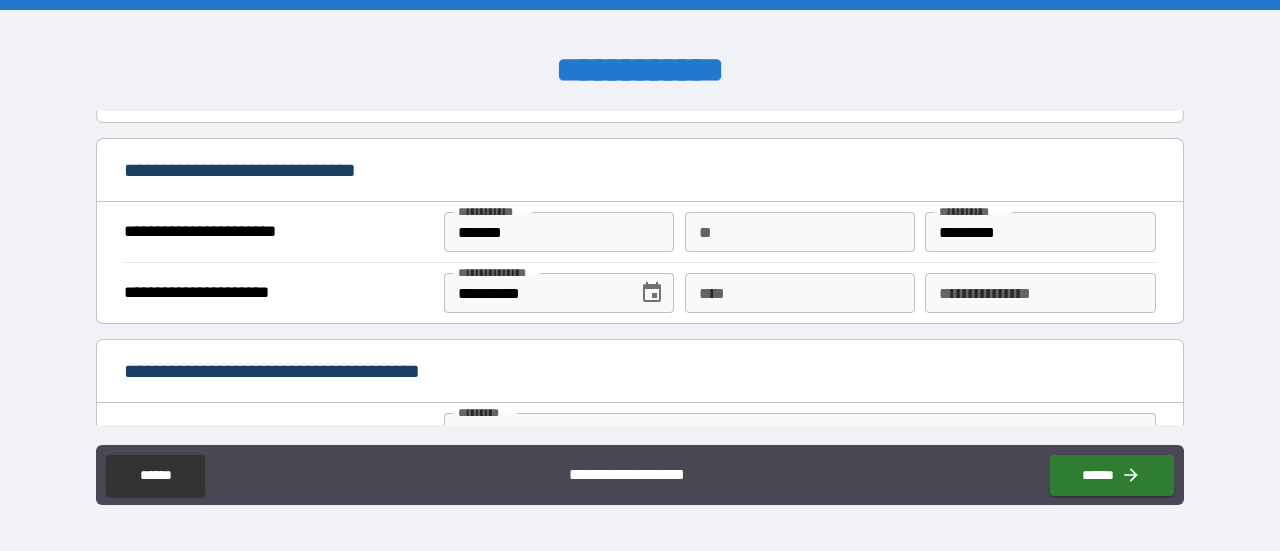 click on "****" at bounding box center [800, 293] 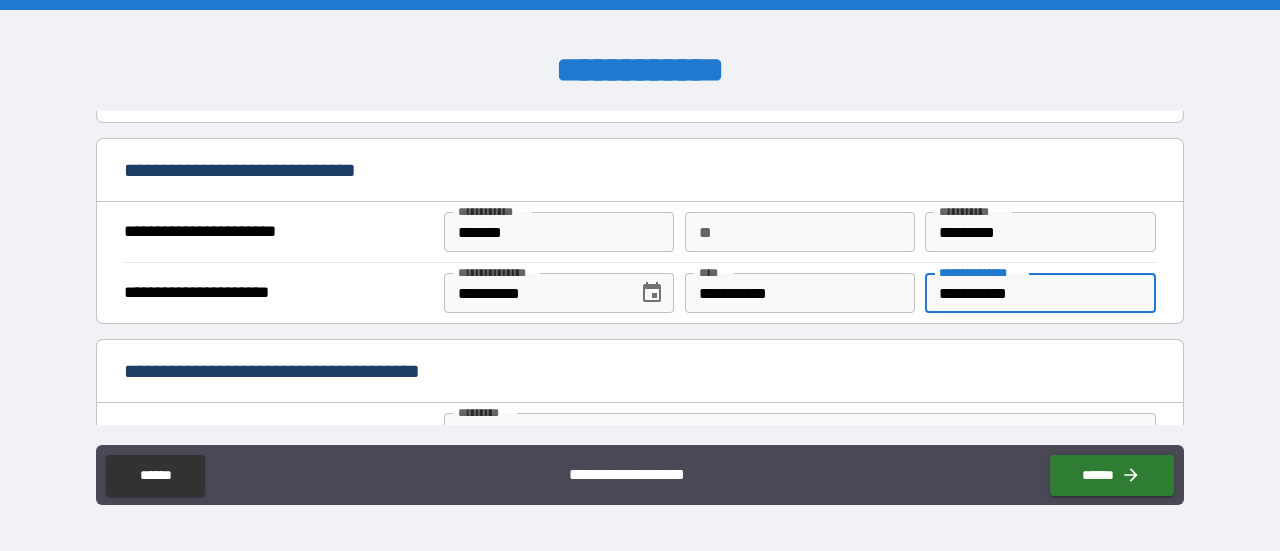 scroll, scrollTop: 1137, scrollLeft: 0, axis: vertical 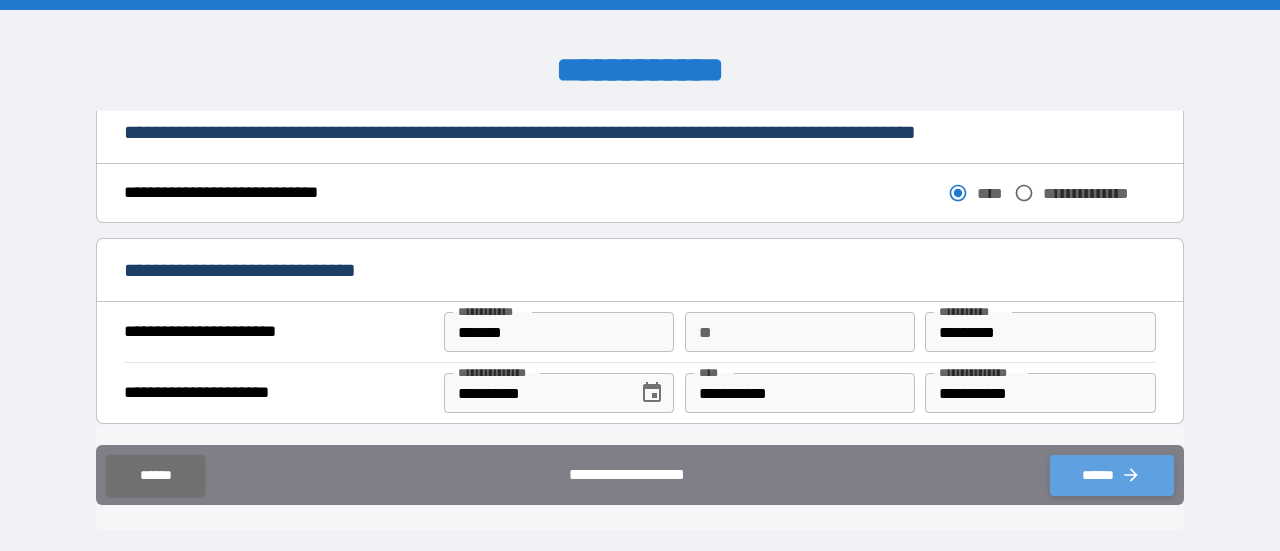click on "******" at bounding box center (1112, 475) 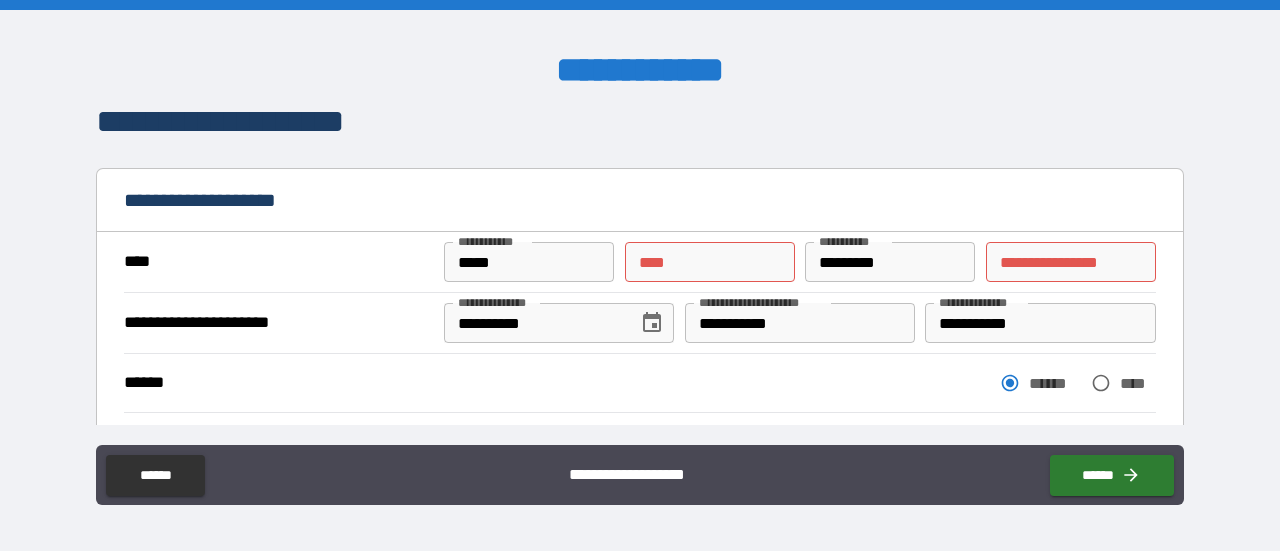 scroll, scrollTop: 0, scrollLeft: 0, axis: both 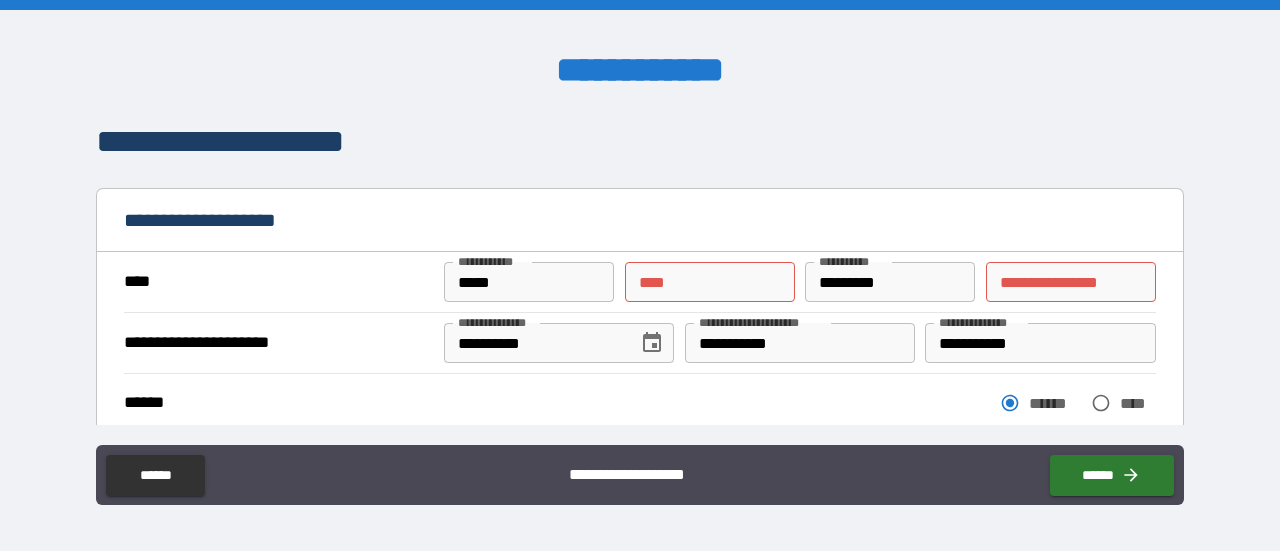 click on "**   *" at bounding box center [710, 282] 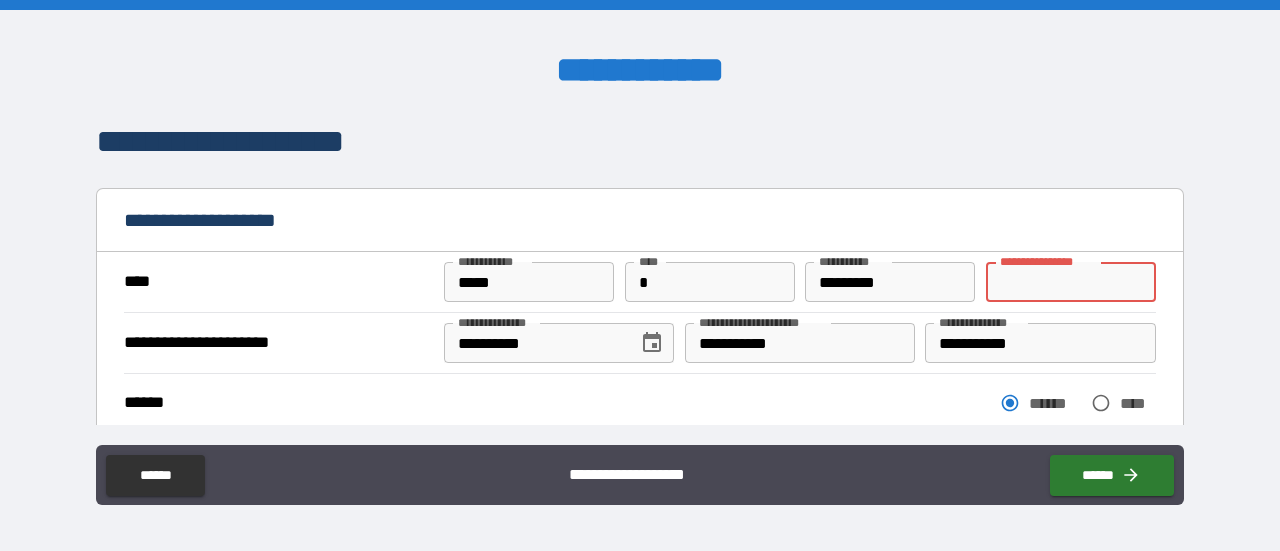 click on "**********" at bounding box center [1071, 282] 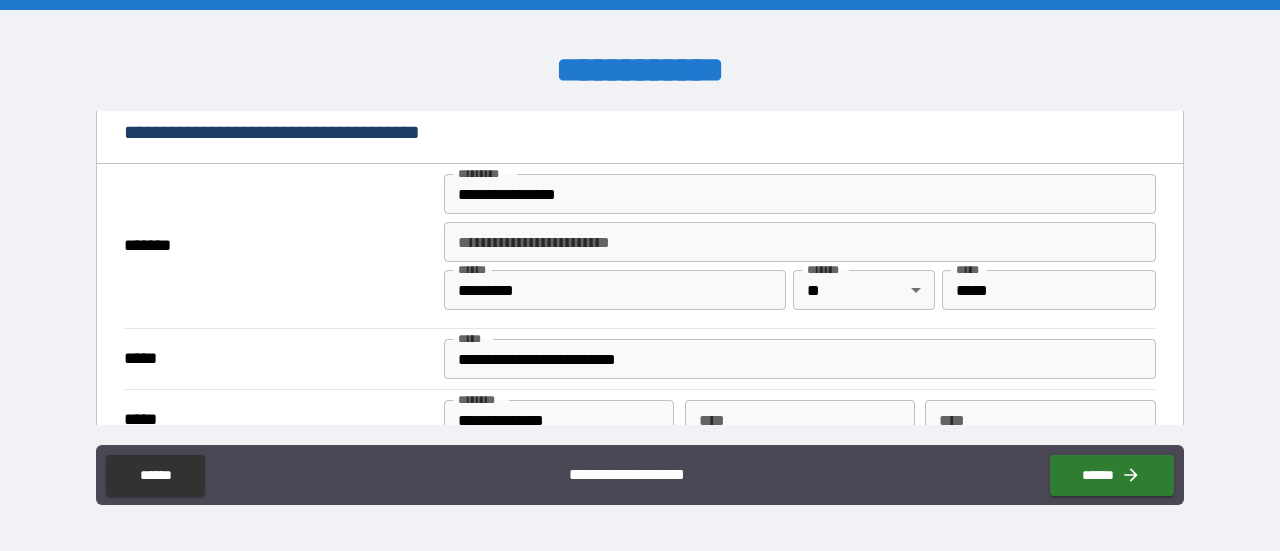 scroll, scrollTop: 2137, scrollLeft: 0, axis: vertical 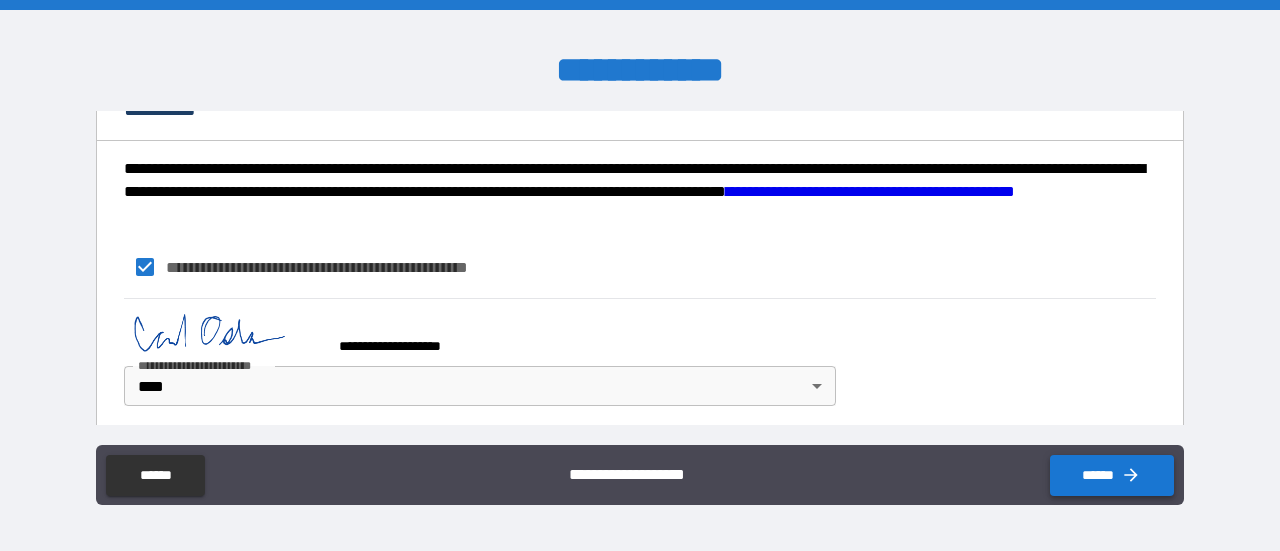 click on "******" at bounding box center [1112, 475] 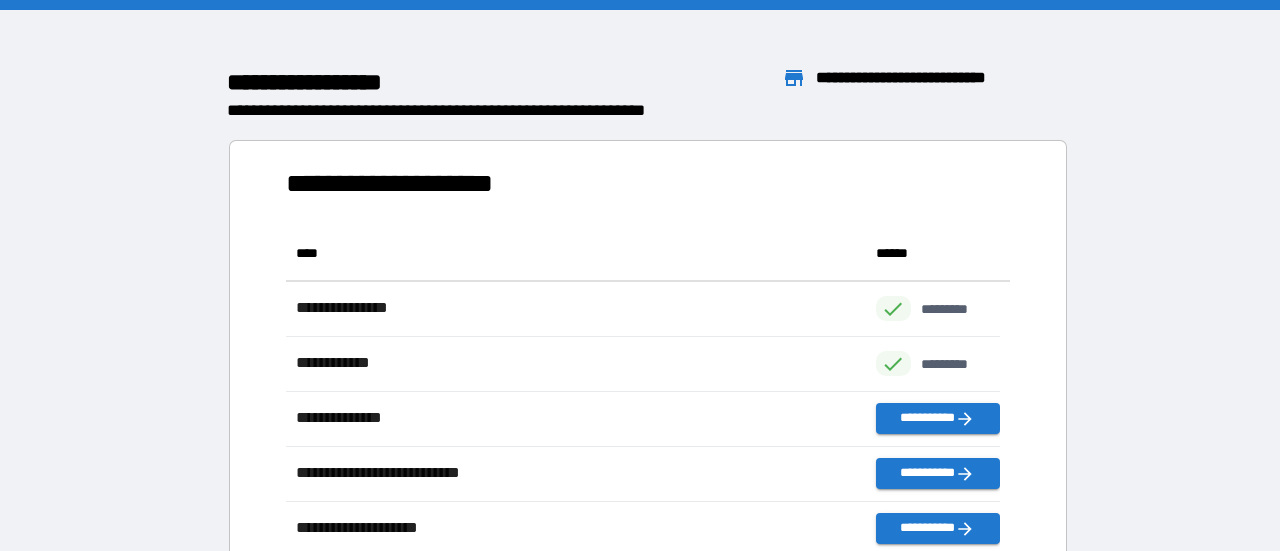 scroll, scrollTop: 16, scrollLeft: 16, axis: both 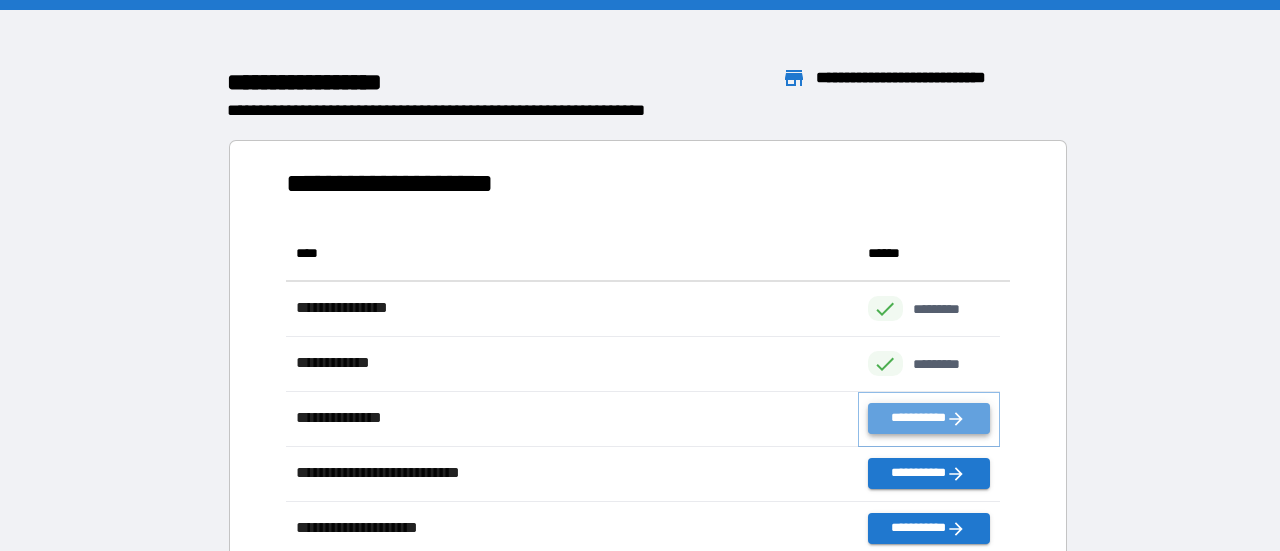 click on "**********" at bounding box center [929, 418] 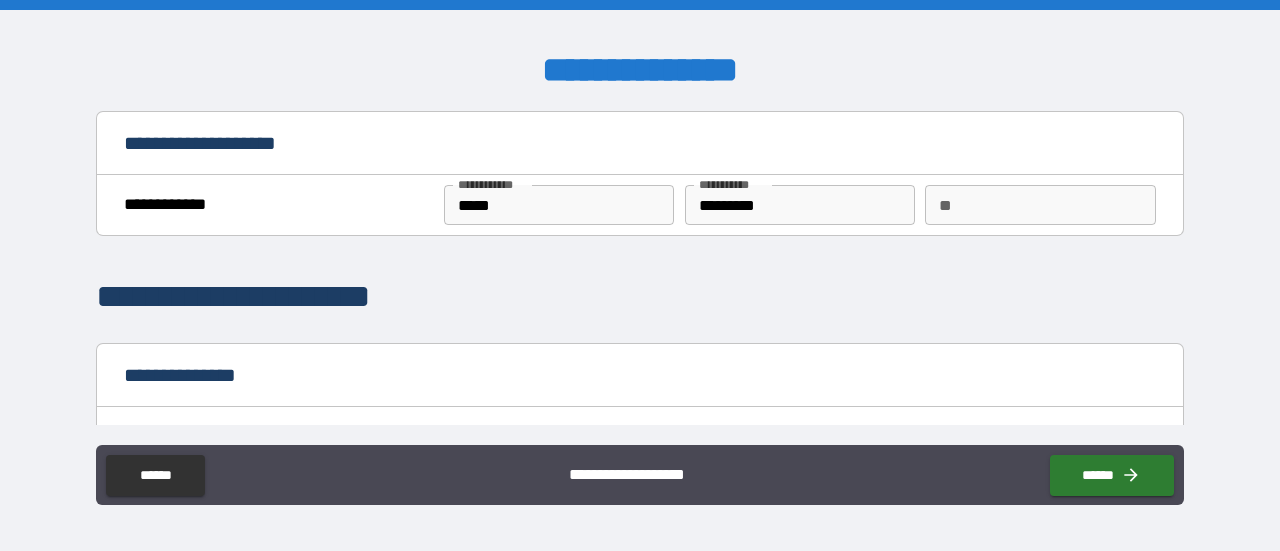 click on "**" at bounding box center (1040, 205) 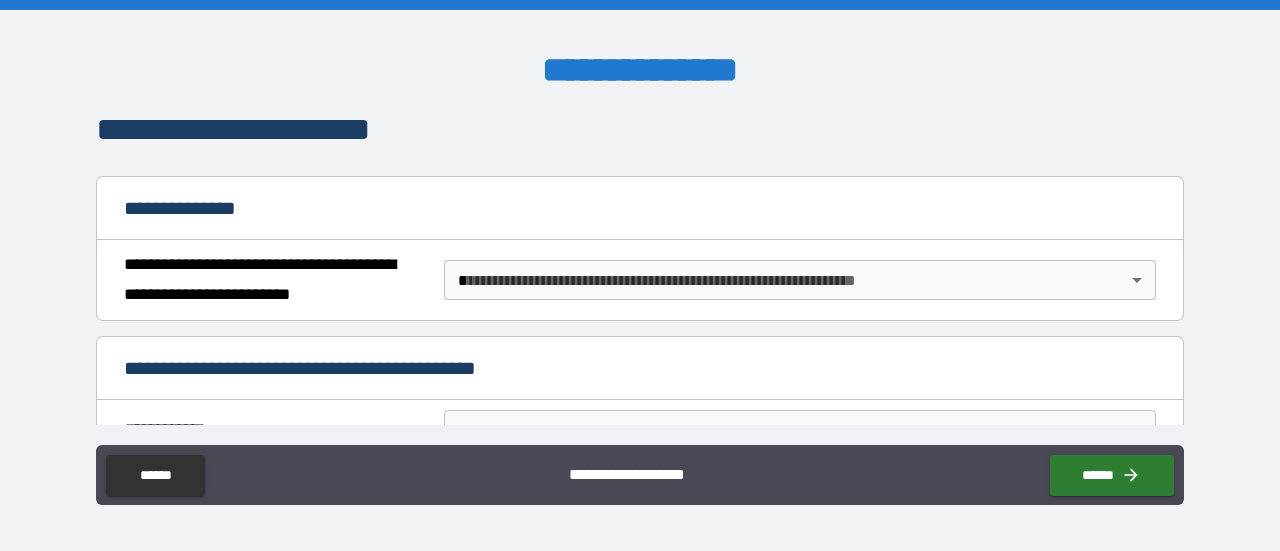 scroll, scrollTop: 200, scrollLeft: 0, axis: vertical 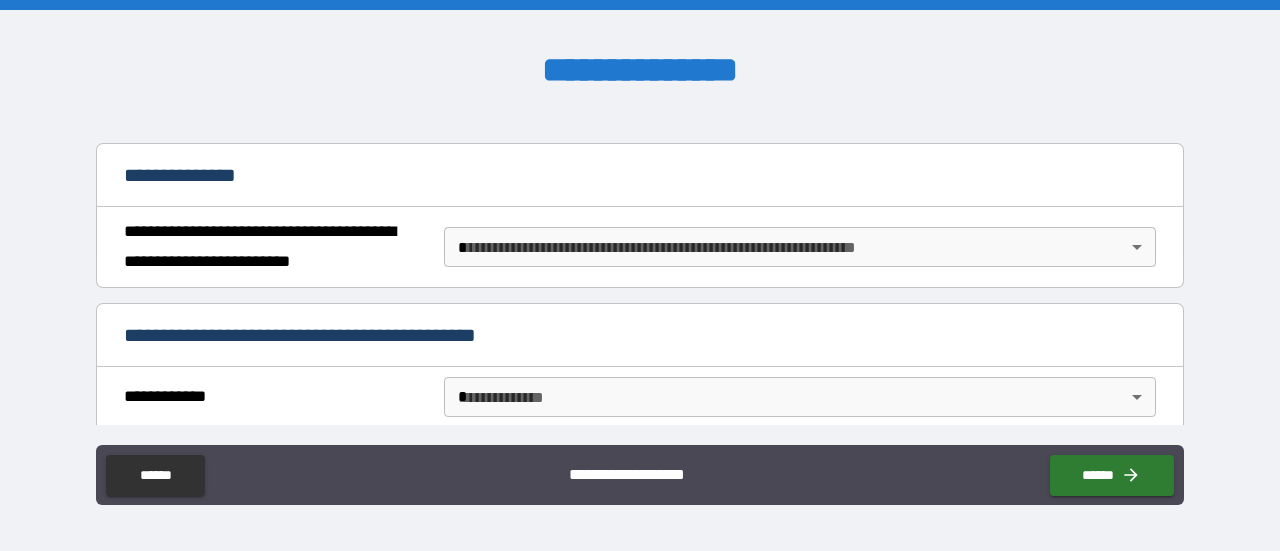 click on "**********" at bounding box center [640, 275] 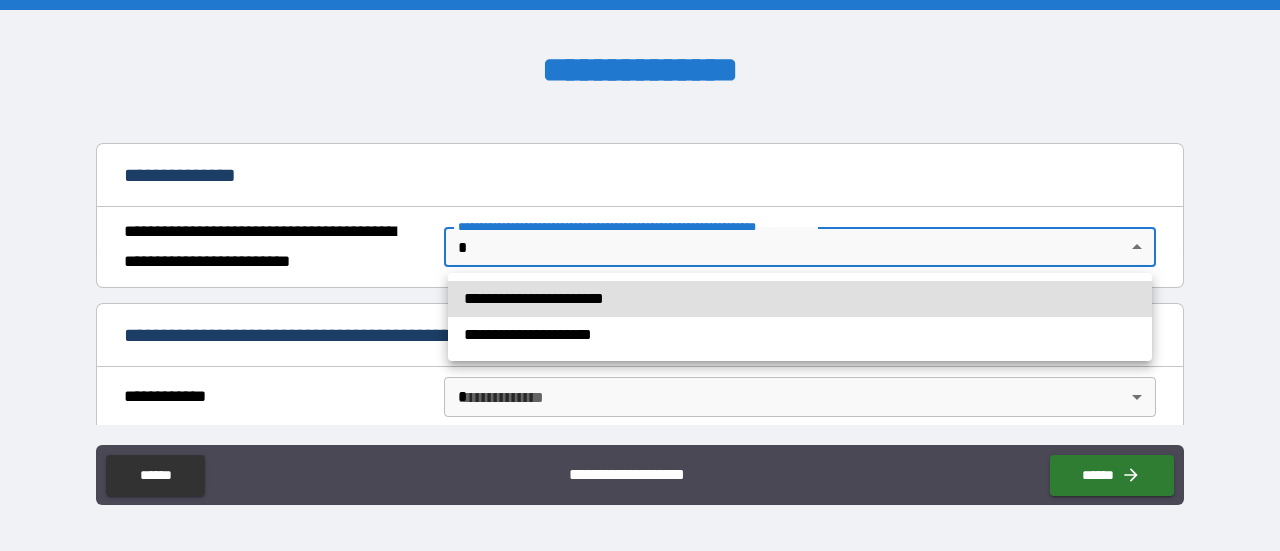 drag, startPoint x: 606, startPoint y: 295, endPoint x: 1250, endPoint y: 285, distance: 644.07764 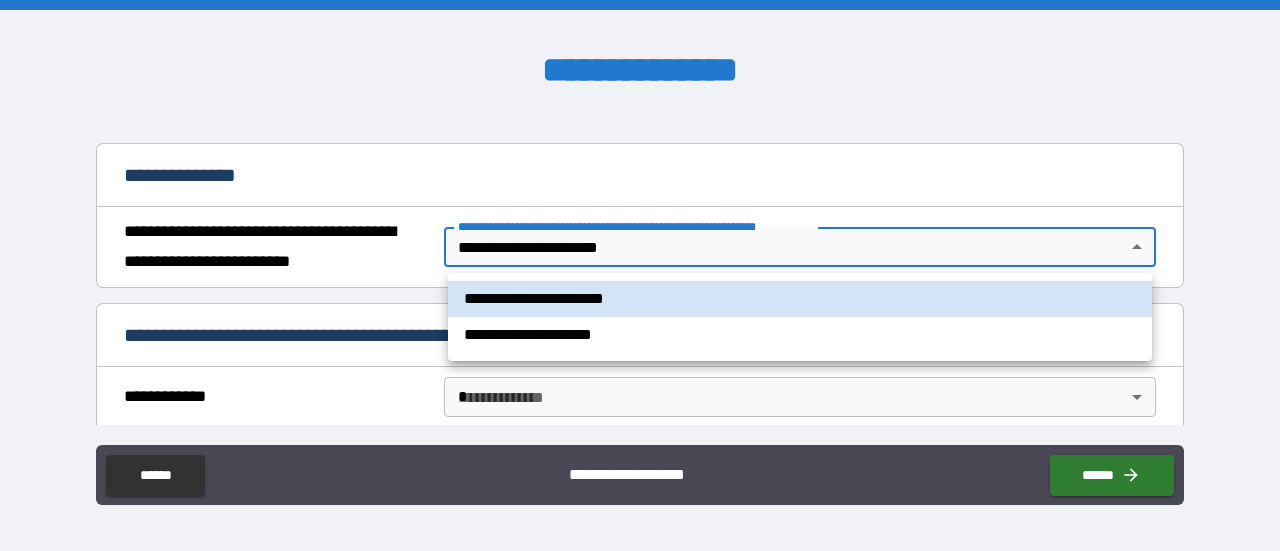 click on "**********" at bounding box center (640, 275) 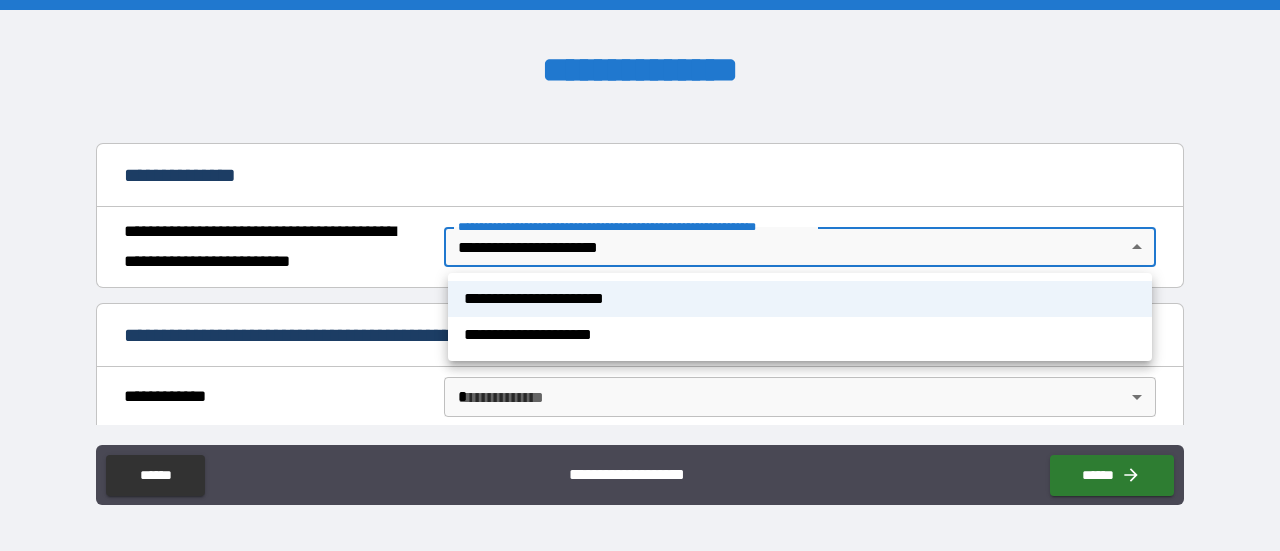 click at bounding box center (640, 275) 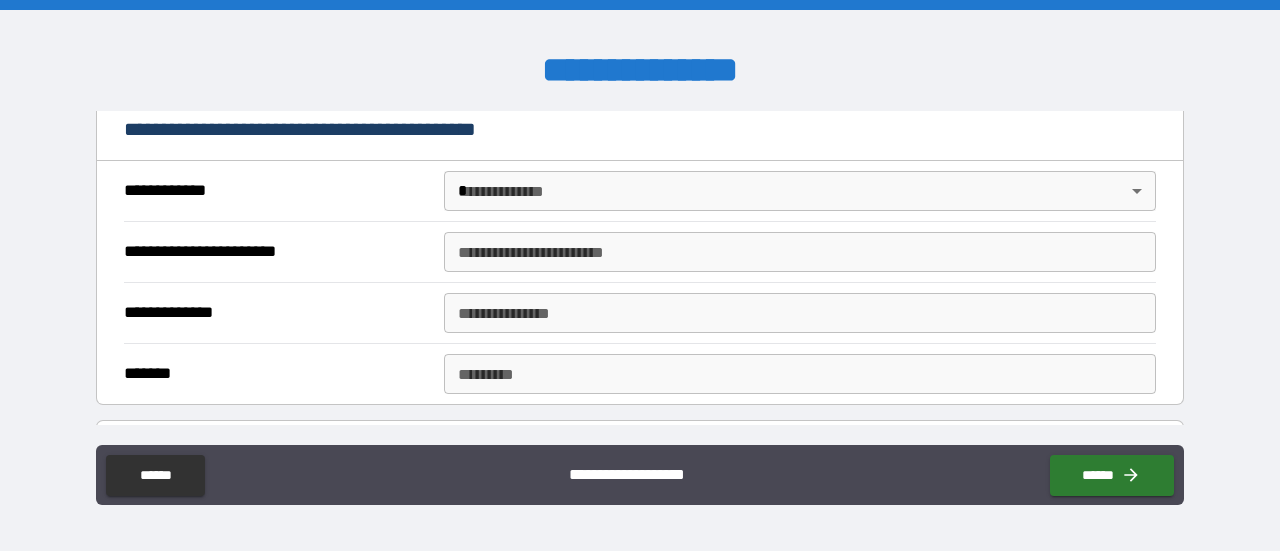 scroll, scrollTop: 412, scrollLeft: 0, axis: vertical 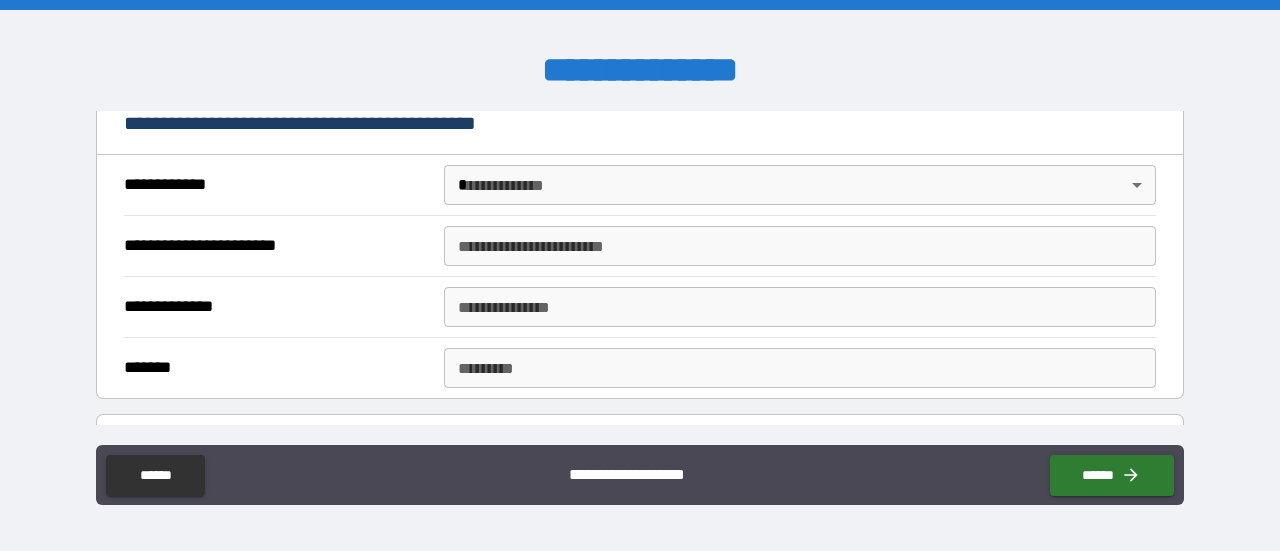 click on "**********" at bounding box center [640, 275] 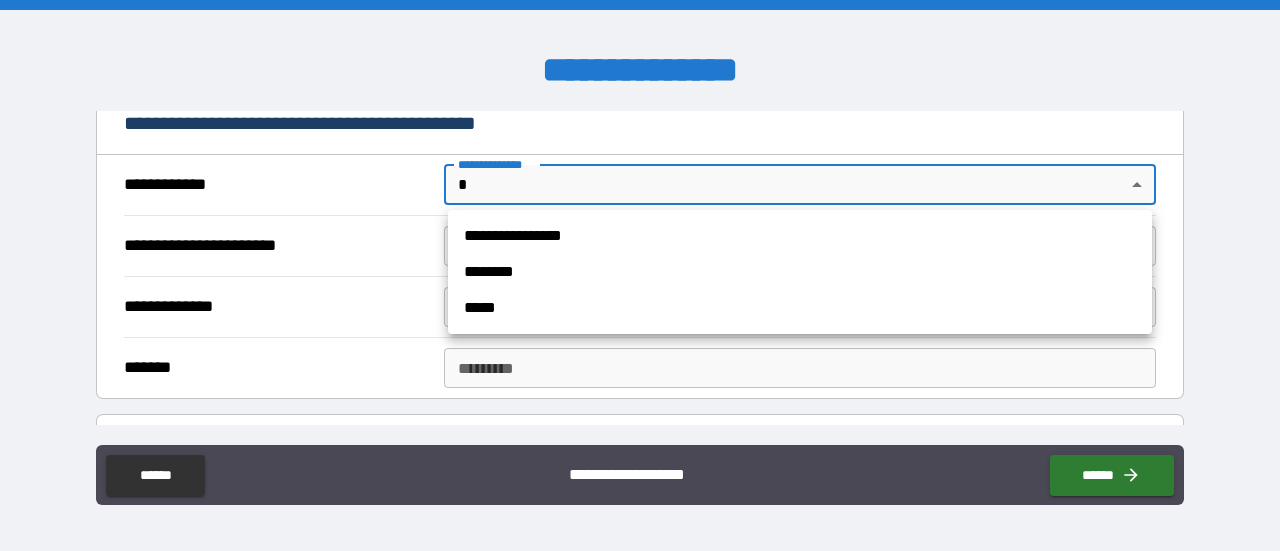 click on "********" at bounding box center (800, 272) 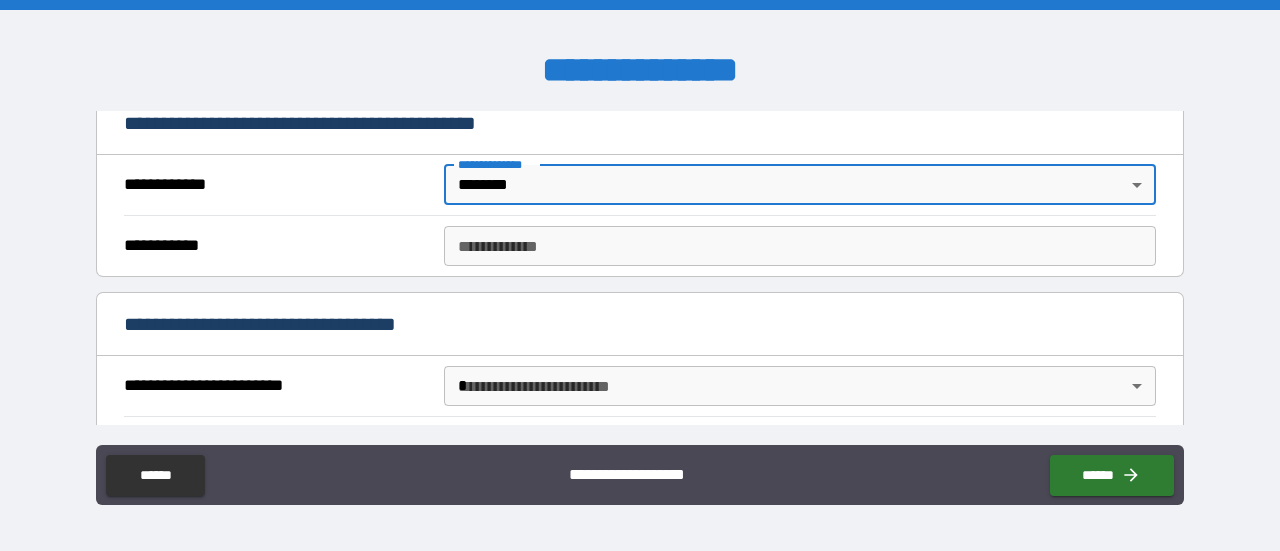 scroll, scrollTop: 512, scrollLeft: 0, axis: vertical 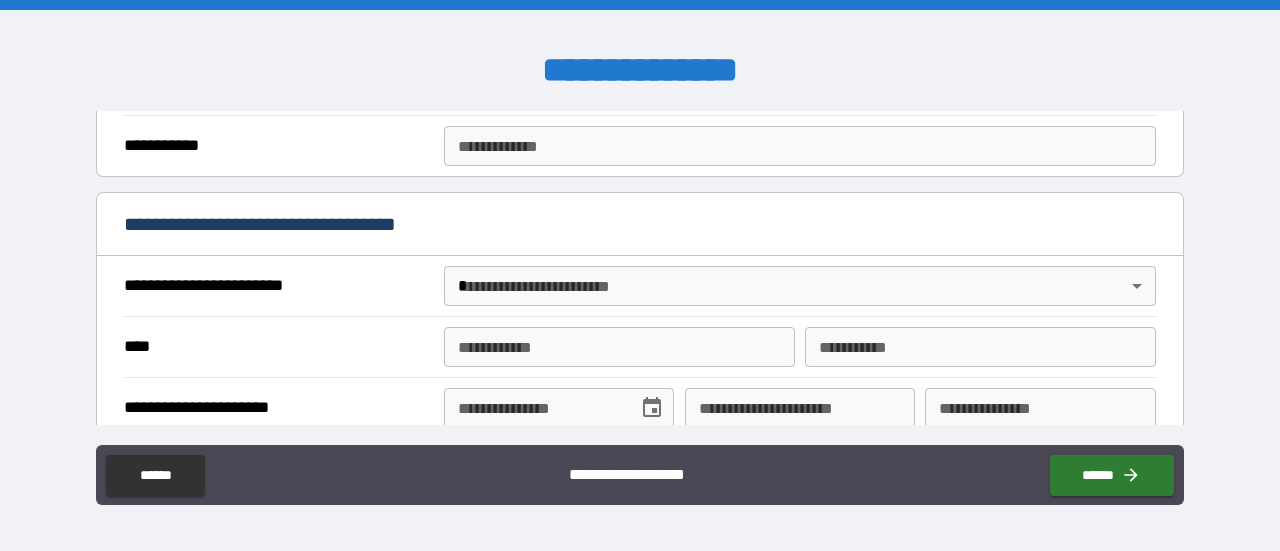 click on "**********" at bounding box center [640, 275] 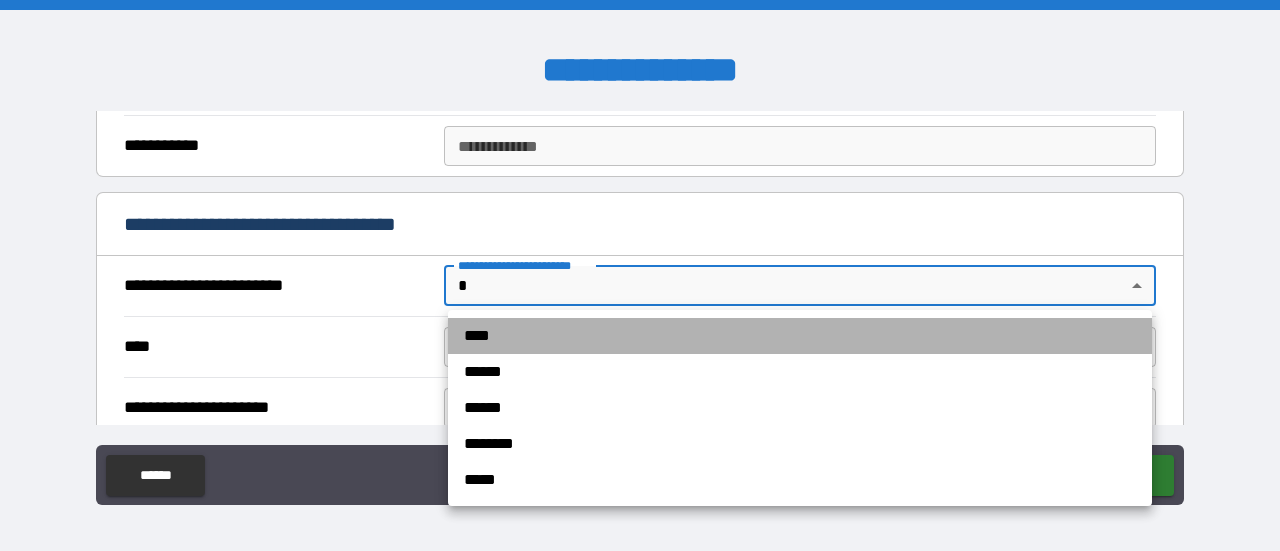 click on "****" at bounding box center [800, 336] 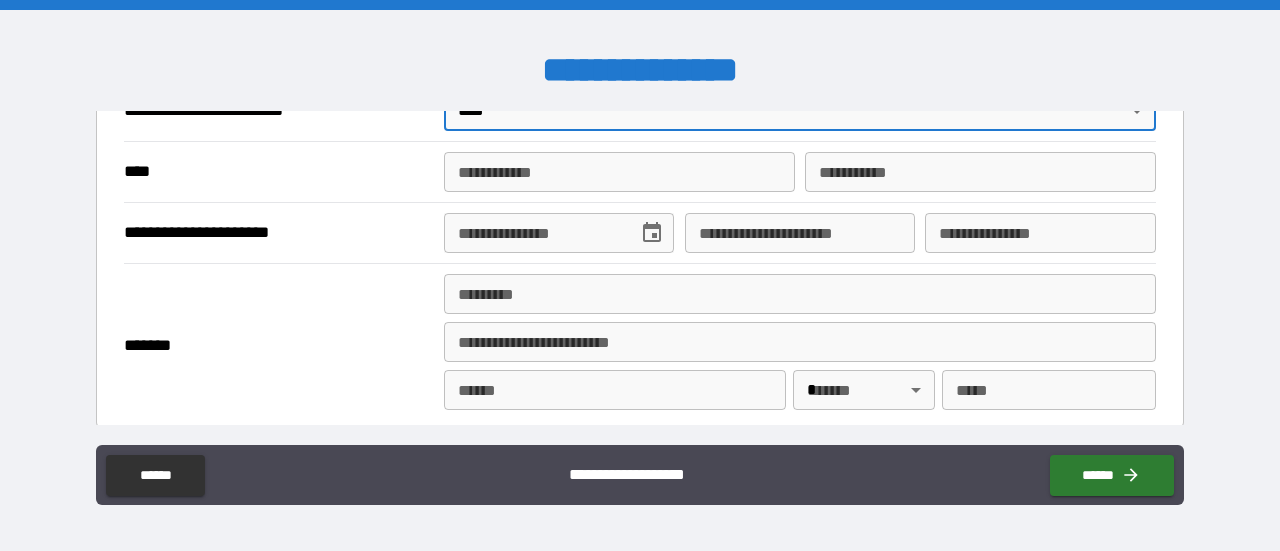 scroll, scrollTop: 712, scrollLeft: 0, axis: vertical 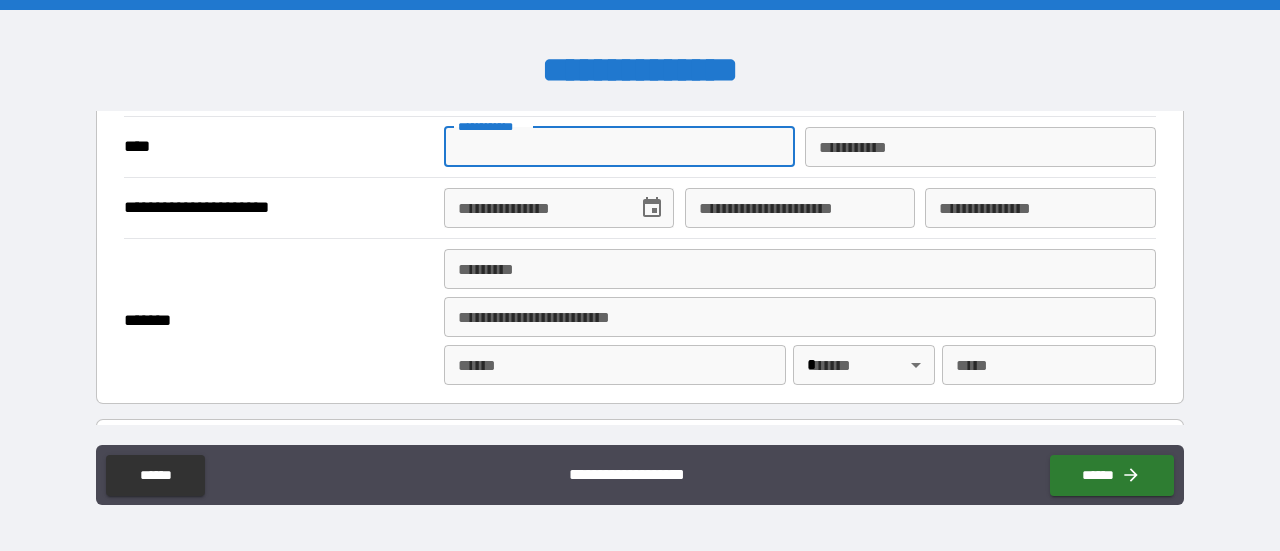 click on "**********" at bounding box center [619, 147] 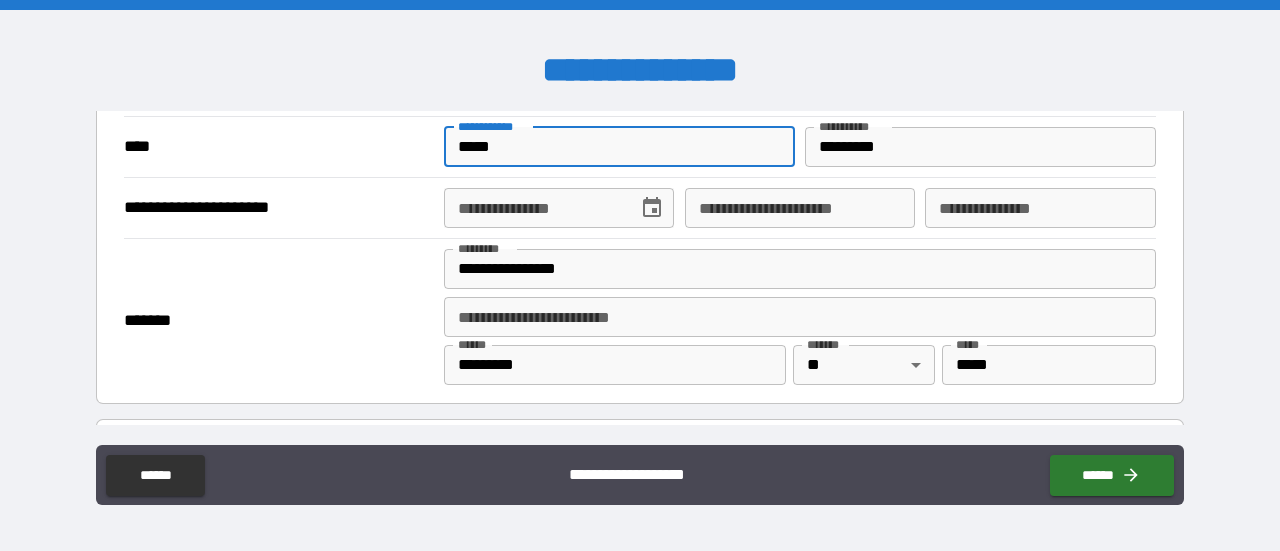 click on "**********" at bounding box center (534, 208) 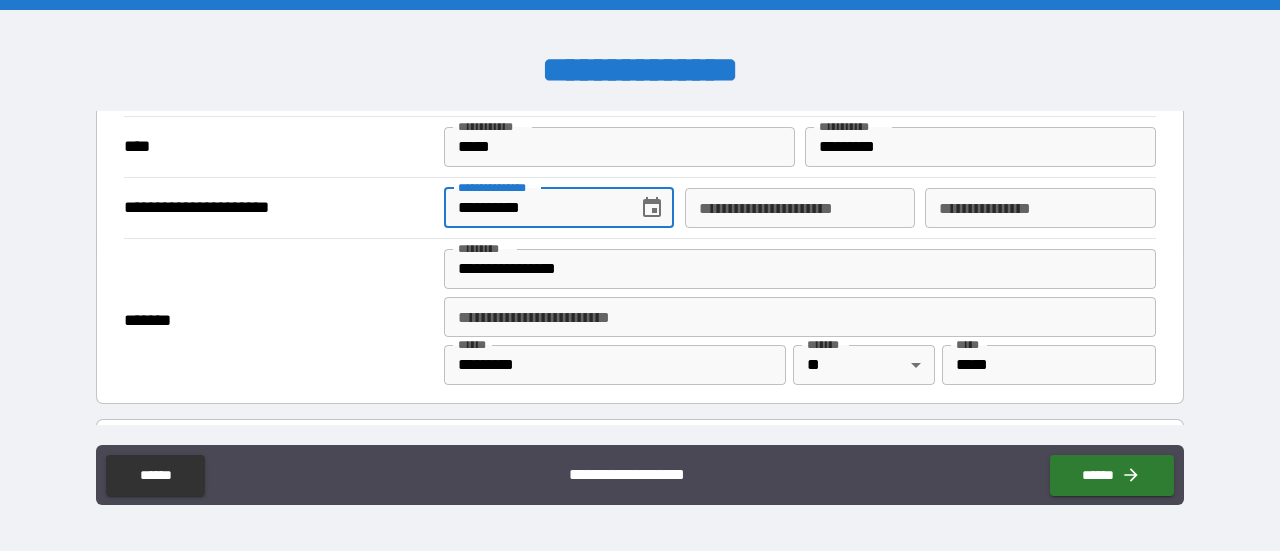click on "**********" at bounding box center [800, 208] 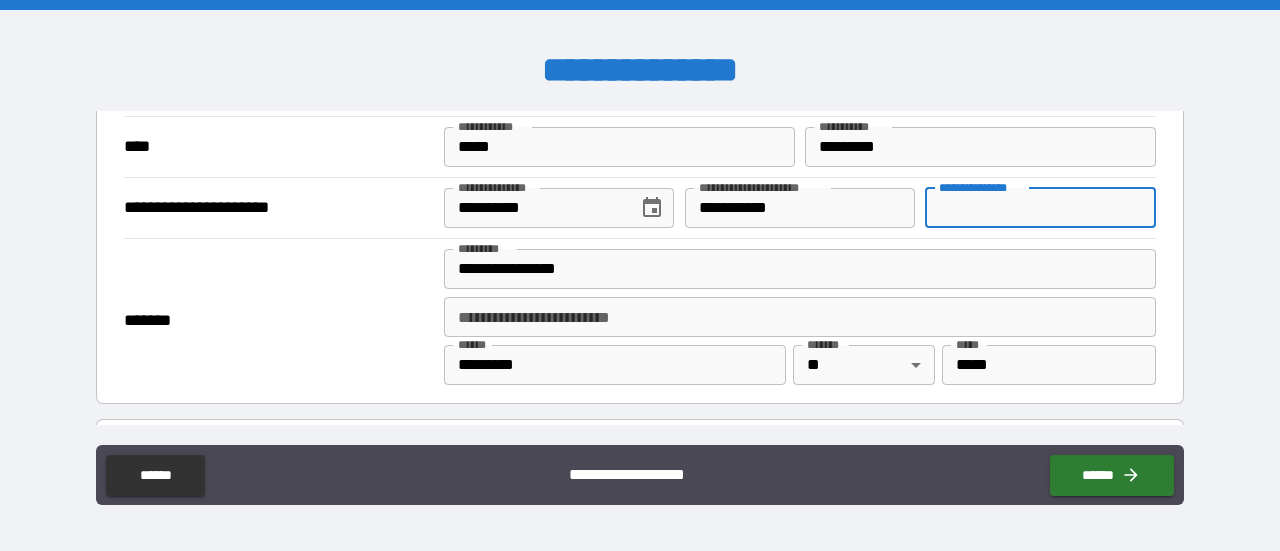 click on "**********" at bounding box center [1040, 208] 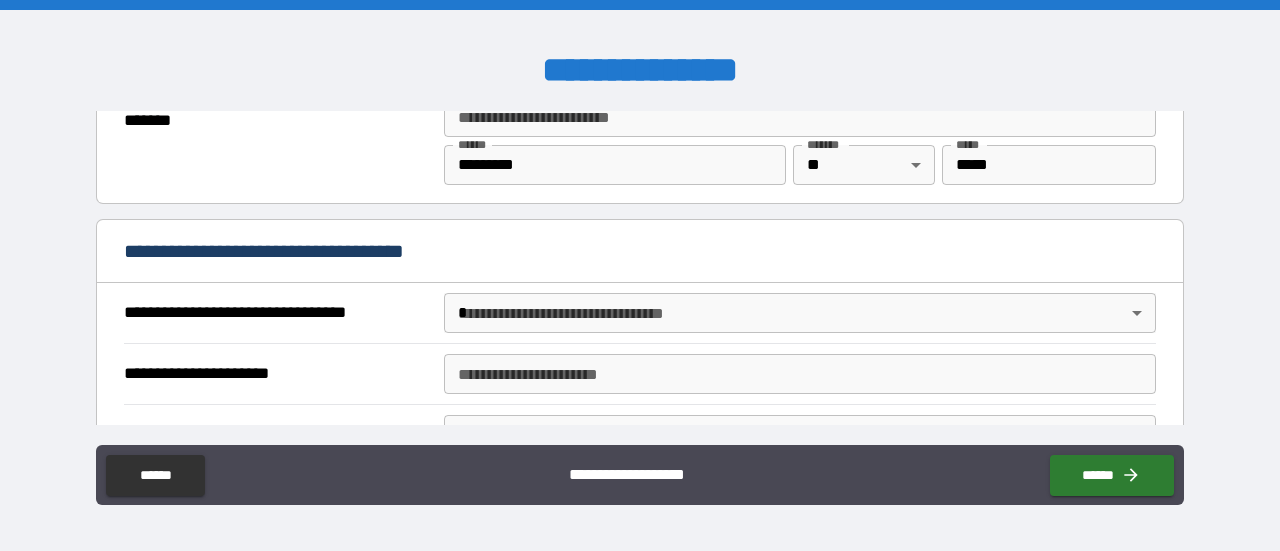 scroll, scrollTop: 1012, scrollLeft: 0, axis: vertical 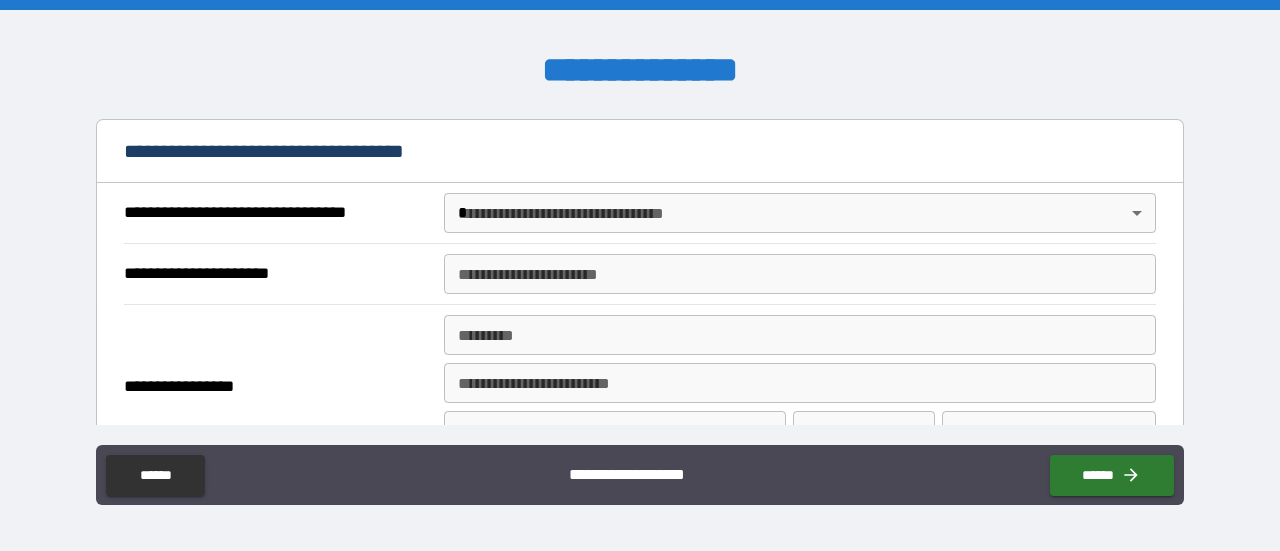 click on "**********" at bounding box center (640, 275) 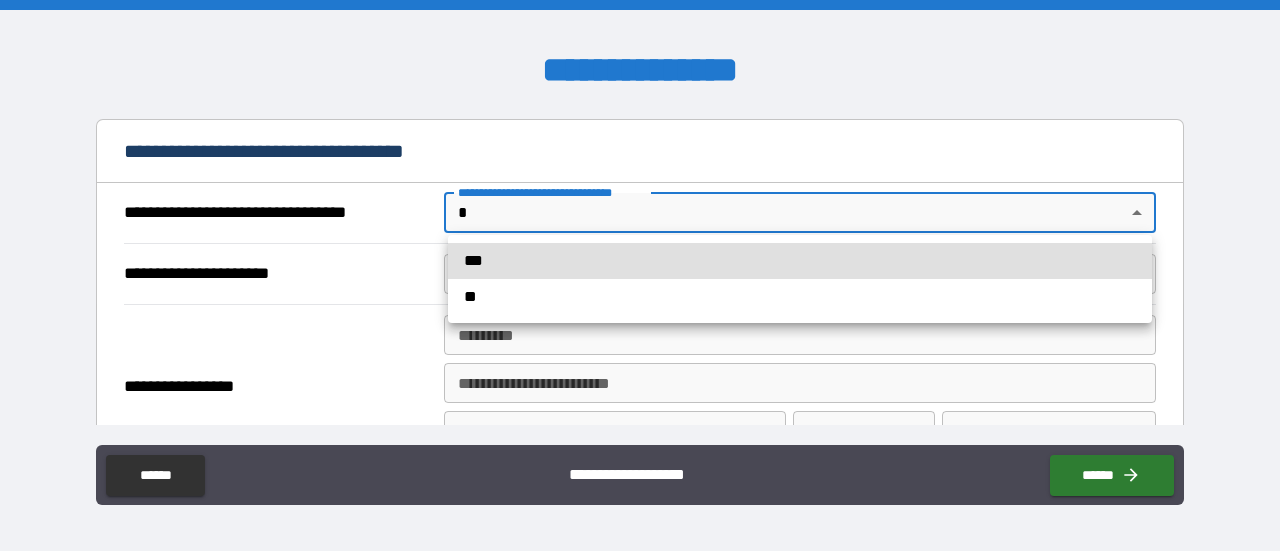 click on "**" at bounding box center (800, 297) 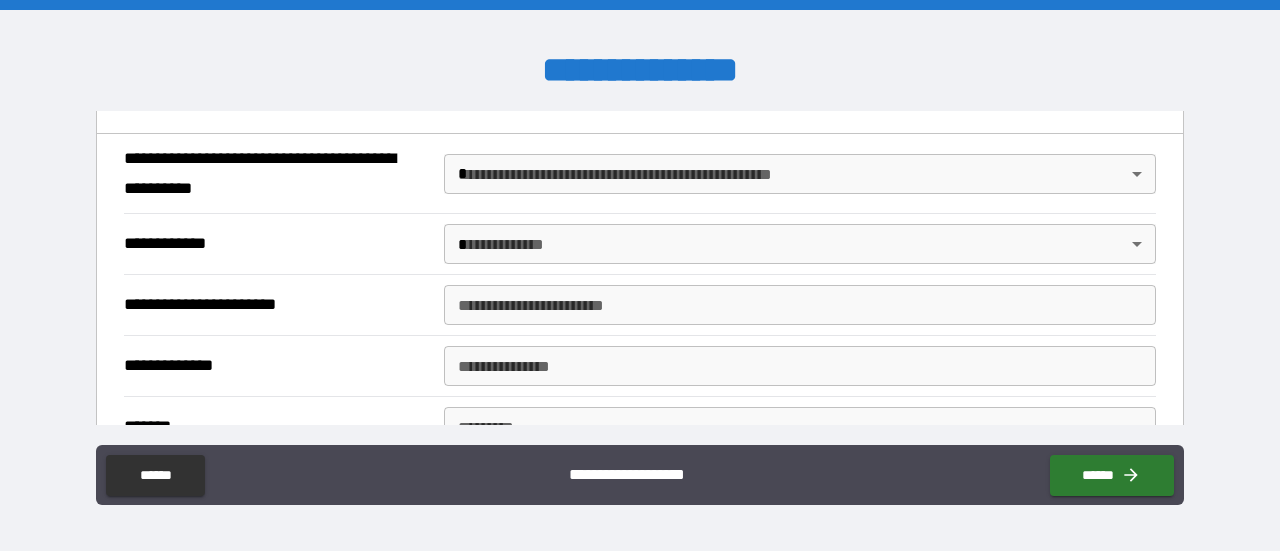 scroll, scrollTop: 1212, scrollLeft: 0, axis: vertical 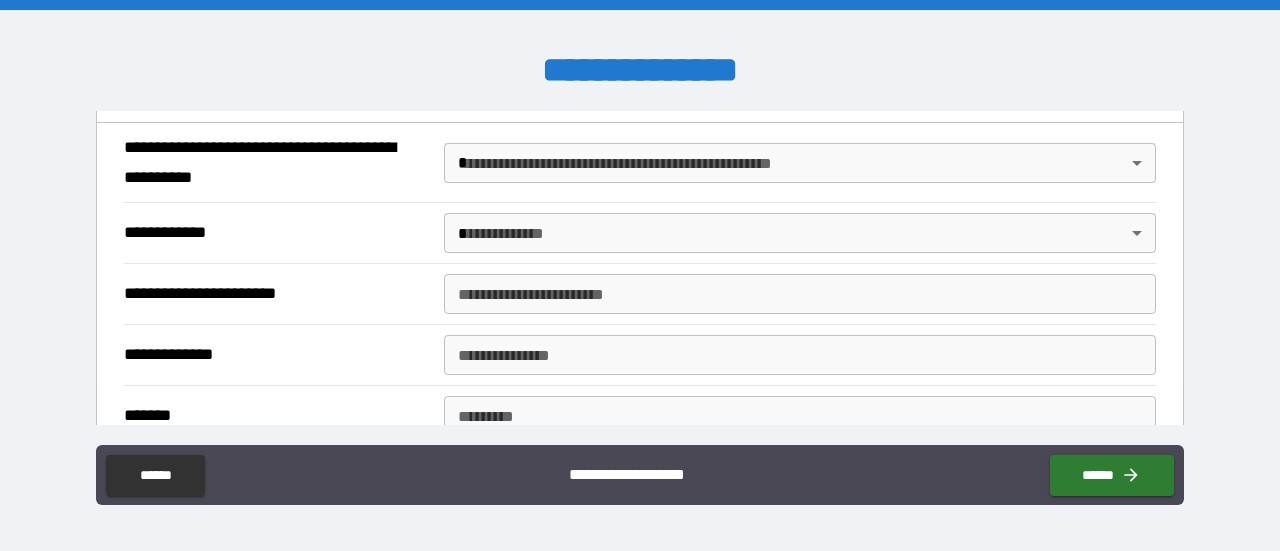 click on "**********" at bounding box center [640, 275] 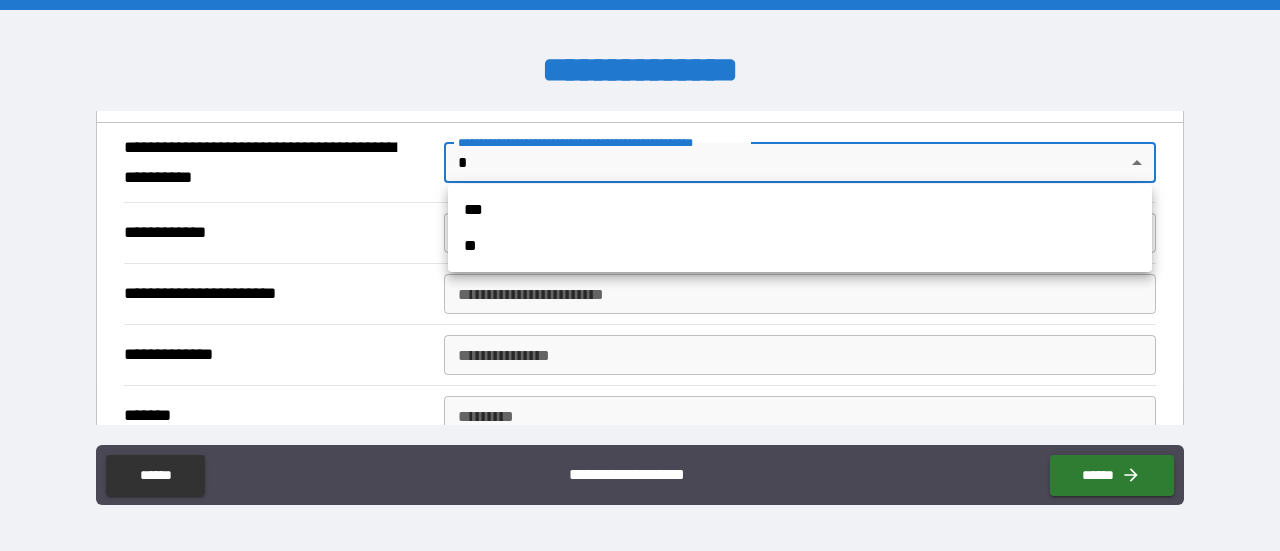 click on "**" at bounding box center [800, 246] 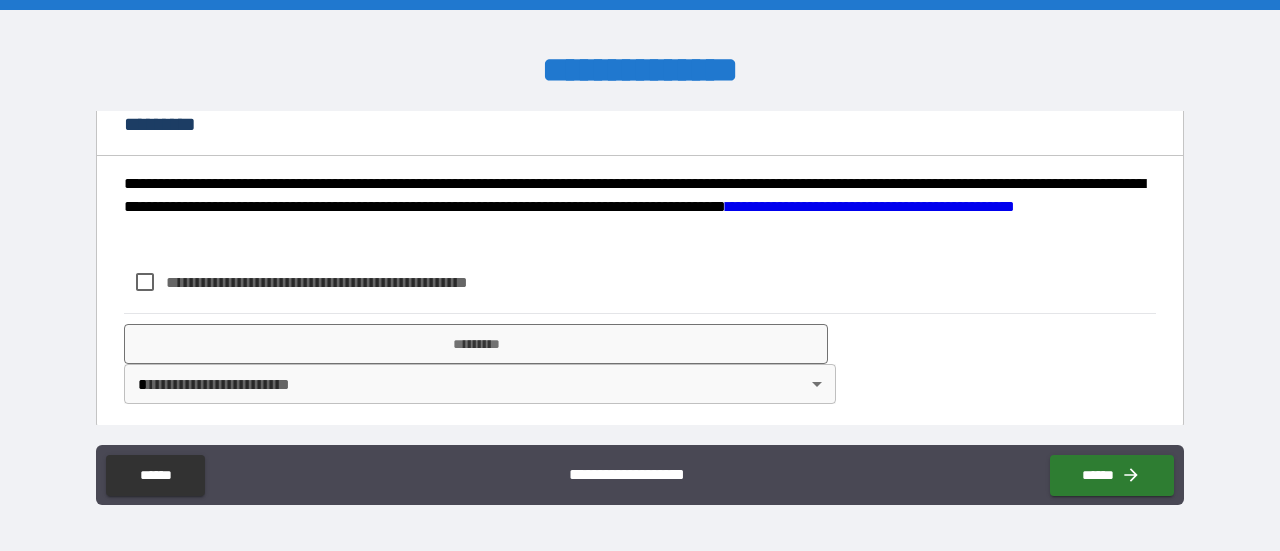 scroll, scrollTop: 1339, scrollLeft: 0, axis: vertical 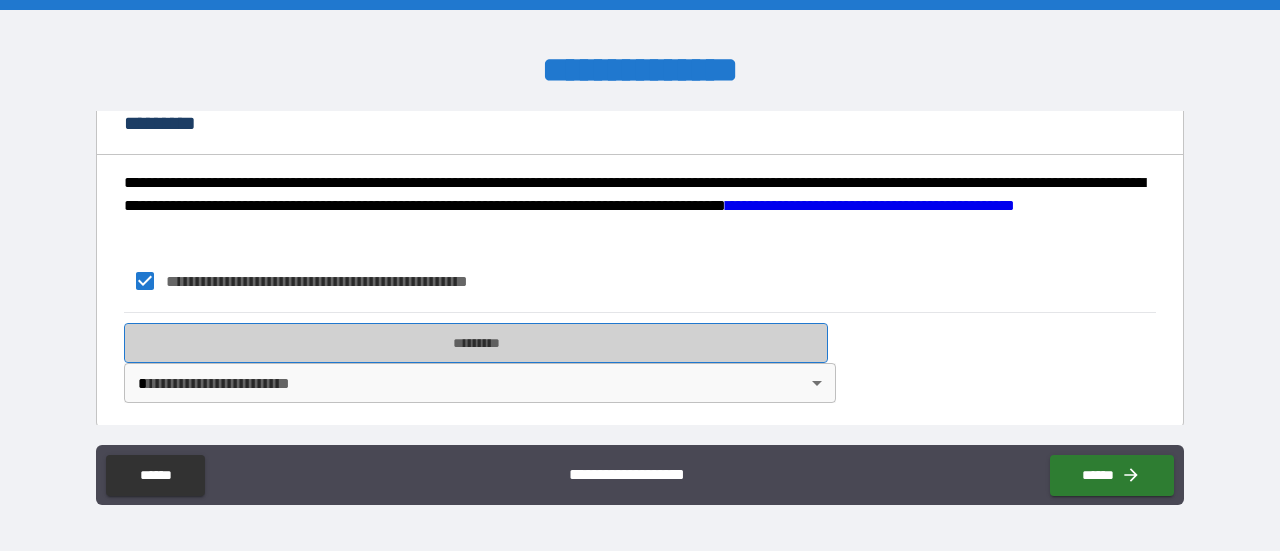 click on "*********" at bounding box center (476, 343) 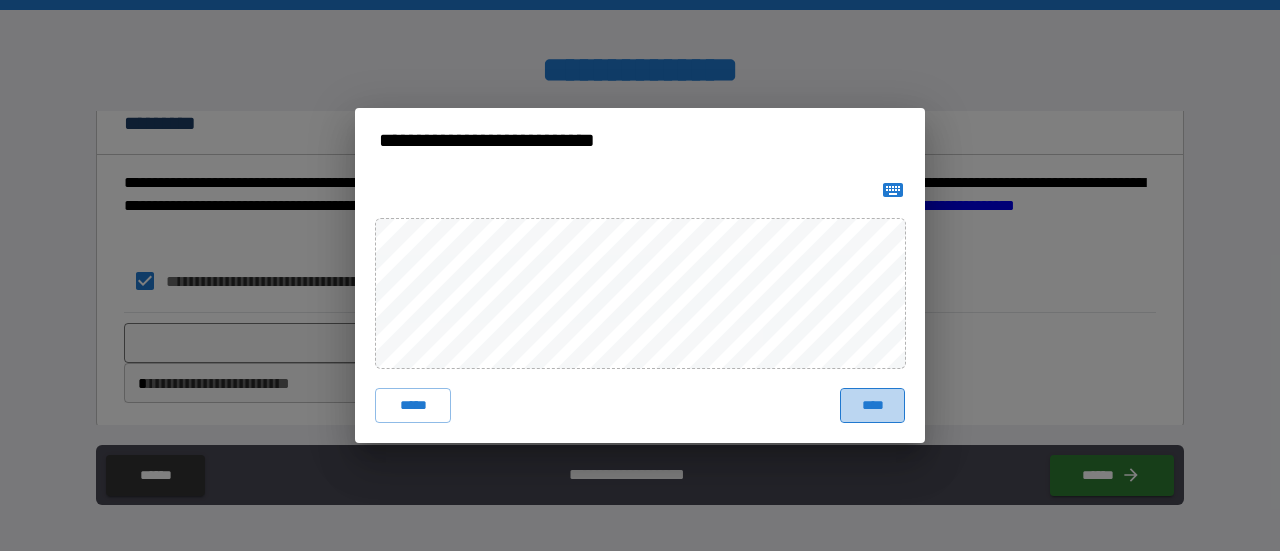 click on "****" at bounding box center [872, 406] 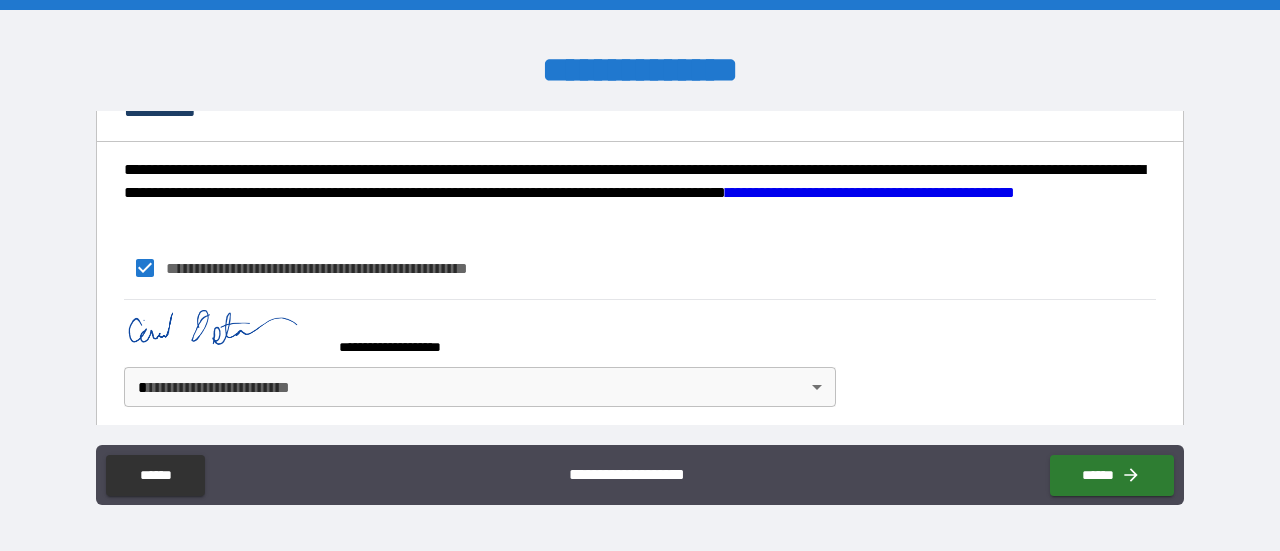 scroll, scrollTop: 1356, scrollLeft: 0, axis: vertical 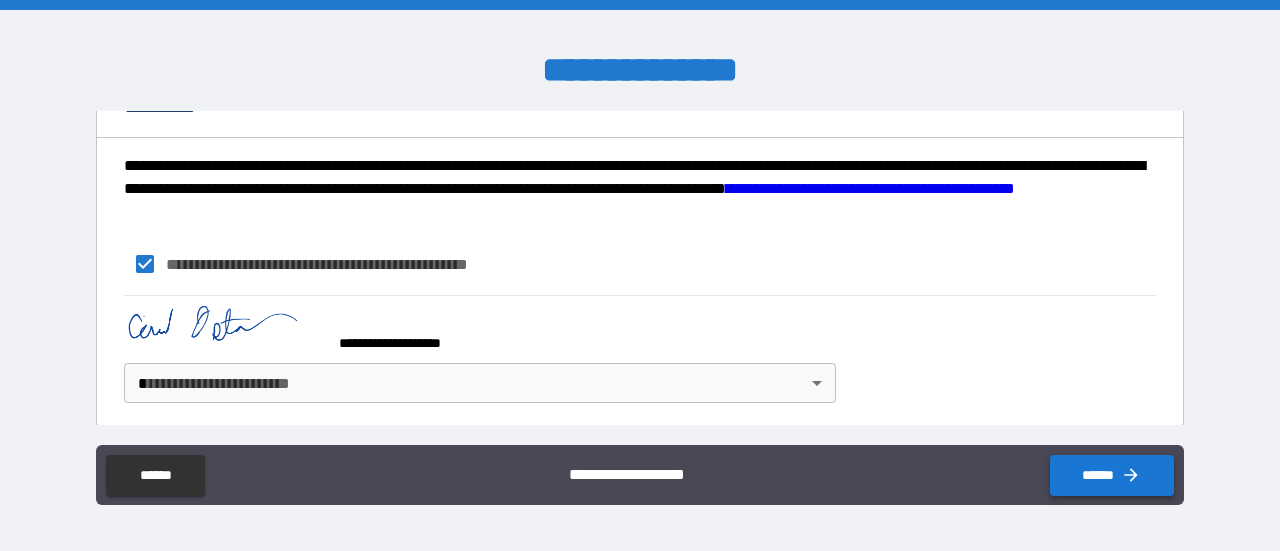 click on "******" at bounding box center (1112, 475) 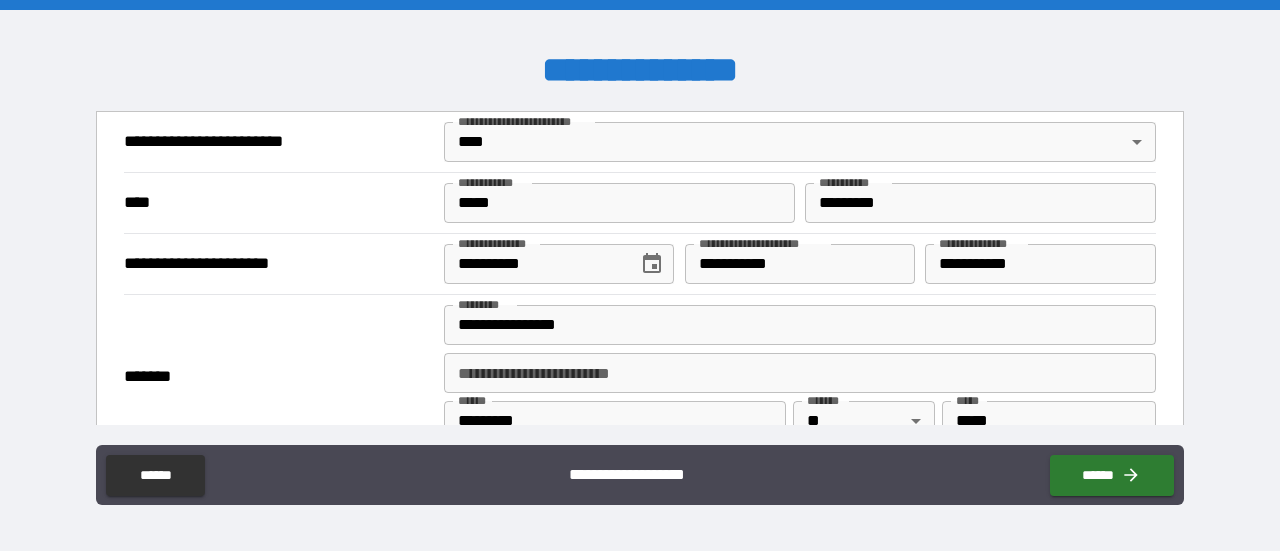 scroll, scrollTop: 1356, scrollLeft: 0, axis: vertical 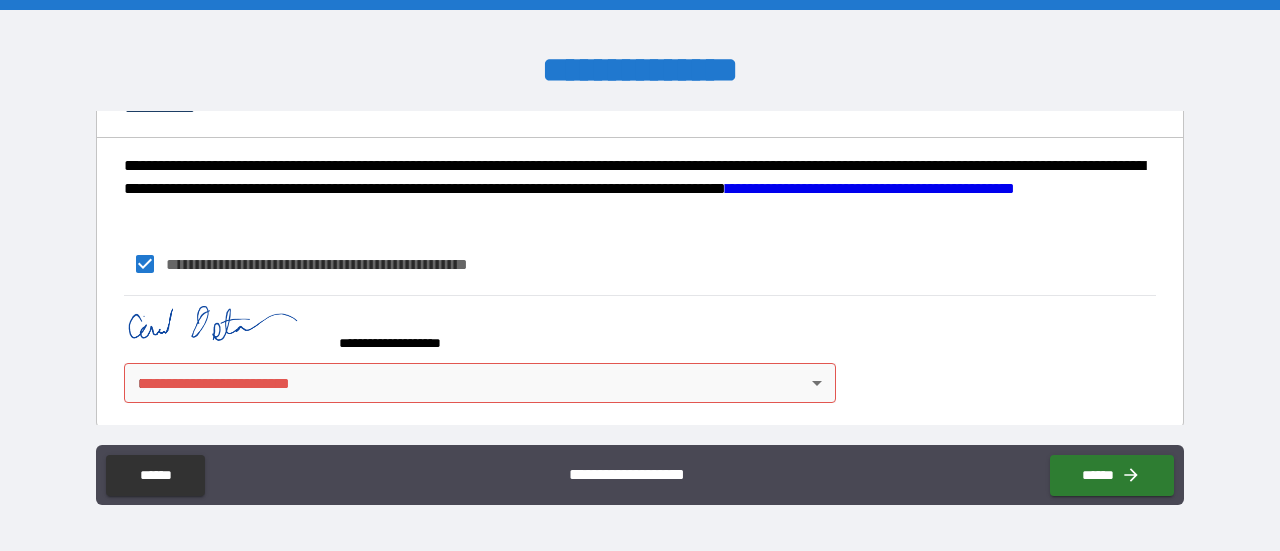 click on "**********" at bounding box center [640, 275] 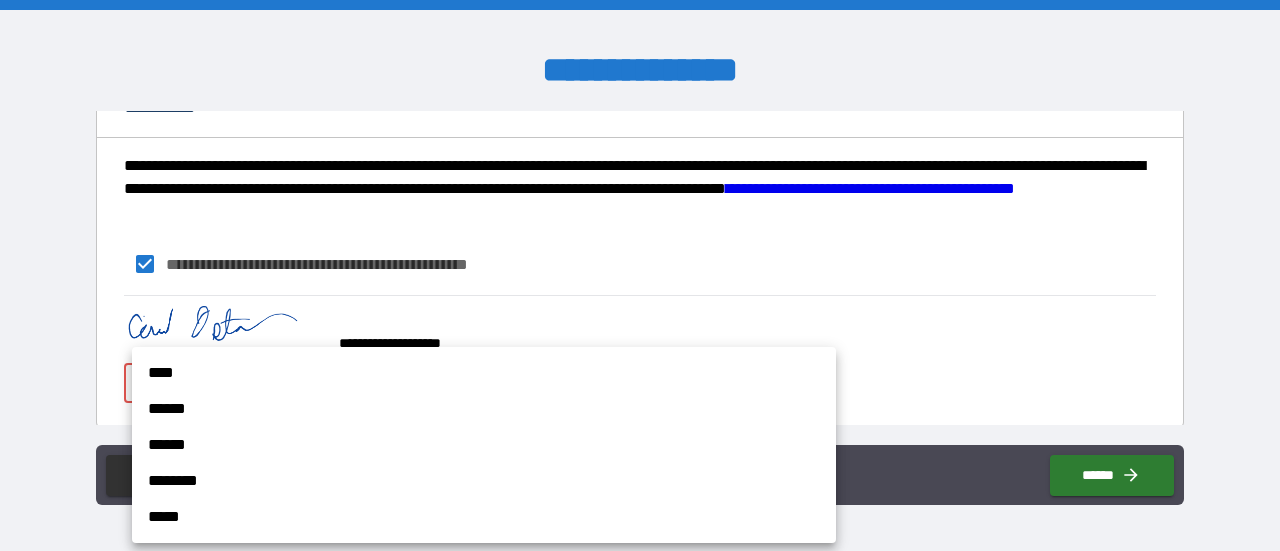 click on "****" at bounding box center (484, 373) 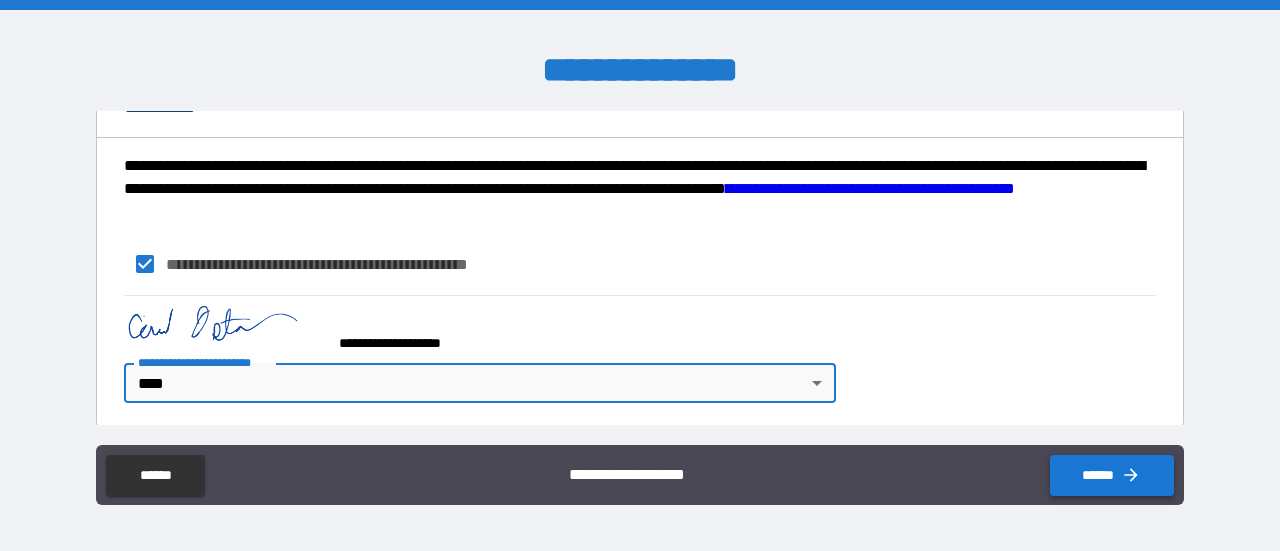 click on "******" at bounding box center [1112, 475] 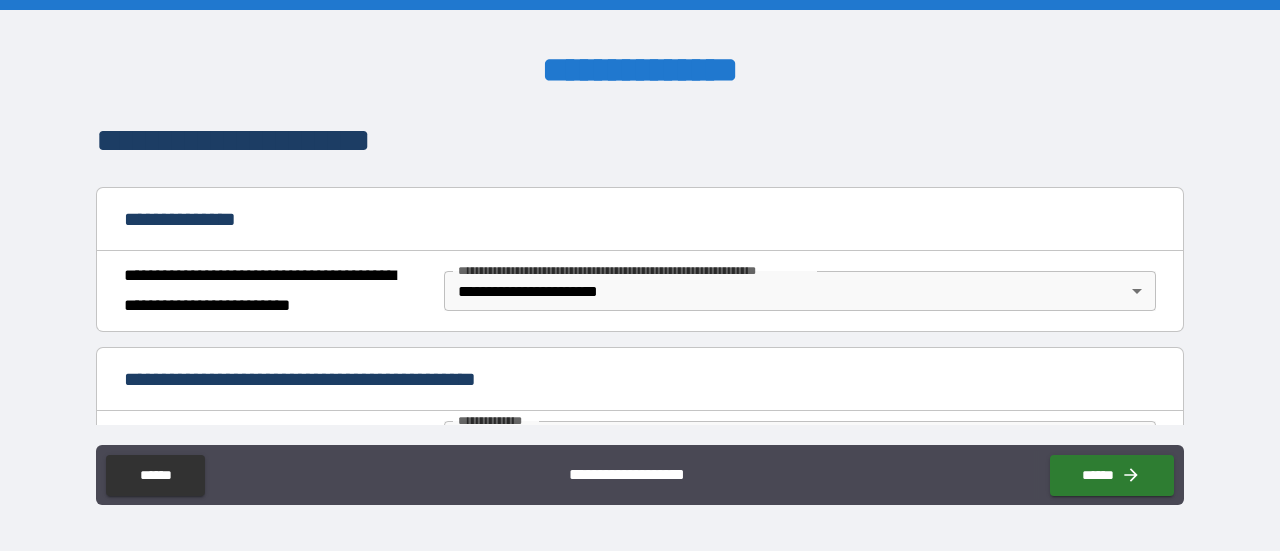 scroll, scrollTop: 356, scrollLeft: 0, axis: vertical 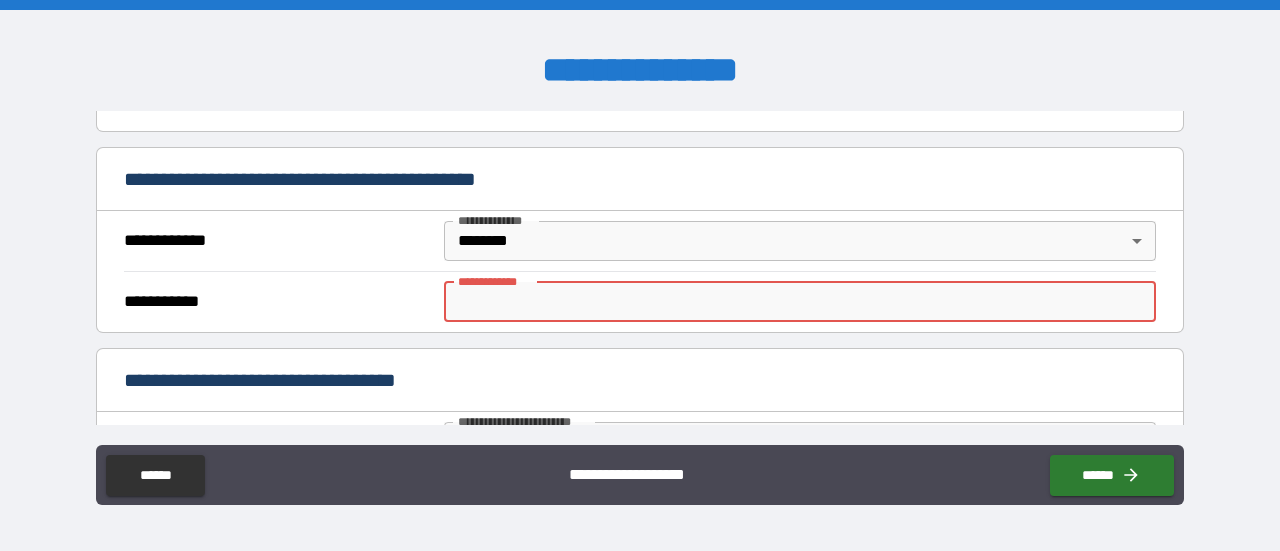 click on "**********" at bounding box center (800, 302) 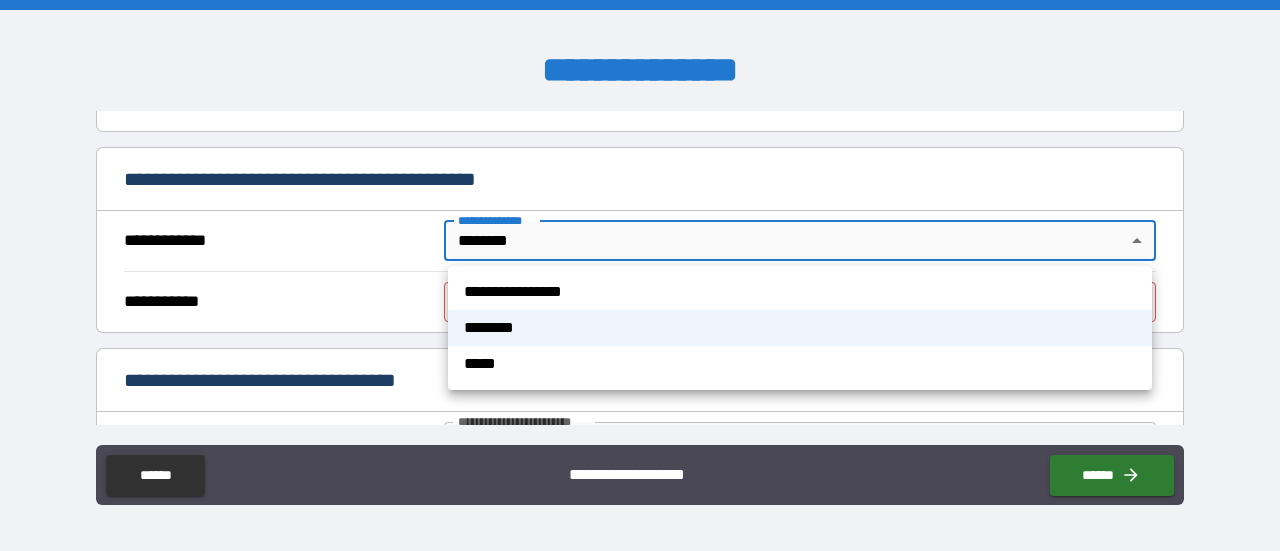click on "**********" at bounding box center [640, 275] 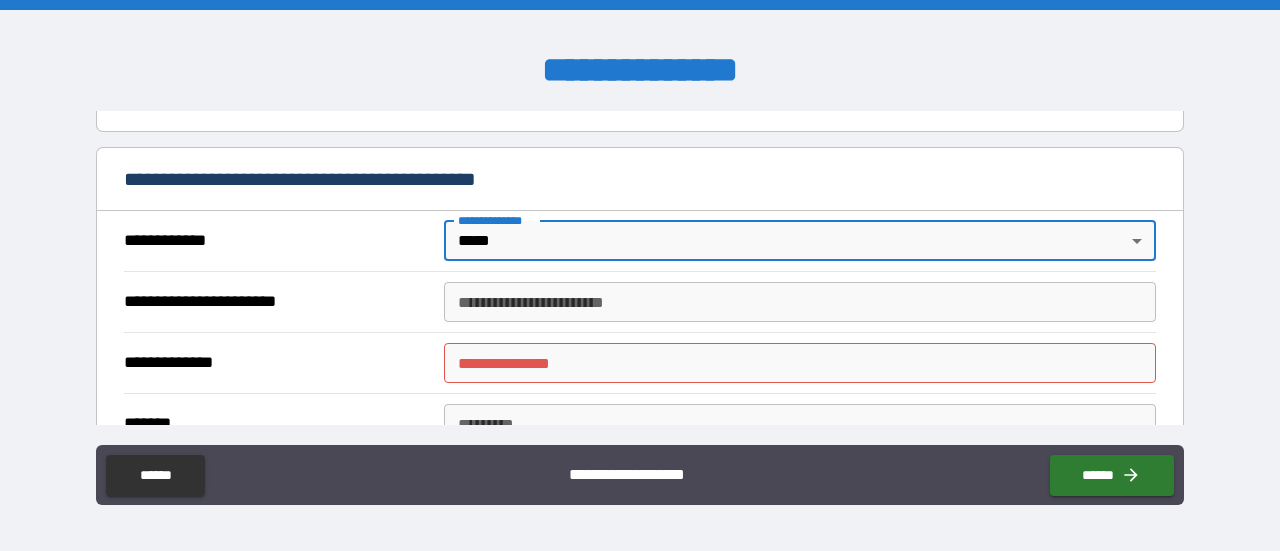 click on "**********" at bounding box center [800, 302] 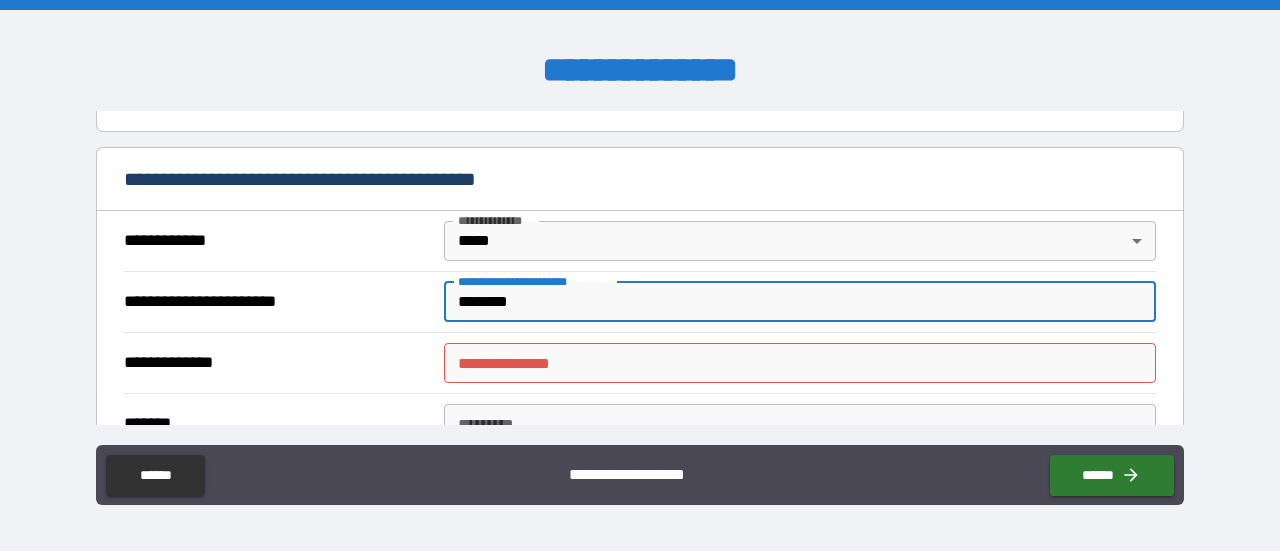 click on "**********" at bounding box center [800, 363] 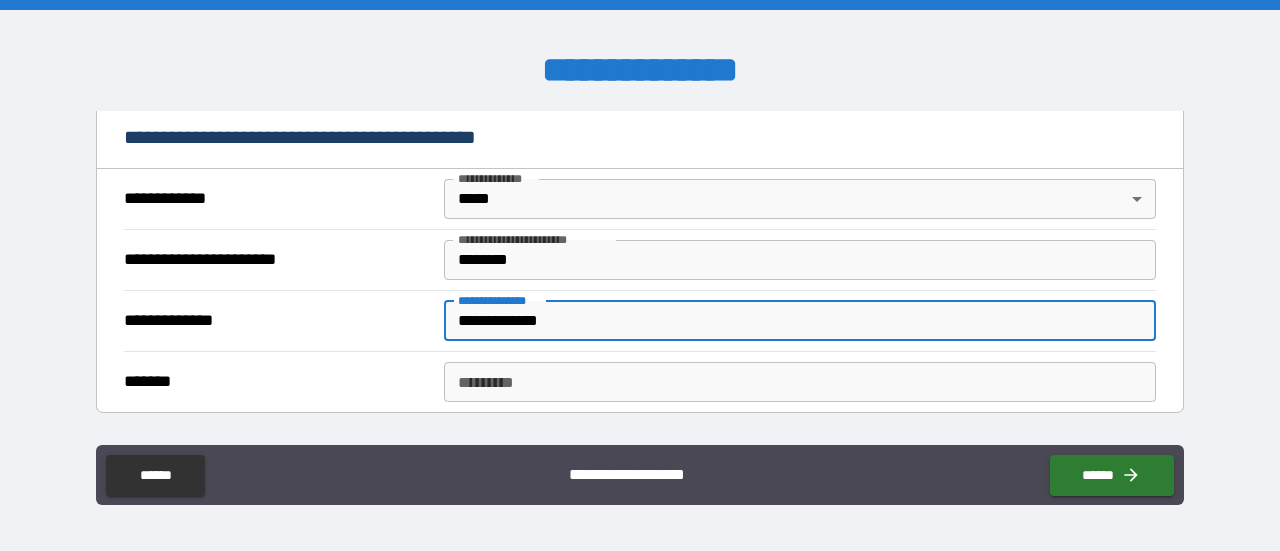 scroll, scrollTop: 456, scrollLeft: 0, axis: vertical 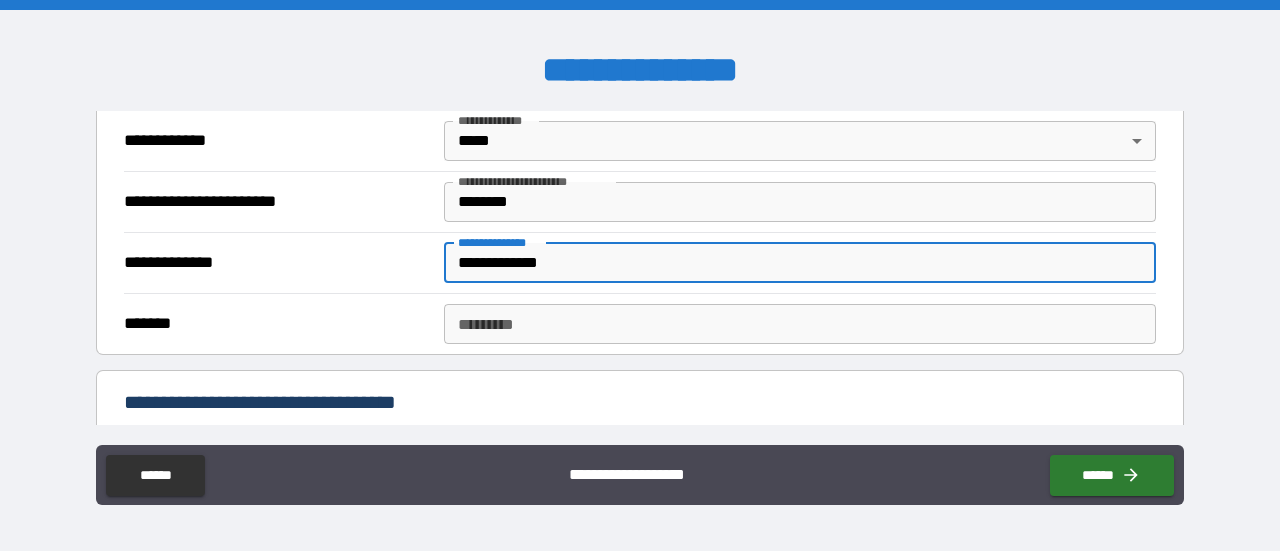 click on "*******   *" at bounding box center (800, 324) 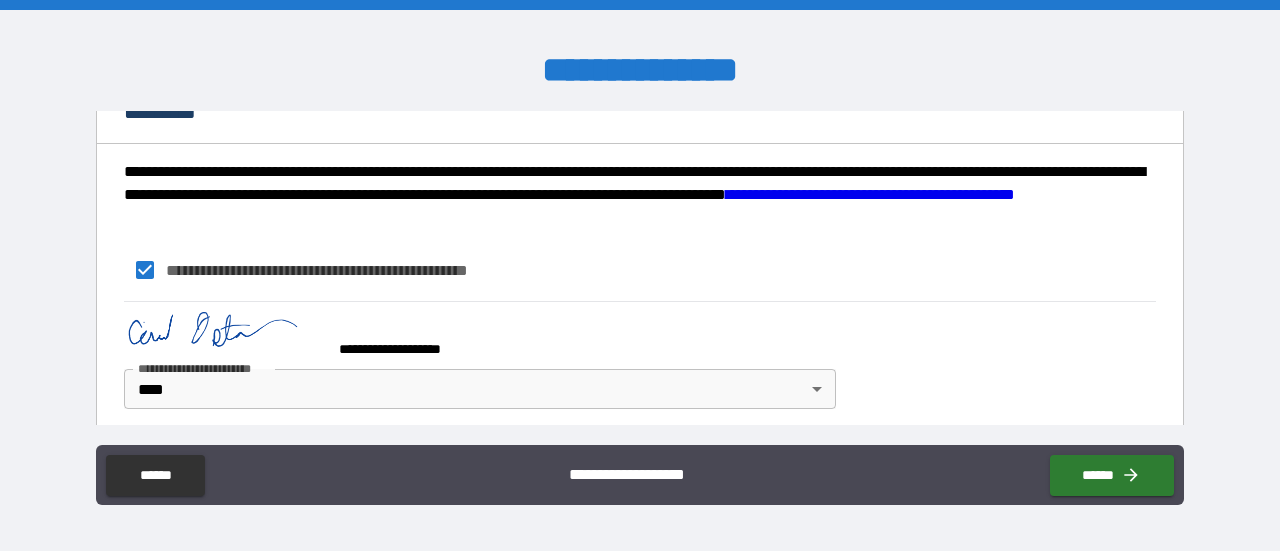 scroll, scrollTop: 1477, scrollLeft: 0, axis: vertical 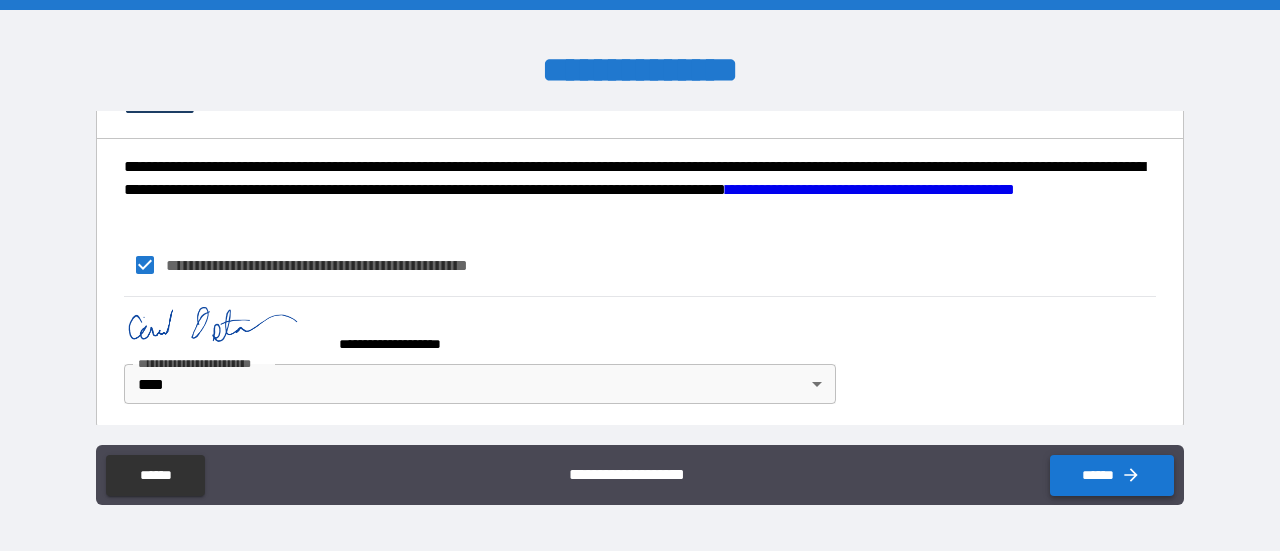 click on "******" at bounding box center [1112, 475] 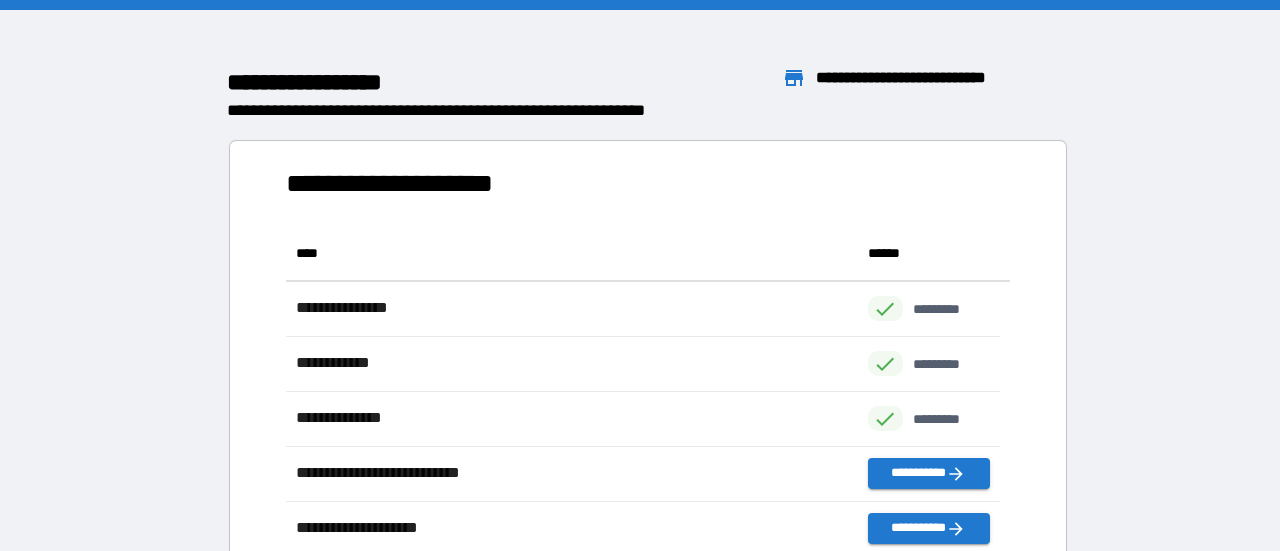 scroll, scrollTop: 16, scrollLeft: 16, axis: both 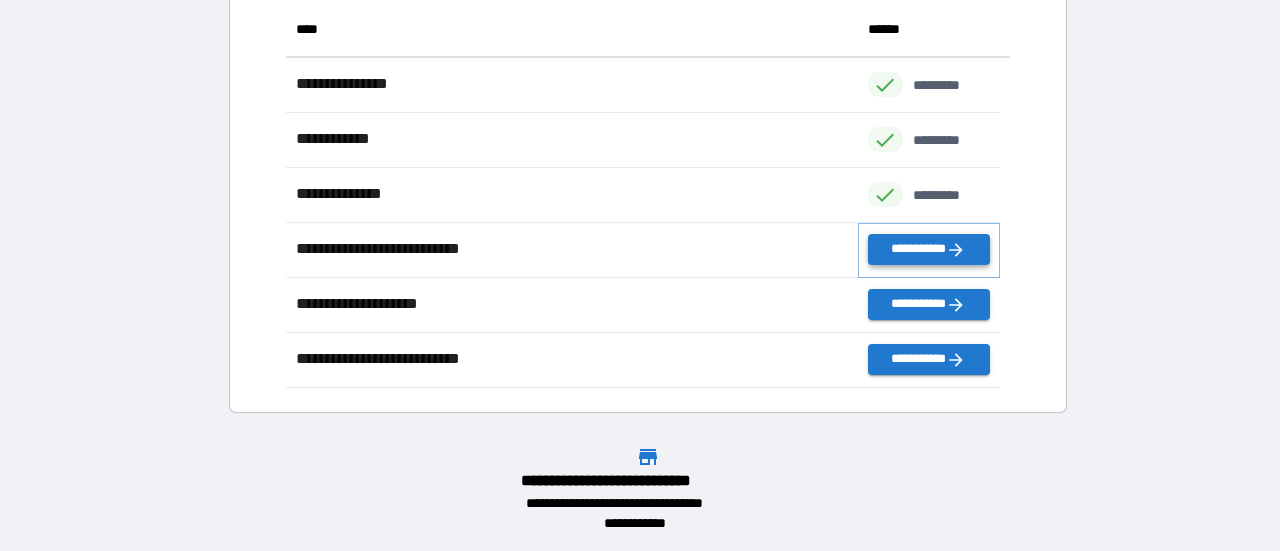 click on "**********" at bounding box center [929, 249] 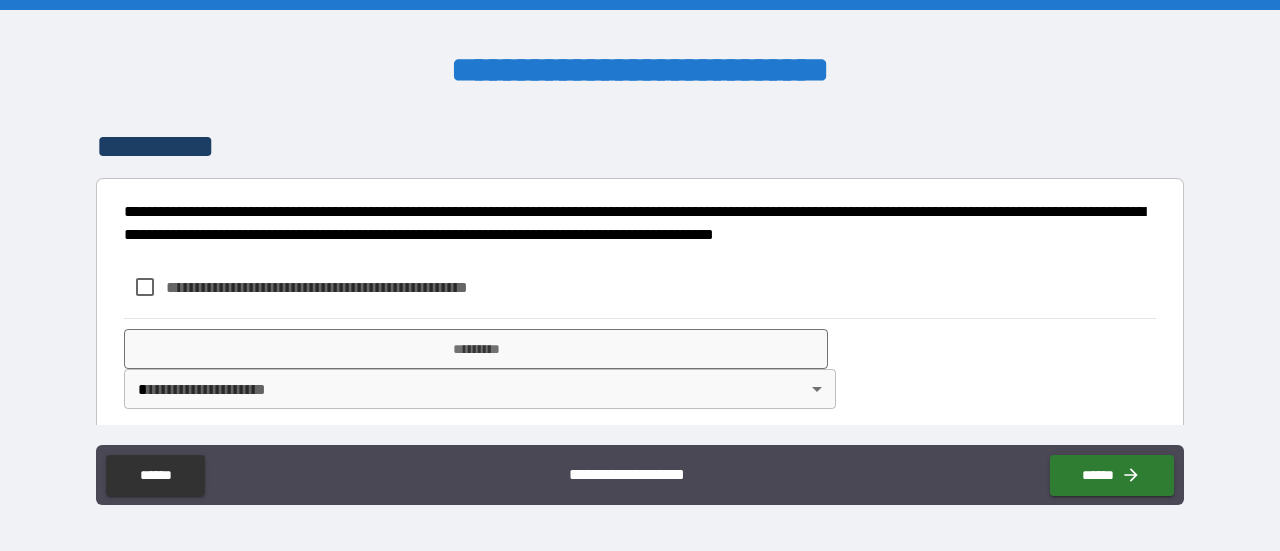 scroll, scrollTop: 632, scrollLeft: 0, axis: vertical 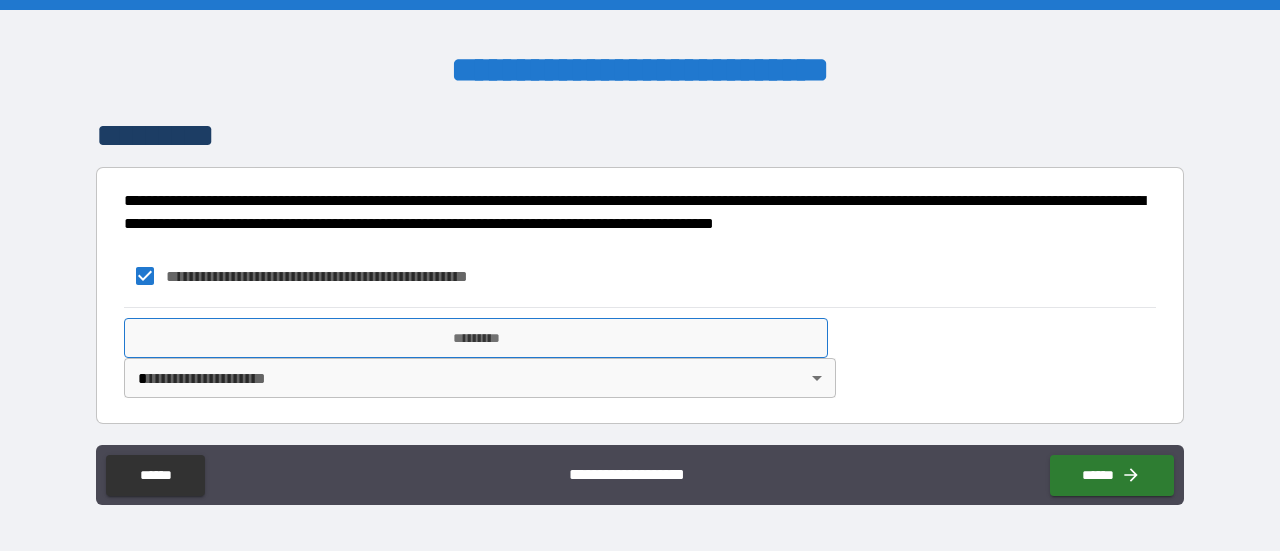 click on "*********" at bounding box center [476, 338] 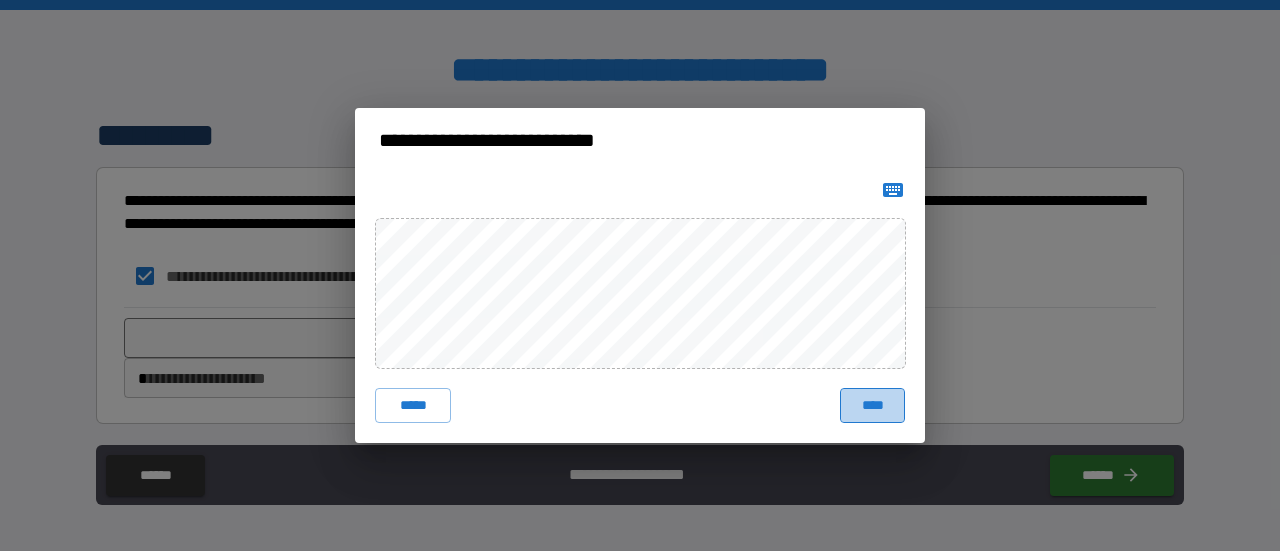 click on "****" at bounding box center (872, 406) 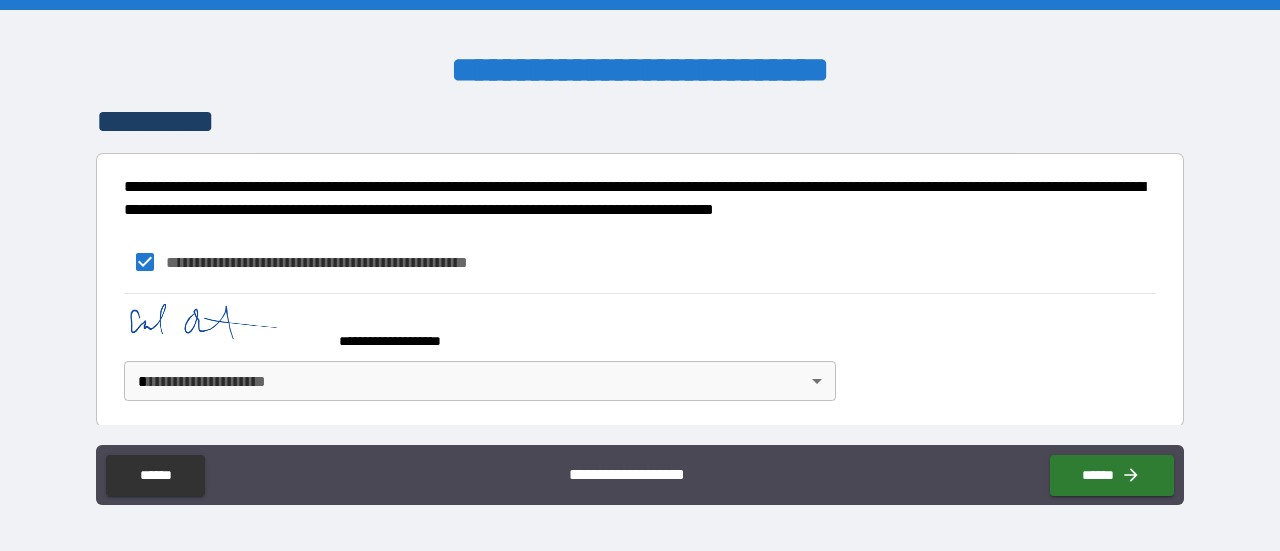 scroll, scrollTop: 650, scrollLeft: 0, axis: vertical 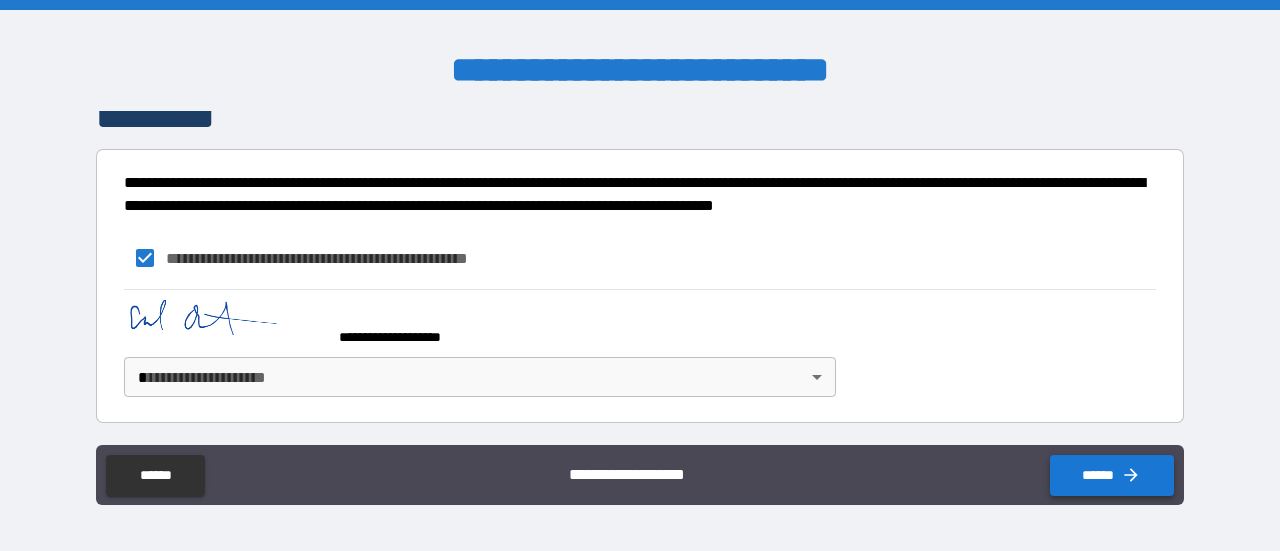 click on "******" at bounding box center [1112, 475] 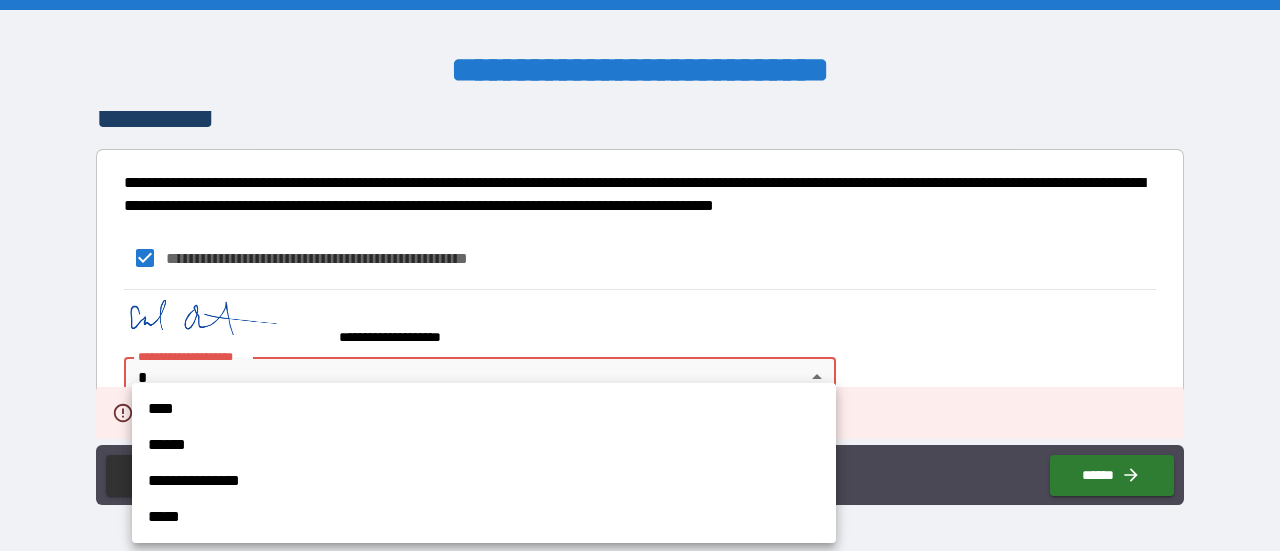 click on "**********" at bounding box center (640, 275) 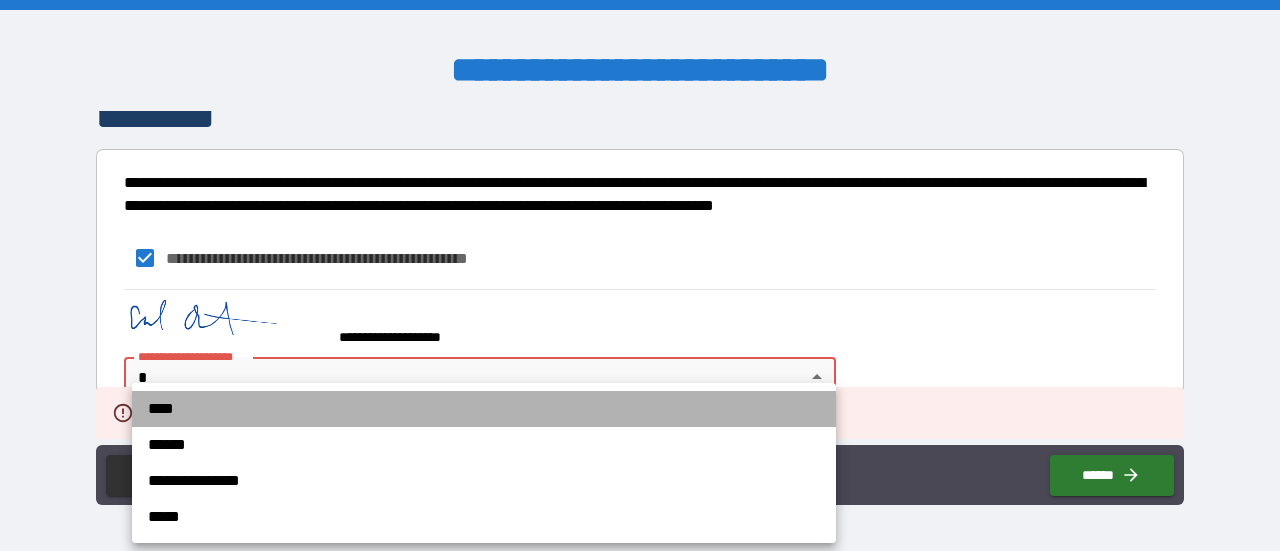 click on "****" at bounding box center [484, 409] 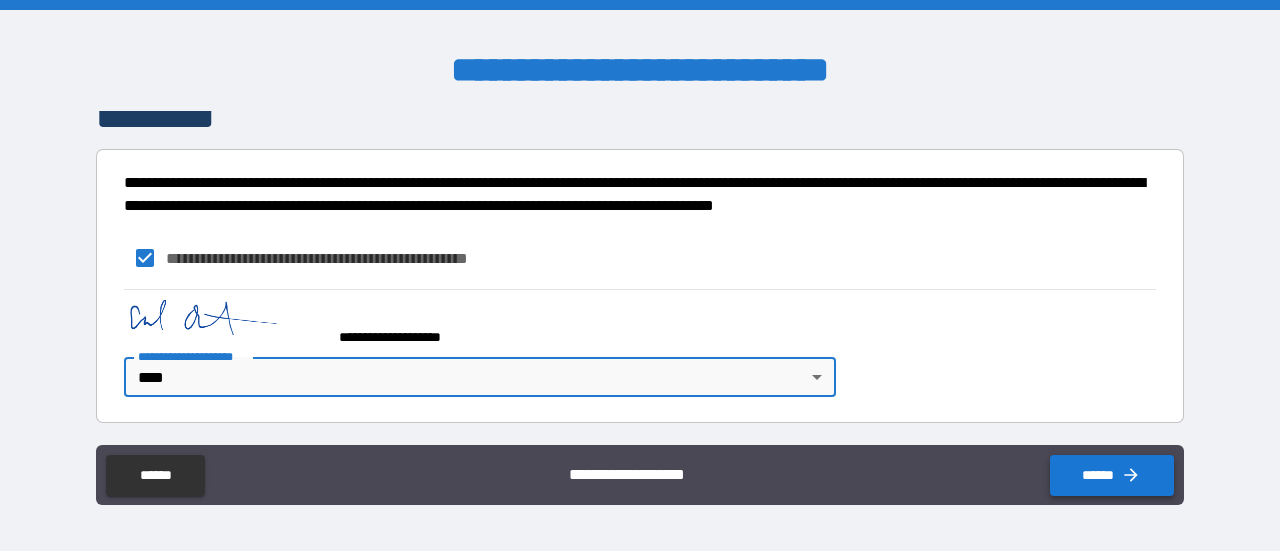 click on "******" at bounding box center [1112, 475] 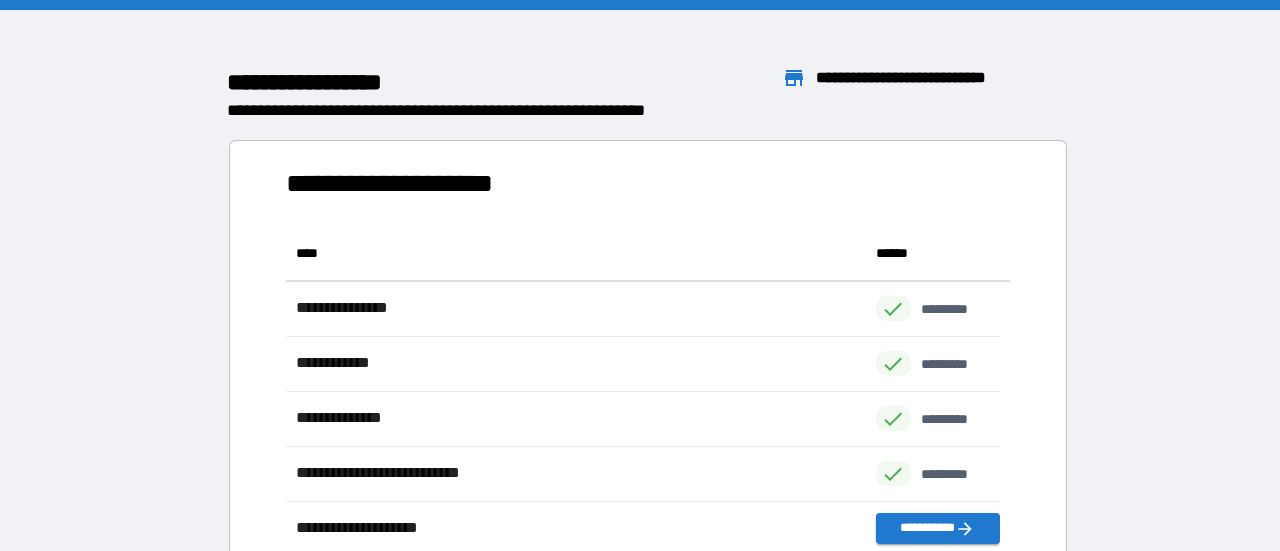 scroll, scrollTop: 16, scrollLeft: 16, axis: both 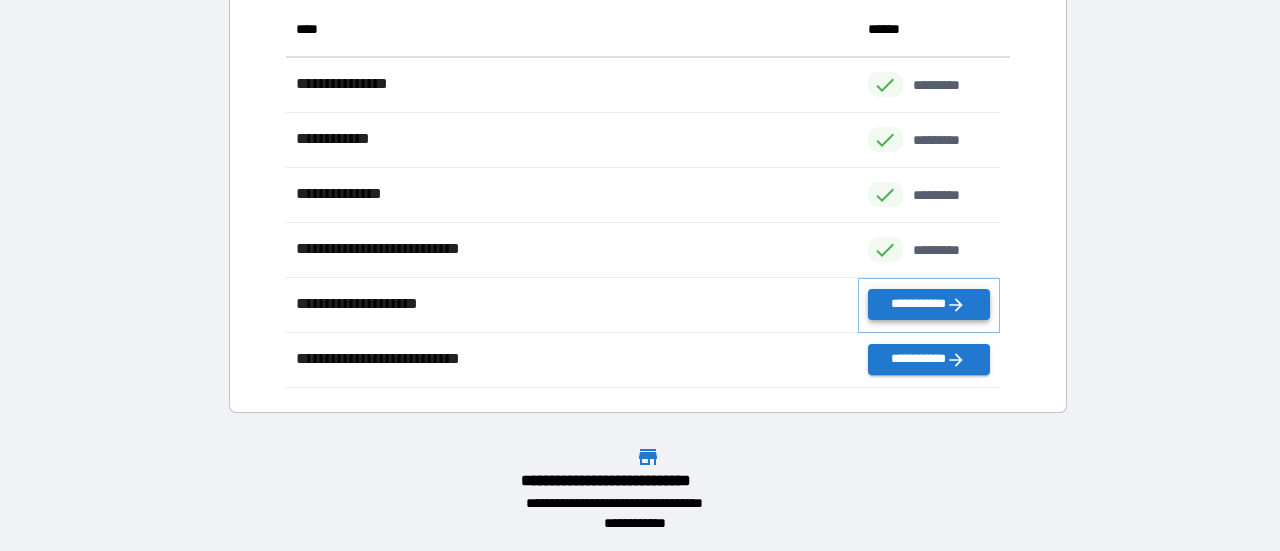 click on "**********" at bounding box center (929, 304) 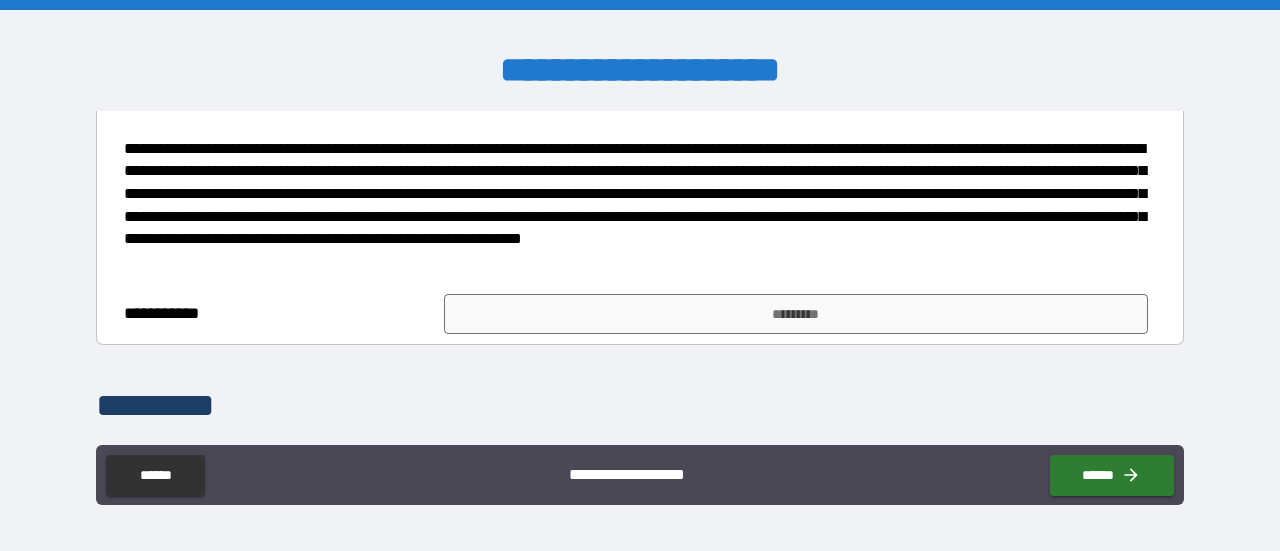 scroll, scrollTop: 600, scrollLeft: 0, axis: vertical 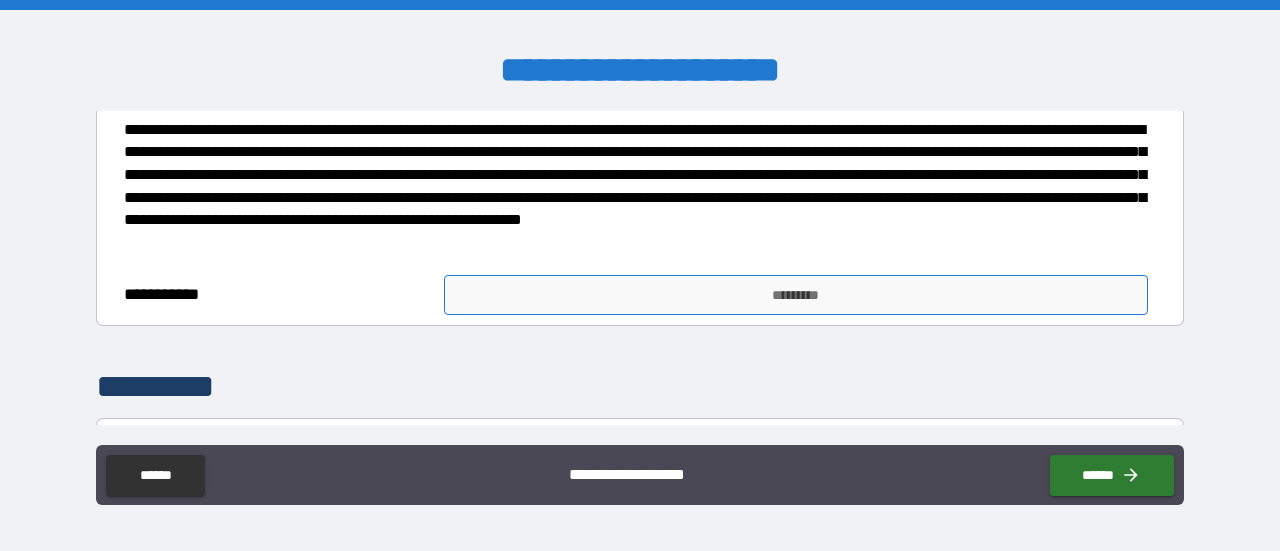 click on "*********" at bounding box center (796, 295) 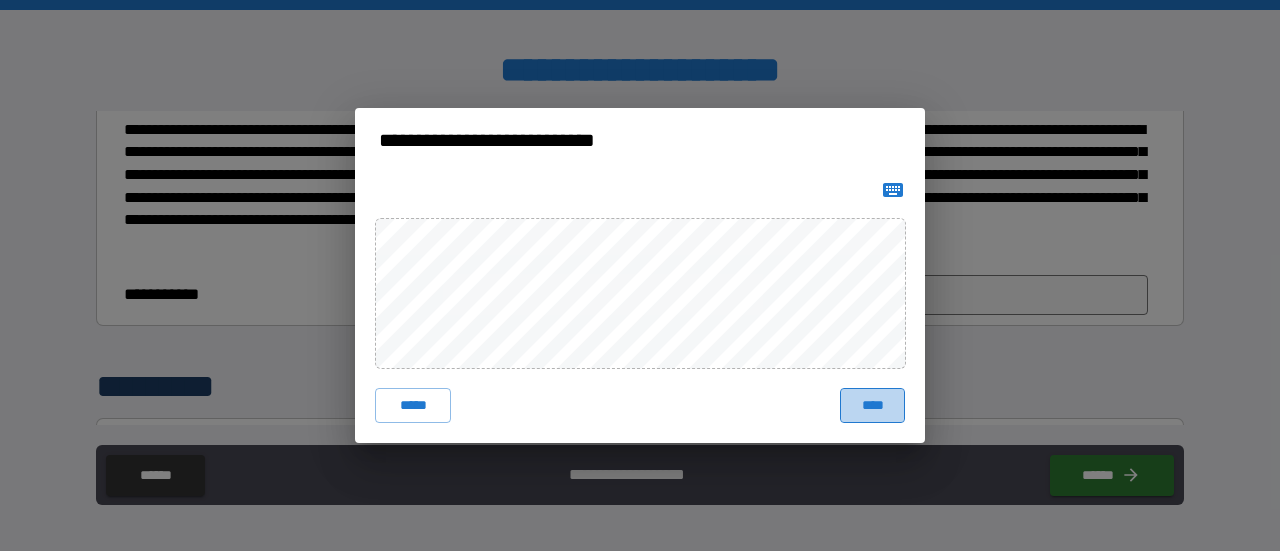click on "****" at bounding box center (872, 406) 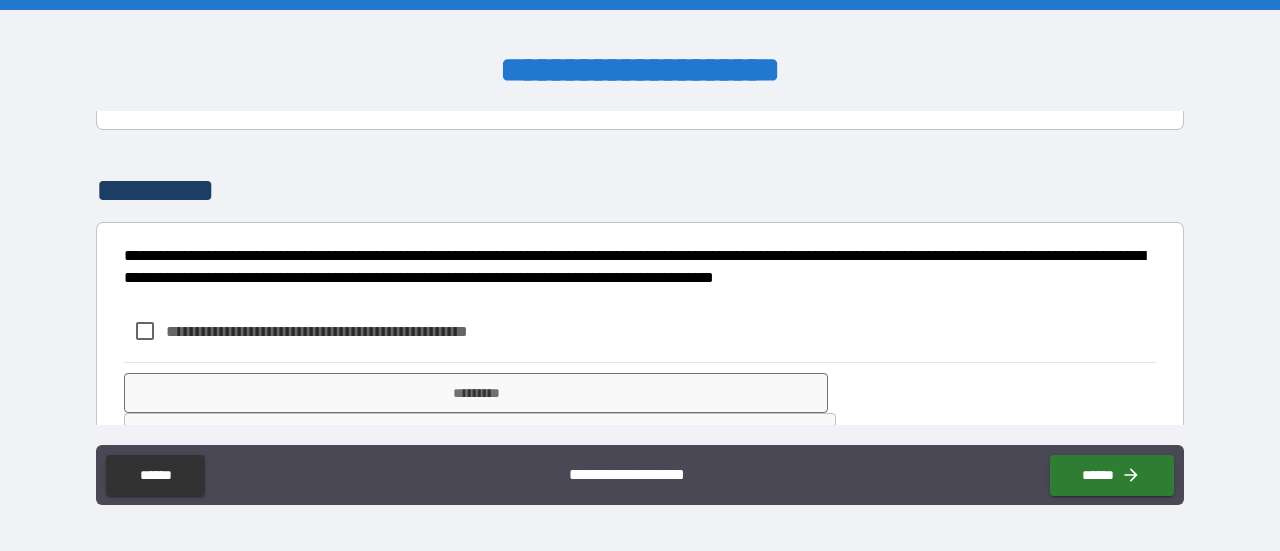 scroll, scrollTop: 868, scrollLeft: 0, axis: vertical 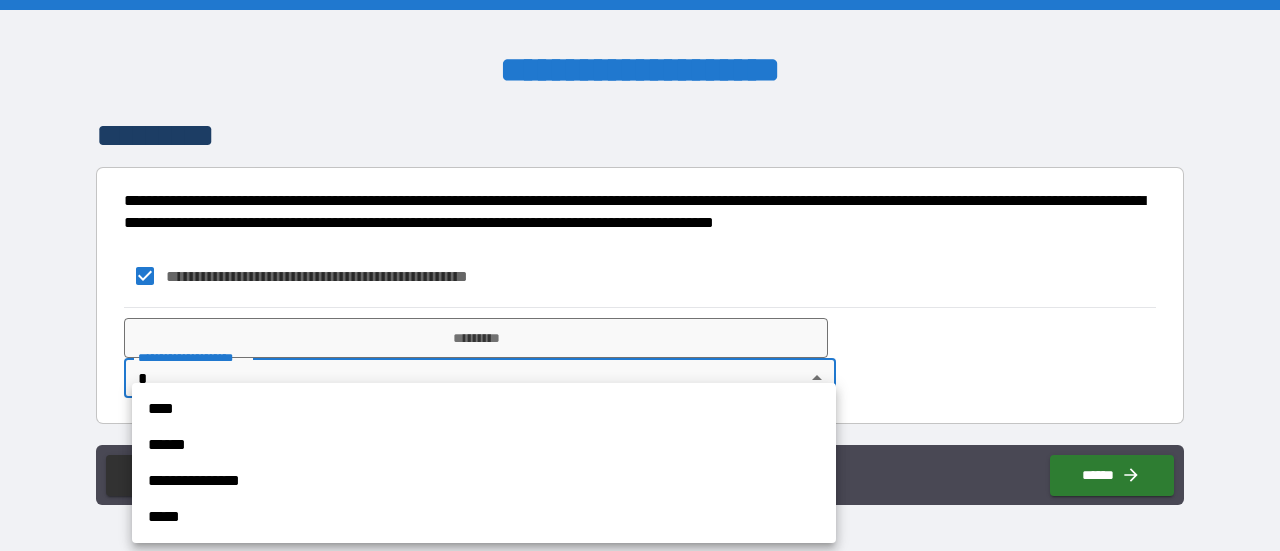 click on "**********" at bounding box center [640, 275] 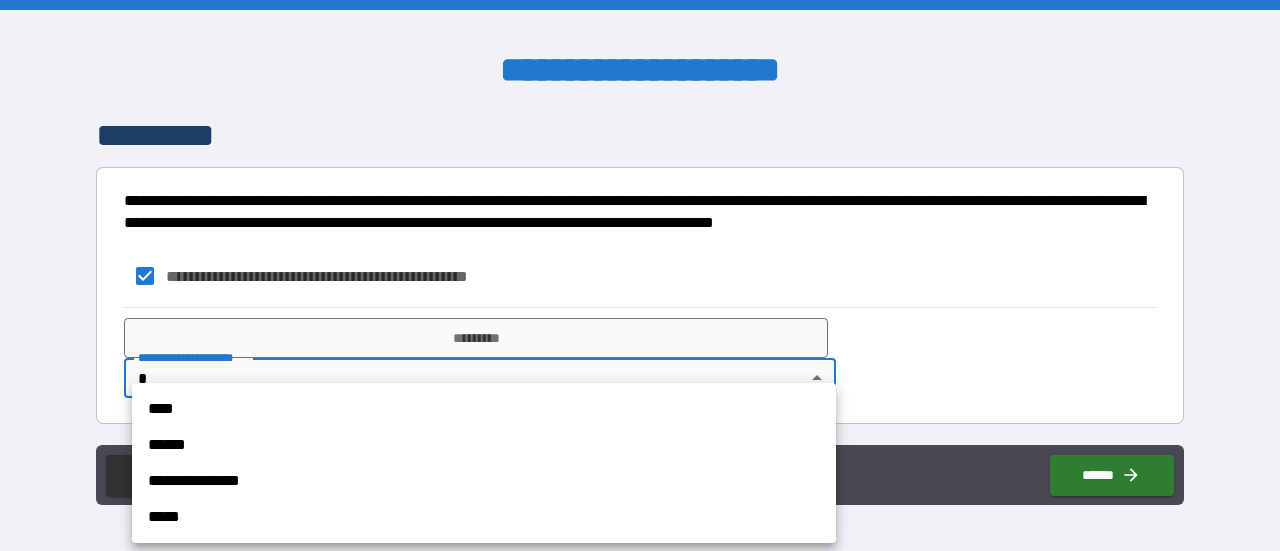 click on "****" at bounding box center (484, 409) 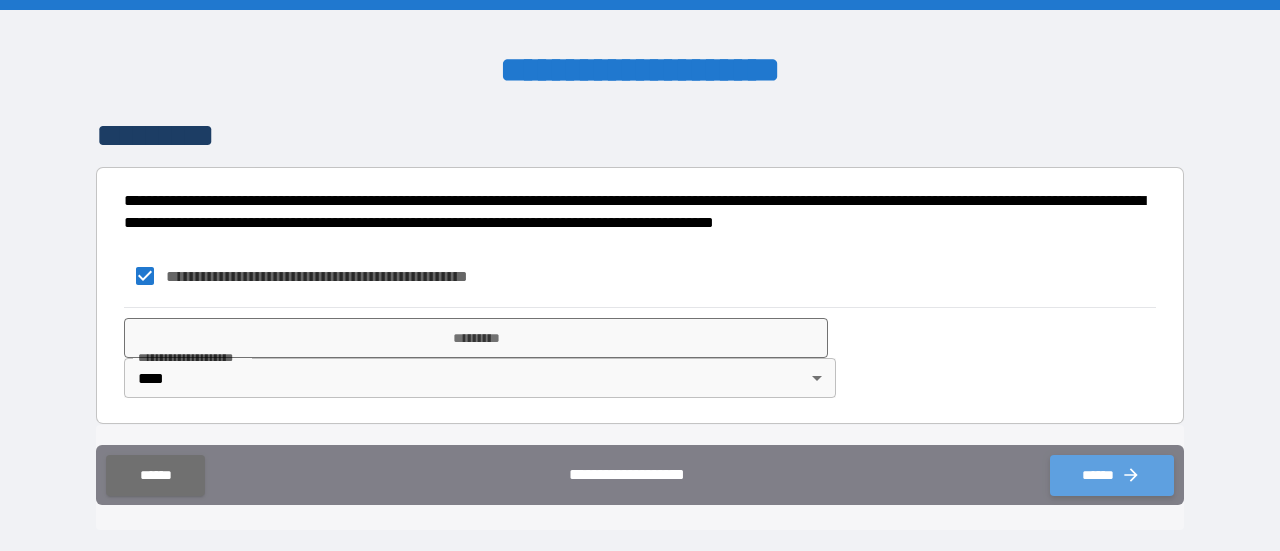 click on "******" at bounding box center [1112, 475] 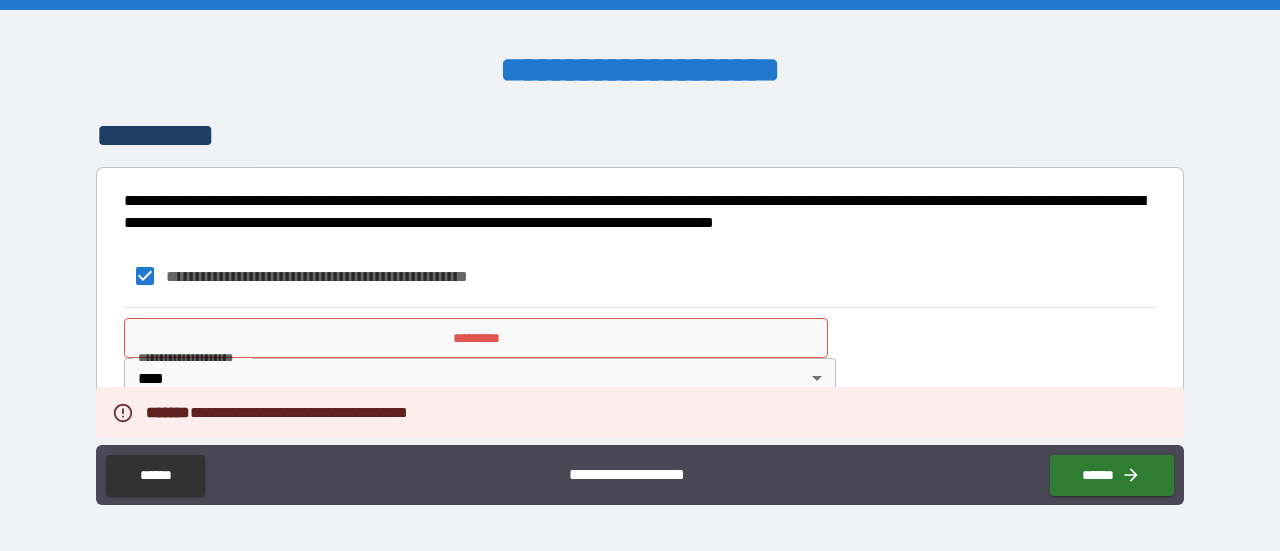 click on "*********" at bounding box center [476, 338] 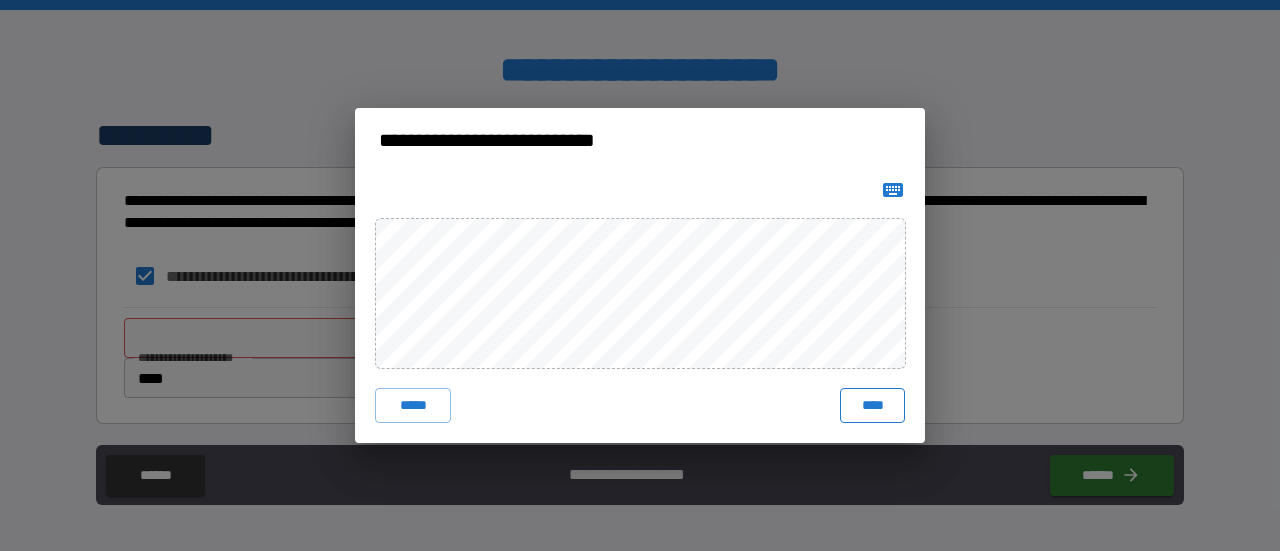 click on "****" at bounding box center (872, 406) 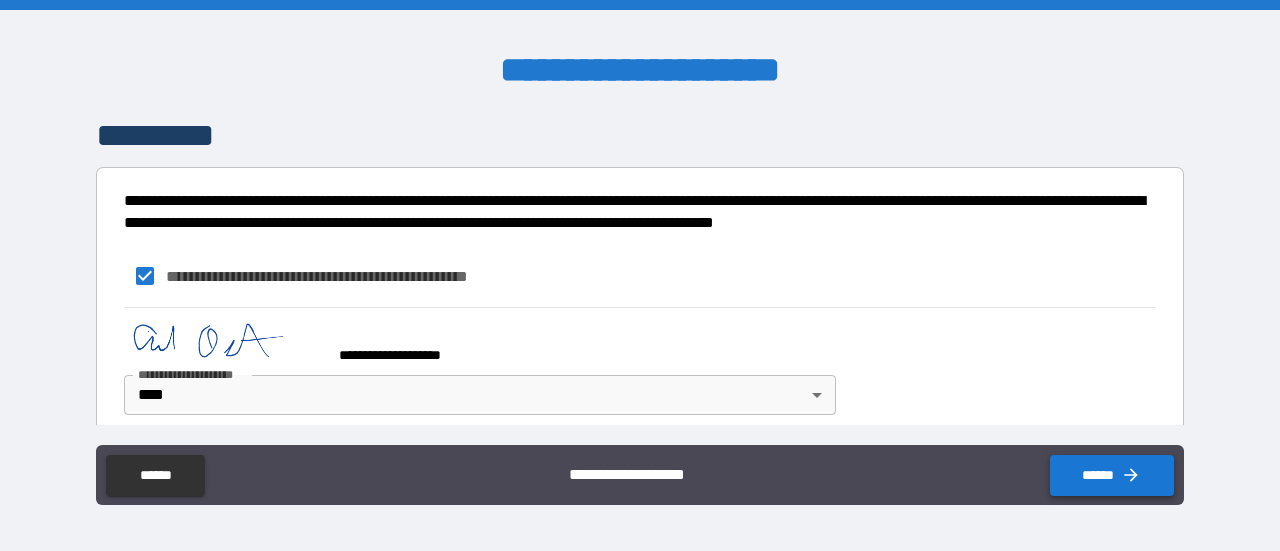 click on "******" at bounding box center [1112, 475] 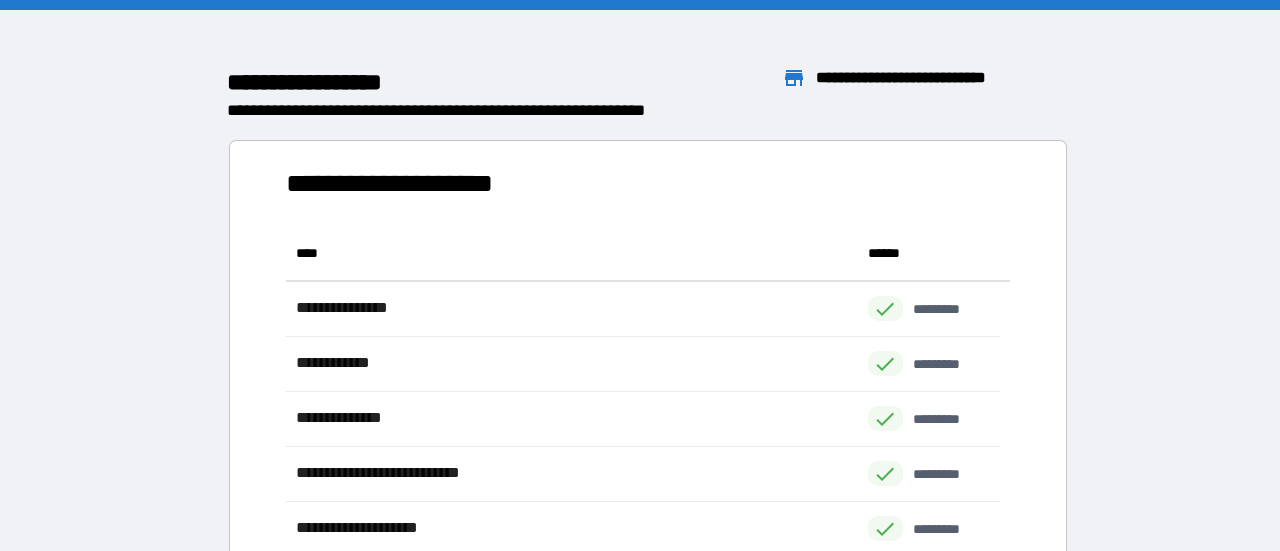 scroll, scrollTop: 16, scrollLeft: 16, axis: both 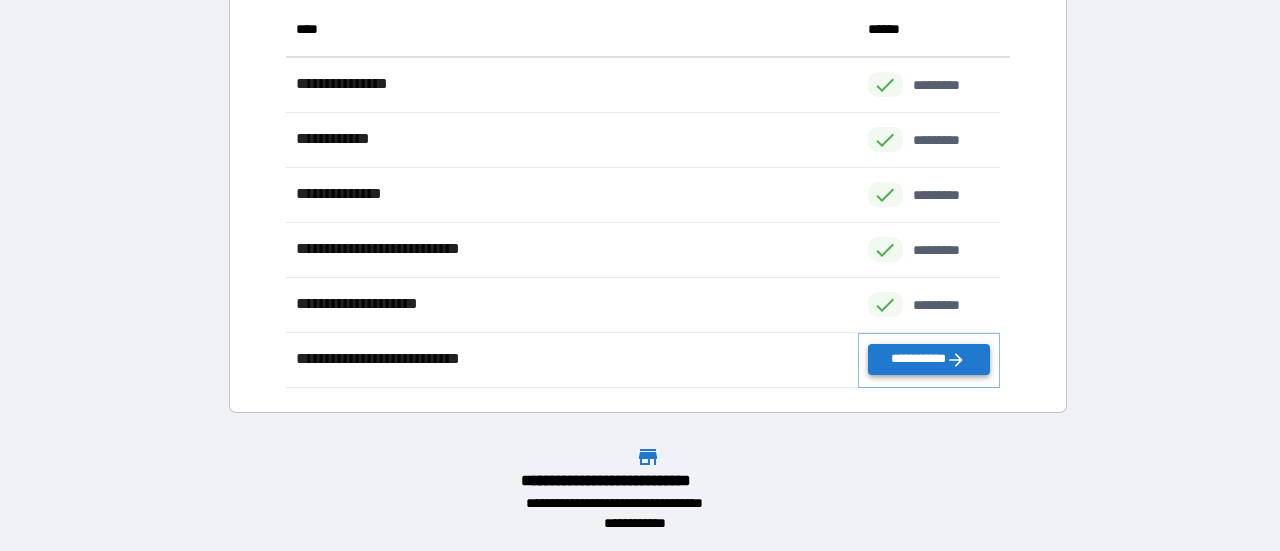 click on "**********" at bounding box center [929, 359] 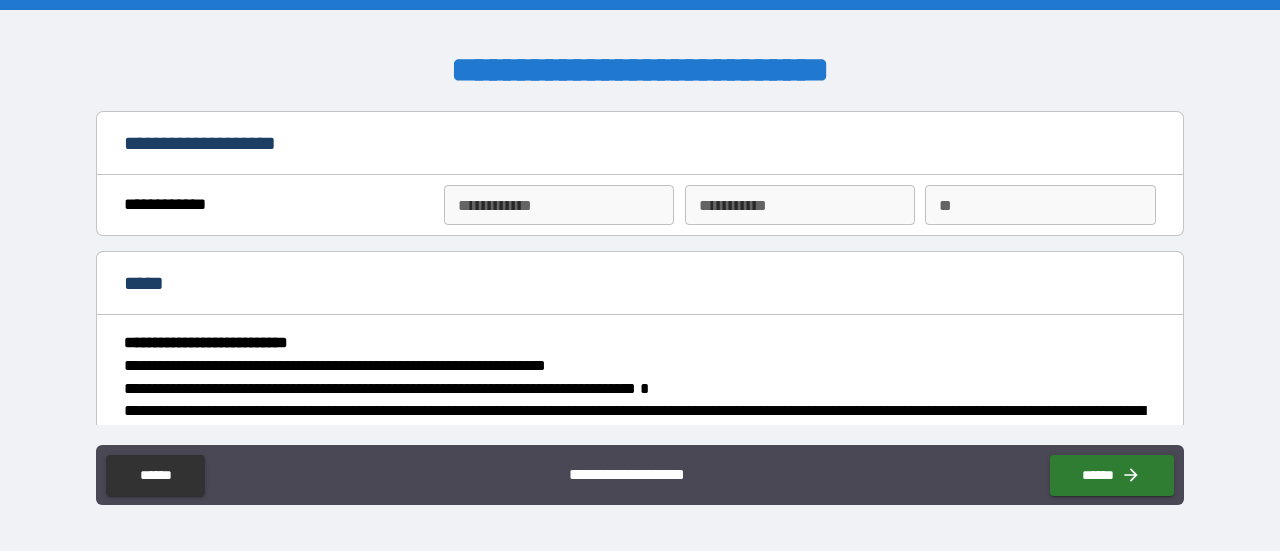 click on "**********" at bounding box center [559, 205] 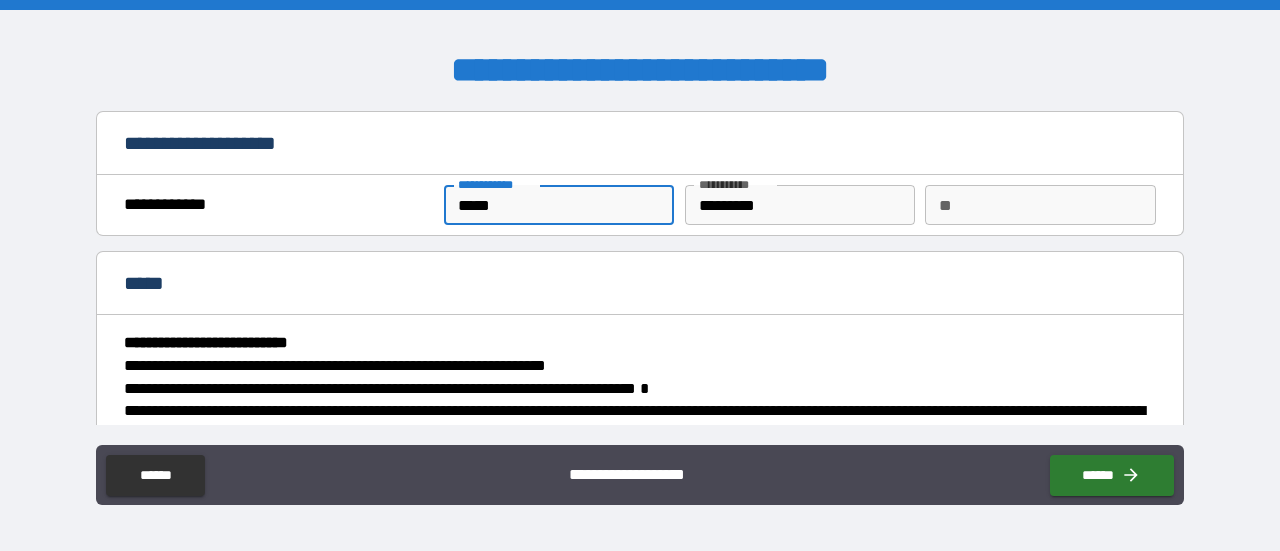 click on "**" at bounding box center (1040, 205) 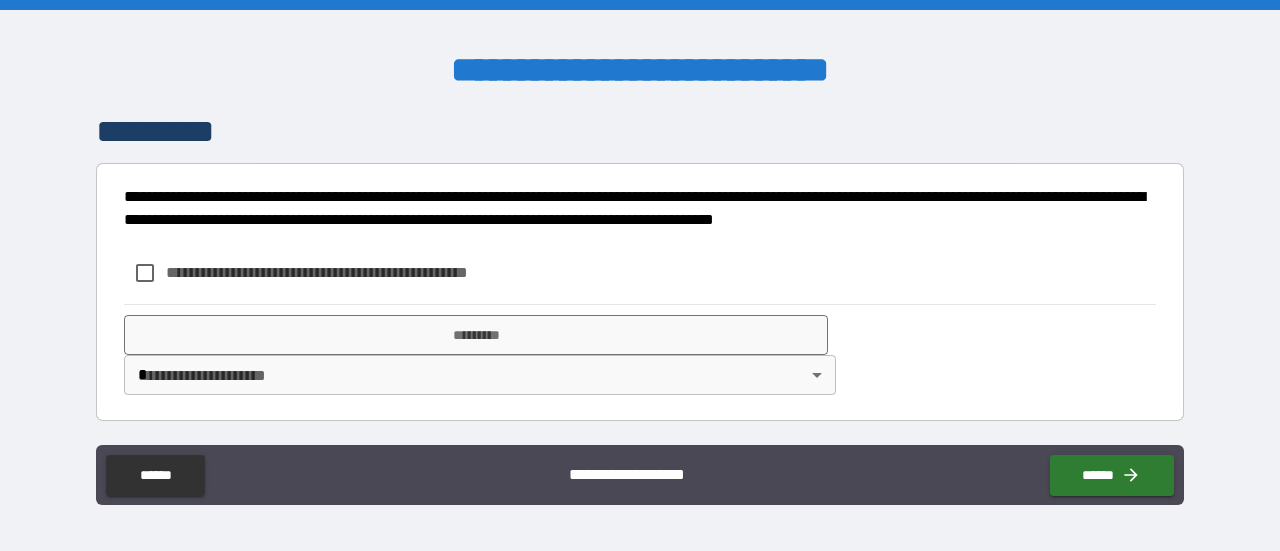scroll, scrollTop: 3090, scrollLeft: 0, axis: vertical 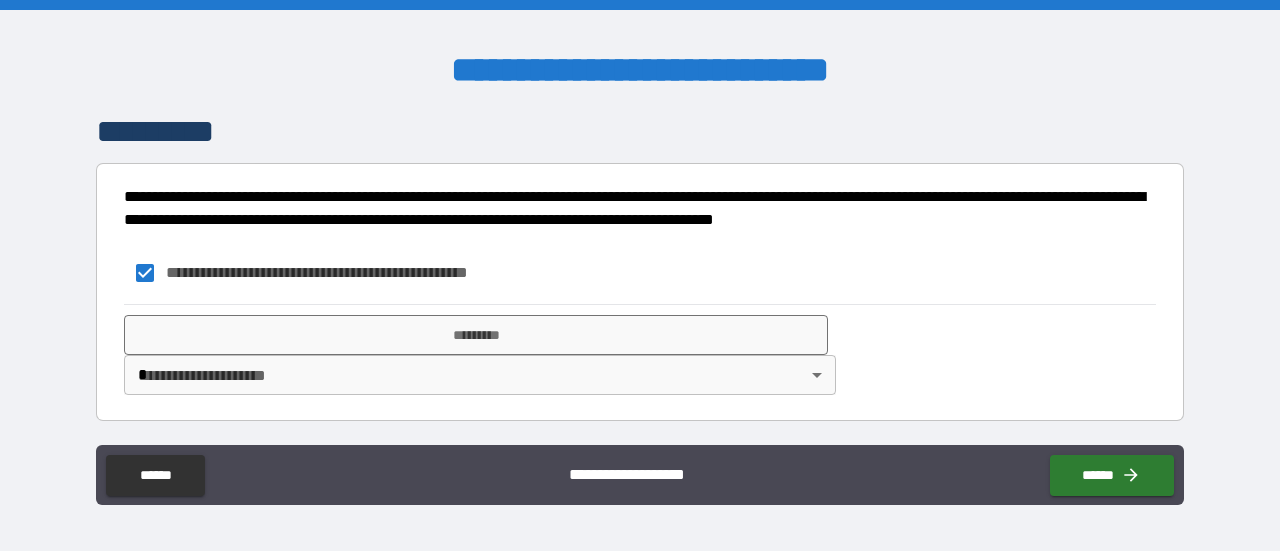 click on "**********" at bounding box center (640, 275) 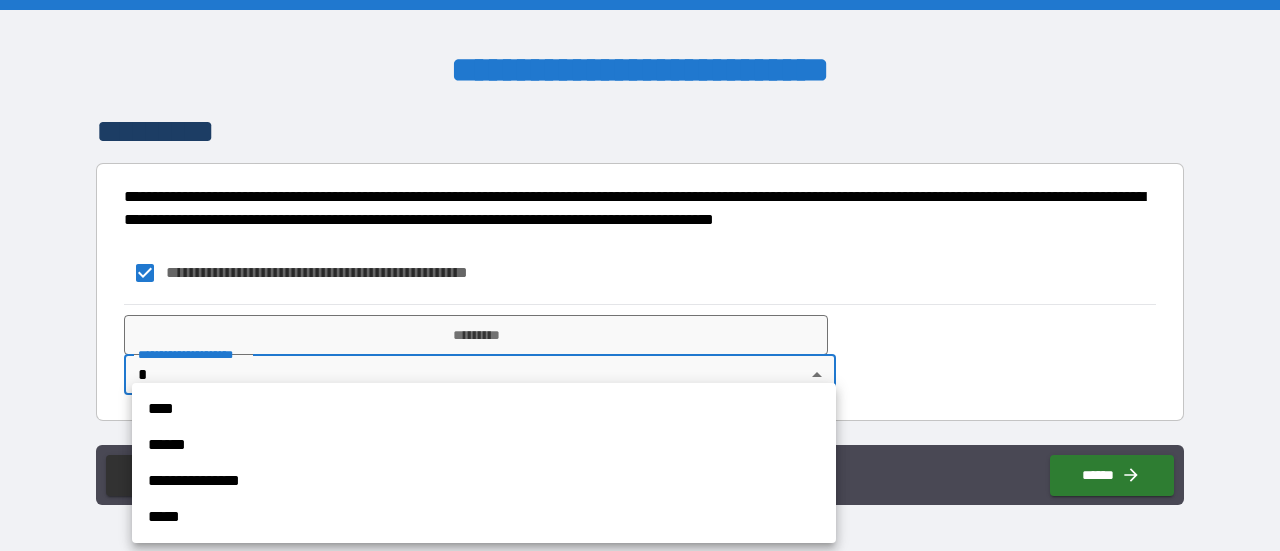 click on "****" at bounding box center (484, 409) 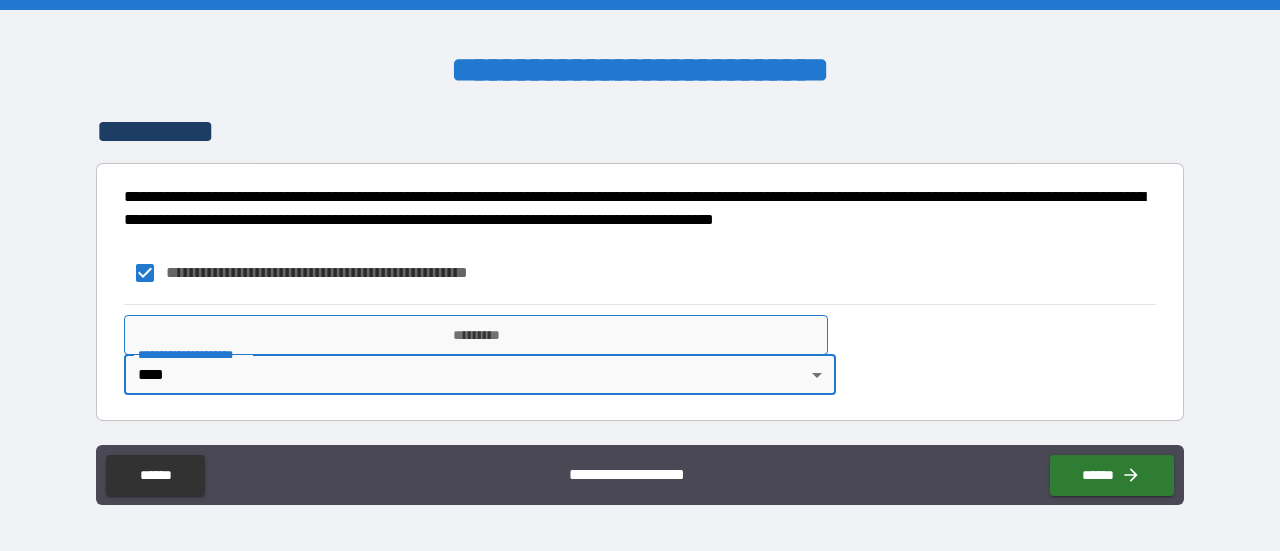 click on "*********" at bounding box center [476, 335] 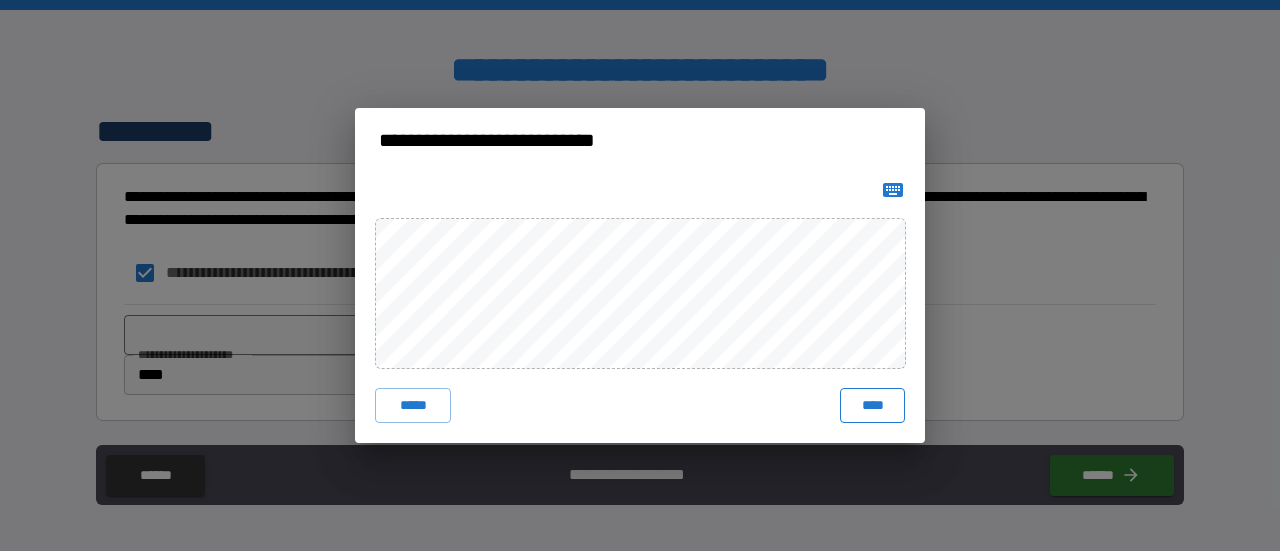 click on "****" at bounding box center (872, 406) 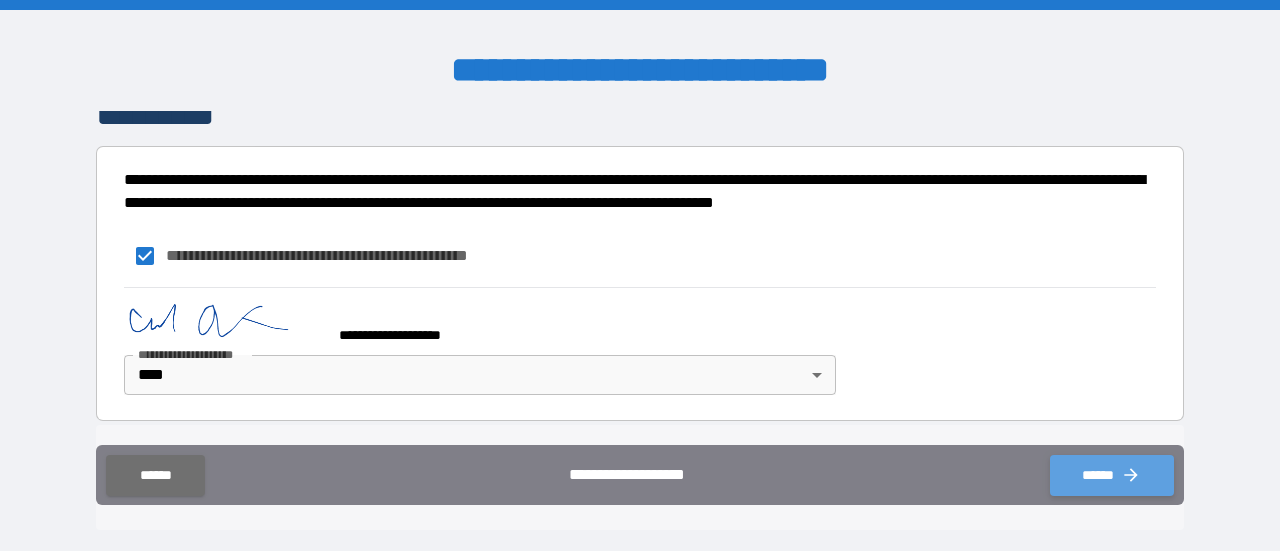 click on "******" at bounding box center [1112, 475] 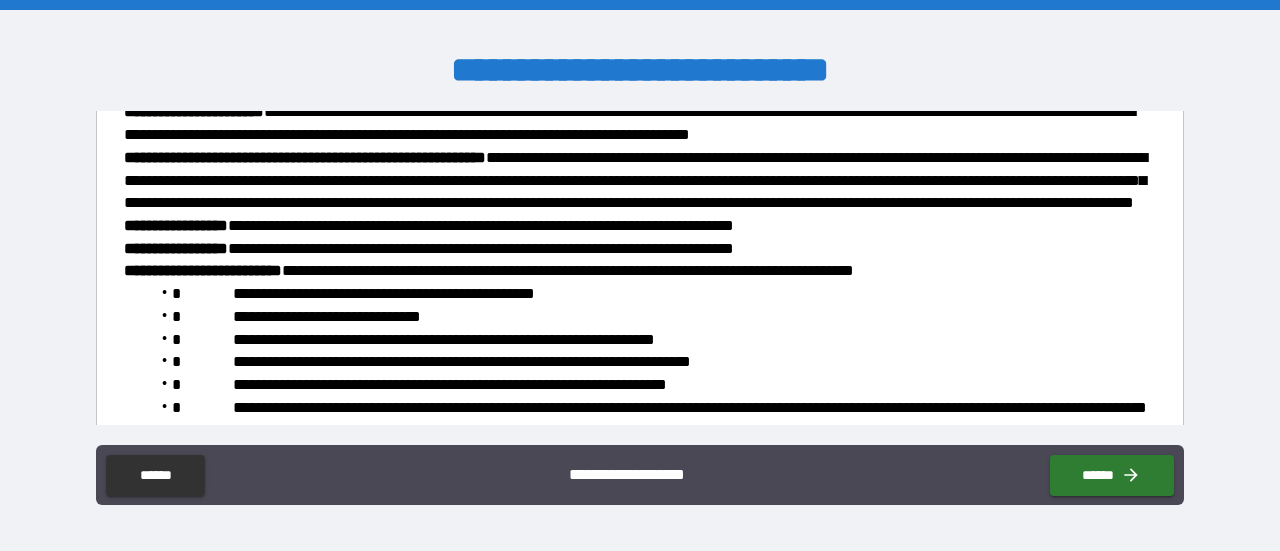 scroll, scrollTop: 706, scrollLeft: 0, axis: vertical 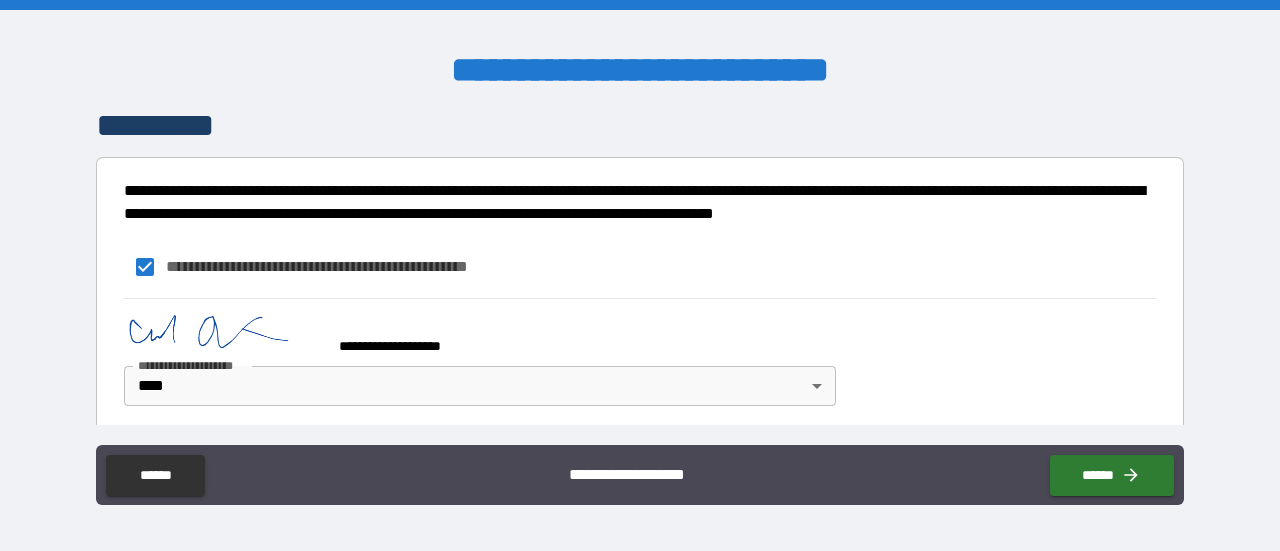 click on "**********" at bounding box center [640, -93] 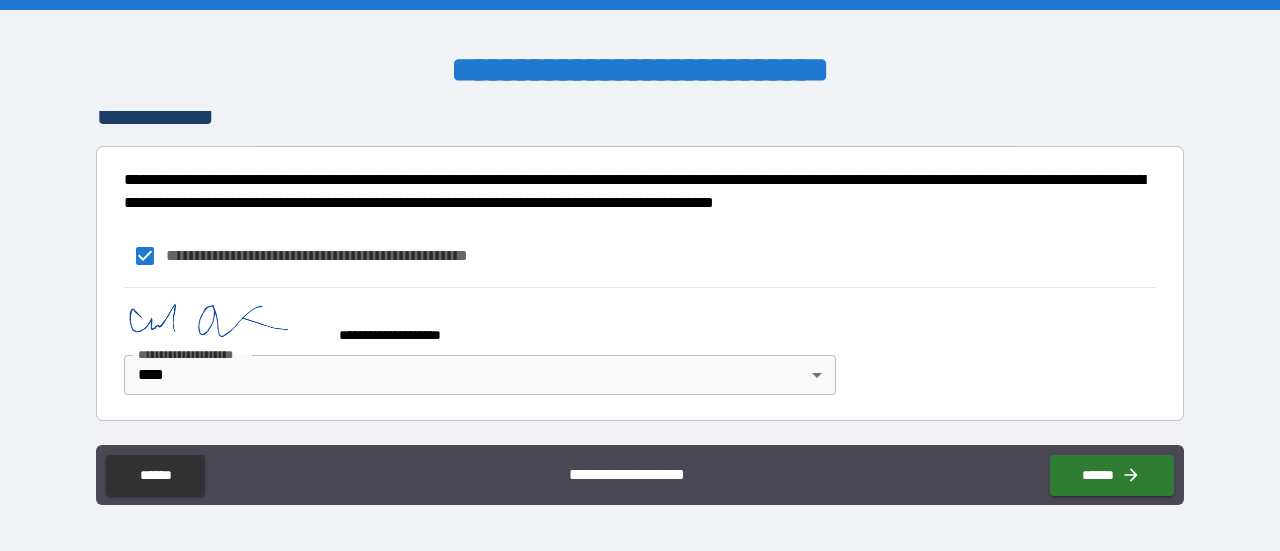 scroll, scrollTop: 3106, scrollLeft: 0, axis: vertical 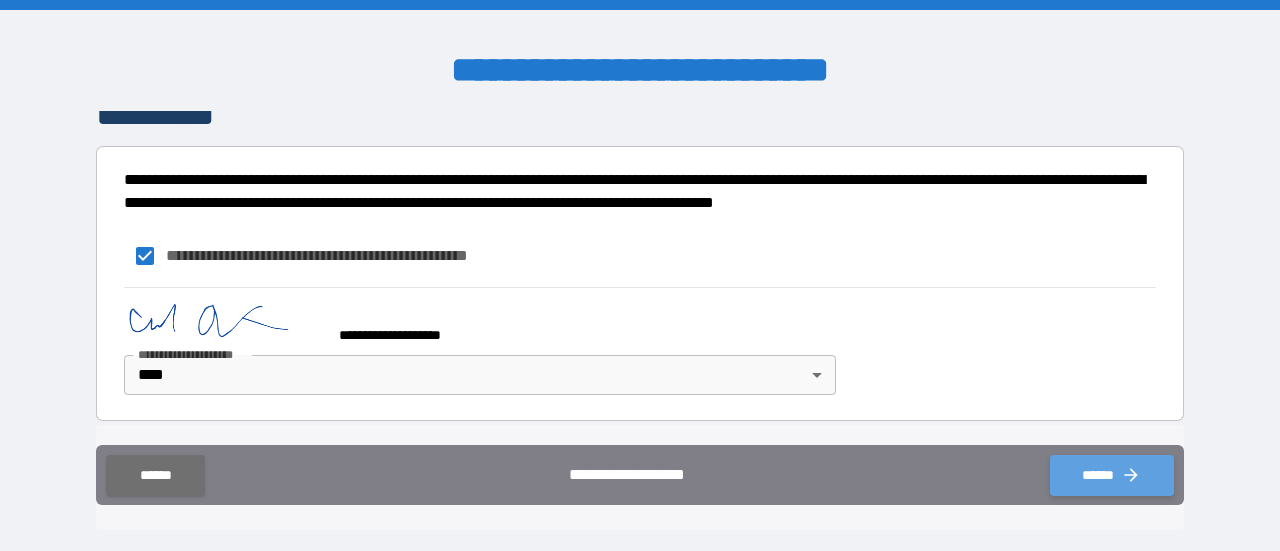click on "******" at bounding box center [1112, 475] 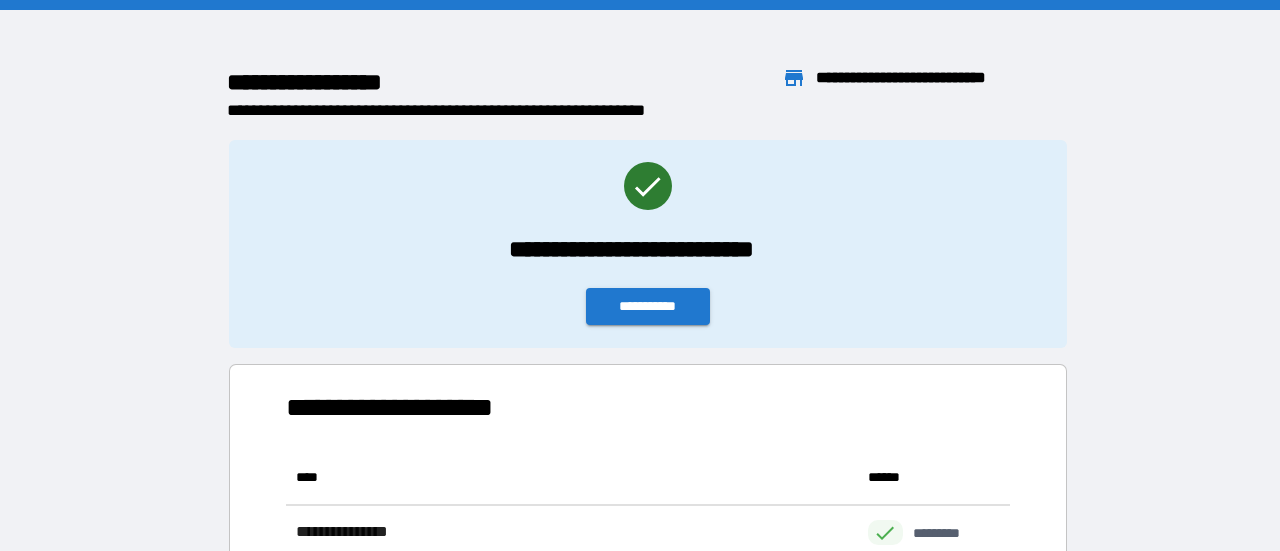 scroll, scrollTop: 16, scrollLeft: 16, axis: both 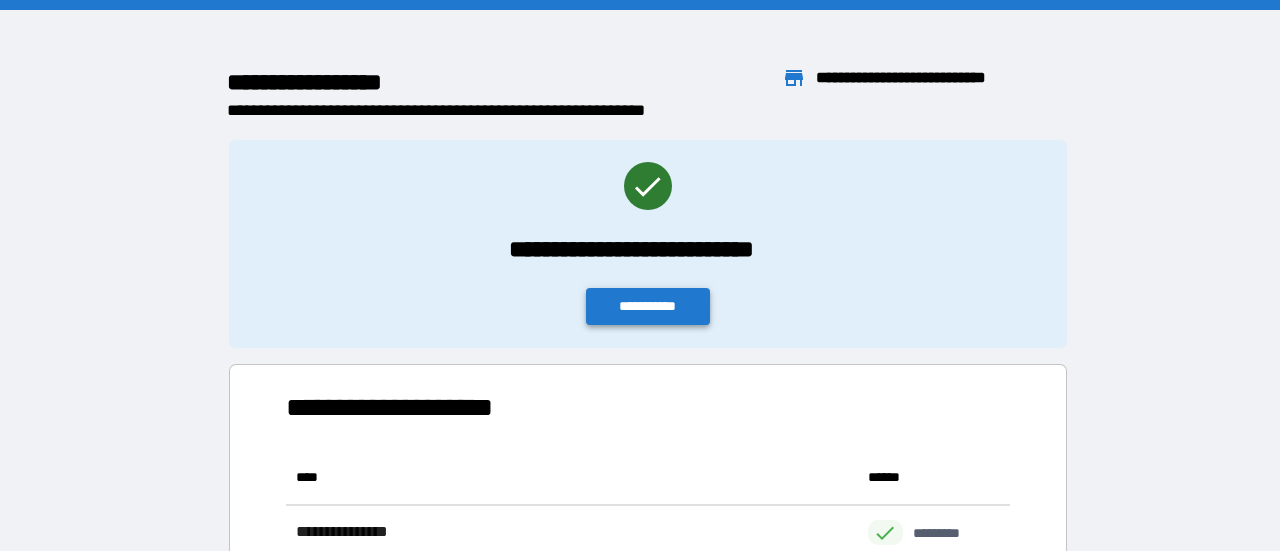click on "**********" at bounding box center (648, 306) 